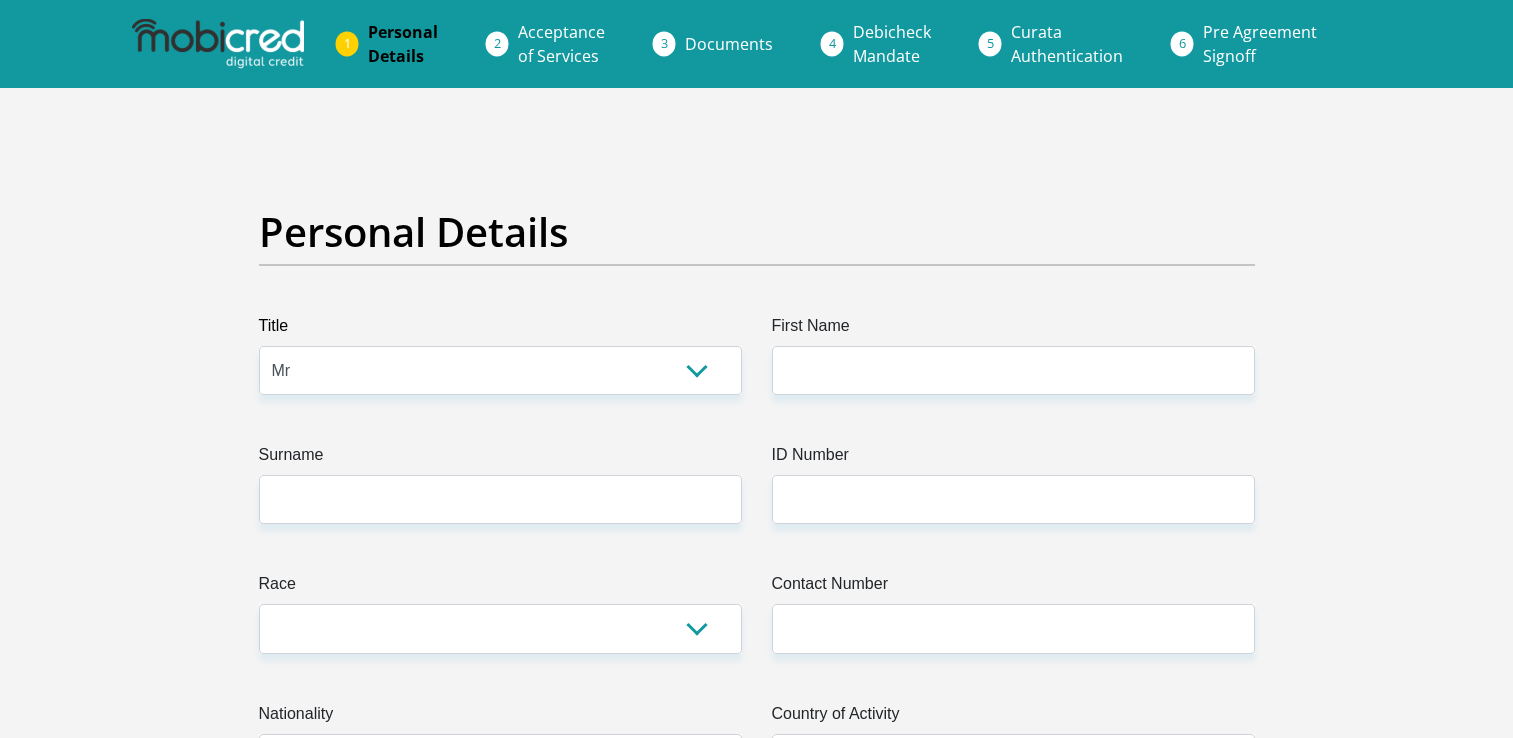 select on "Mr" 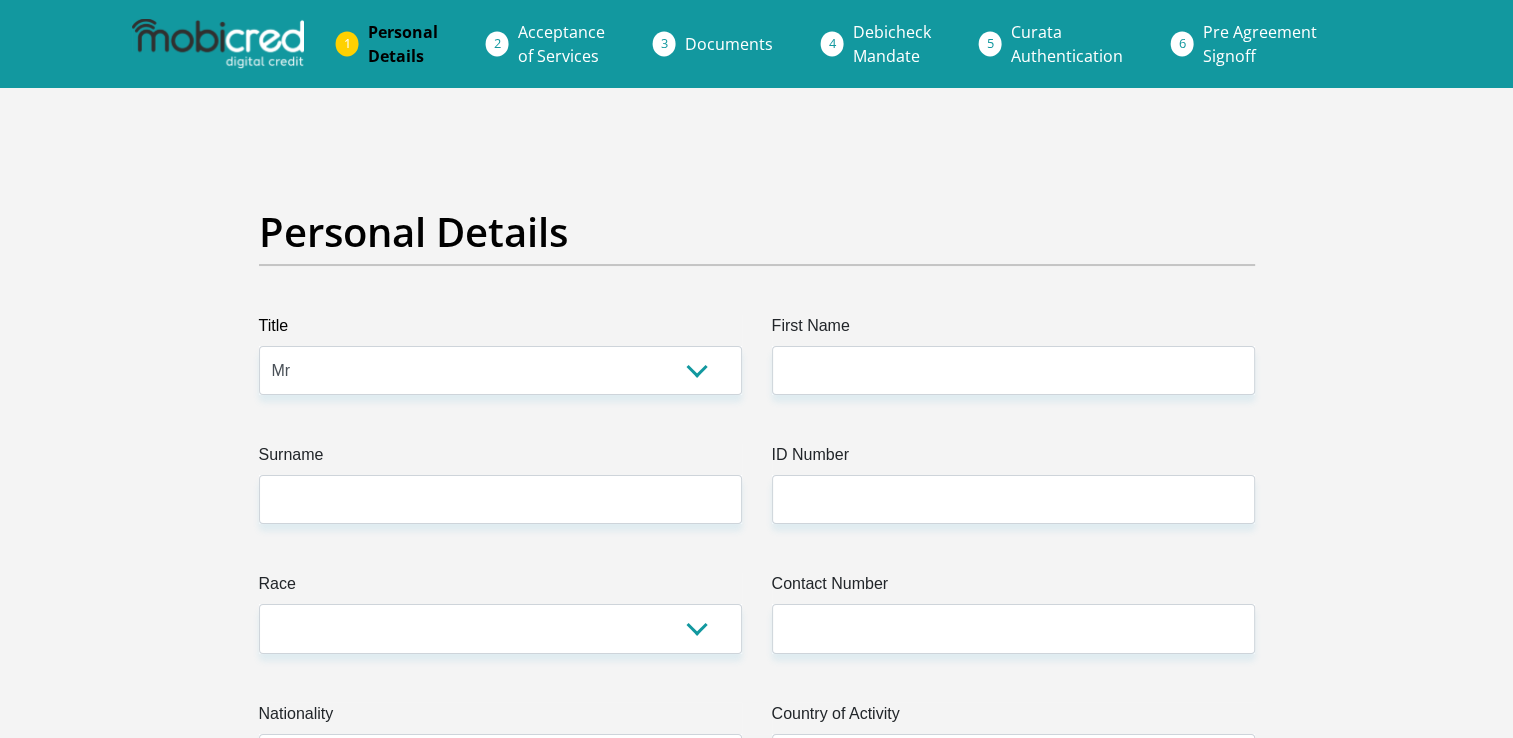type on "[FIRST_NAME]" 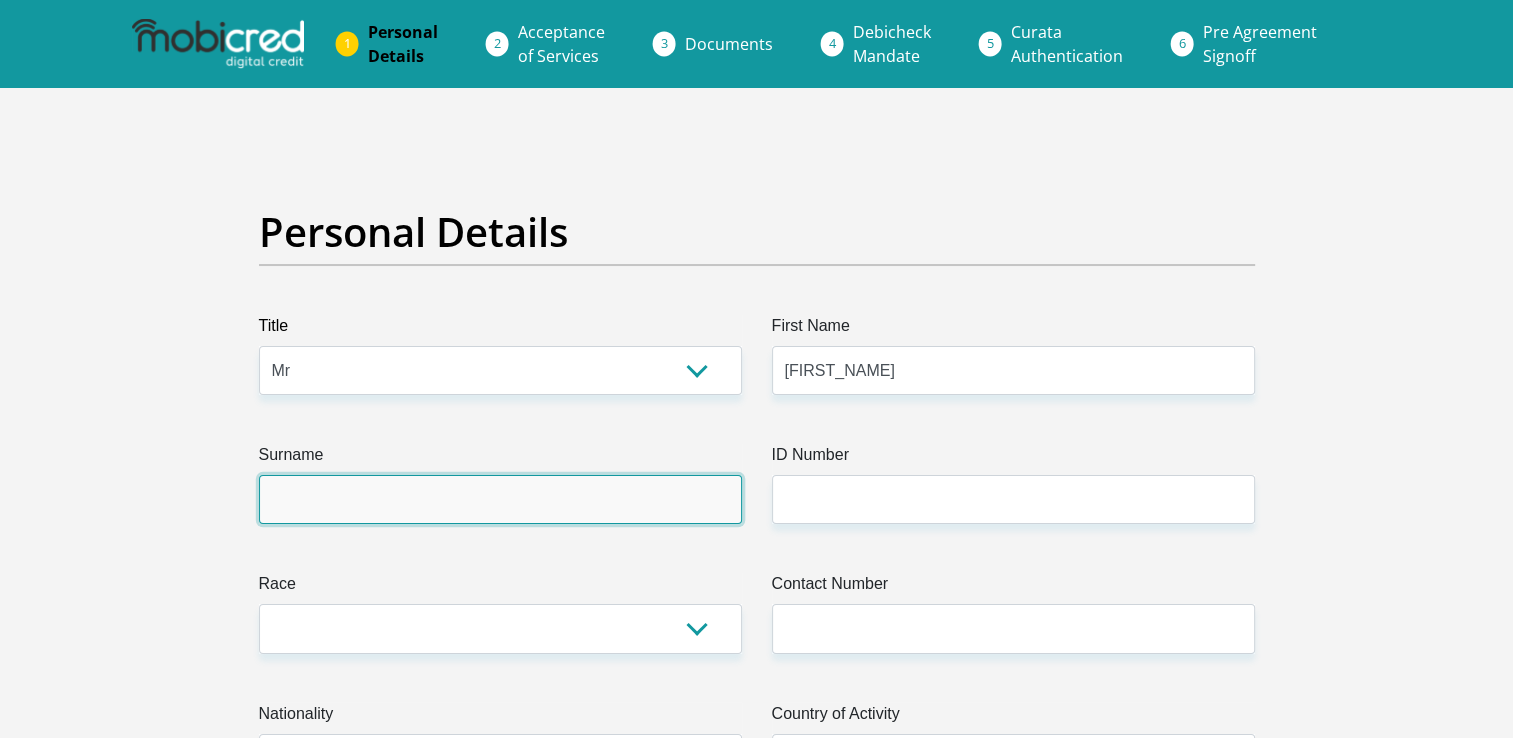 type on "[SURNAME]" 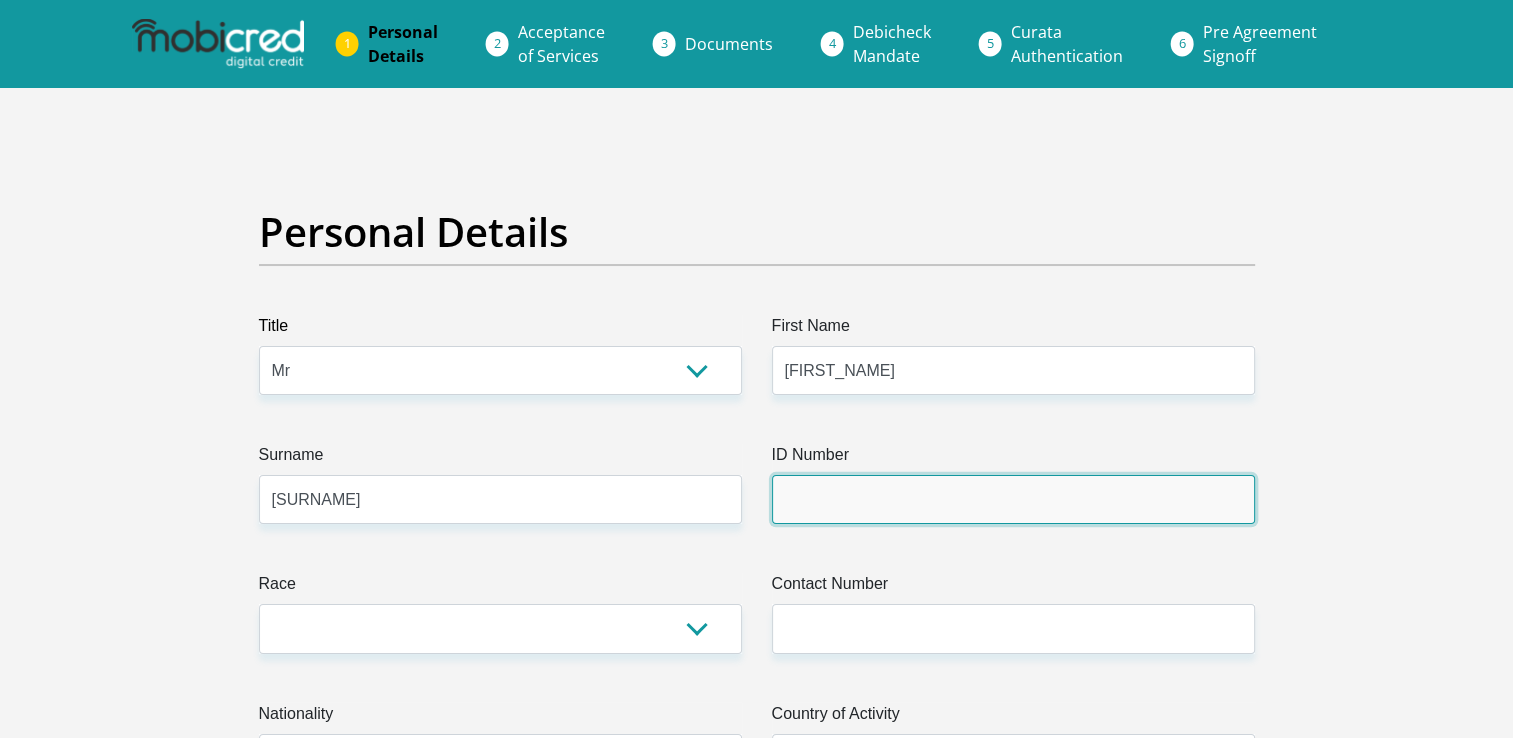 type on "[SSN]" 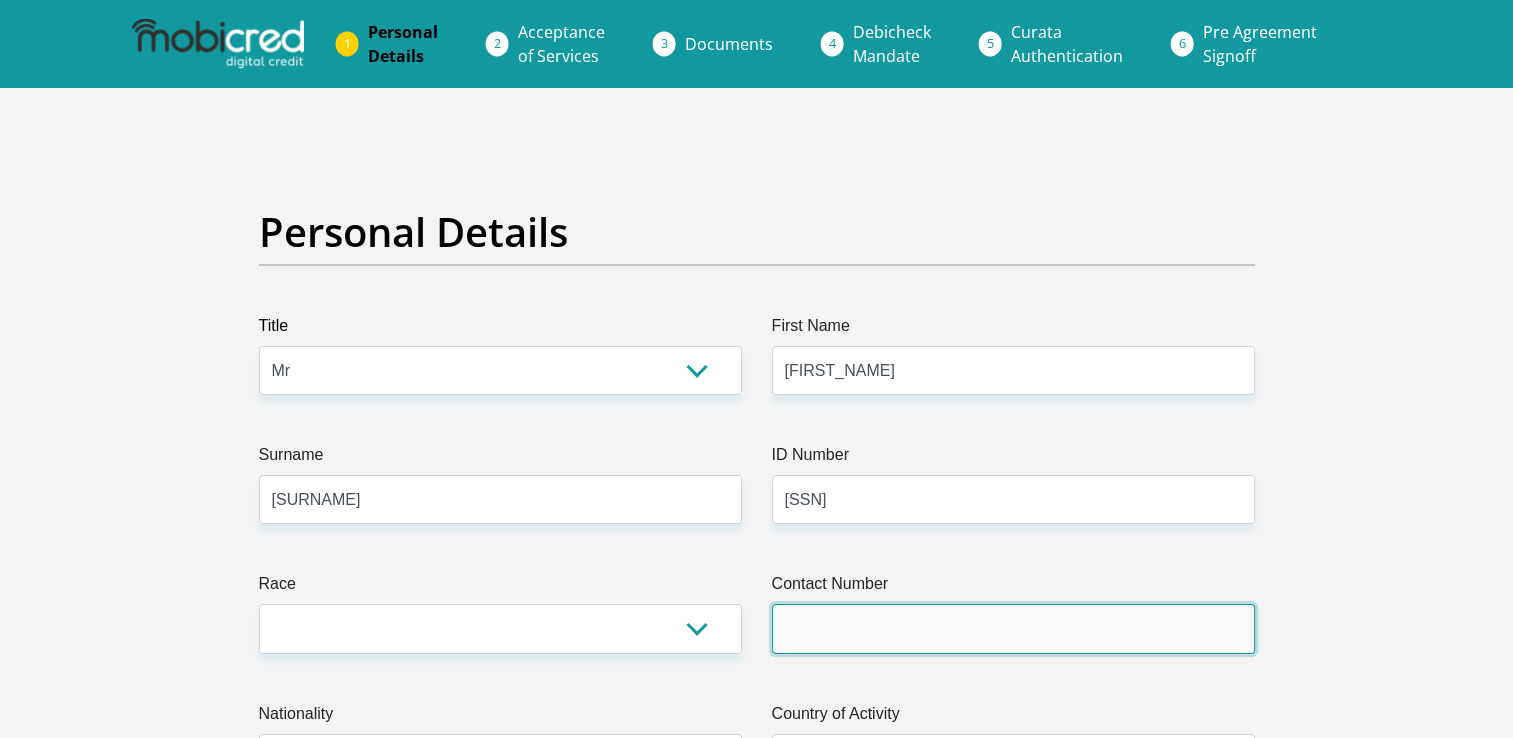 type on "[PHONE]" 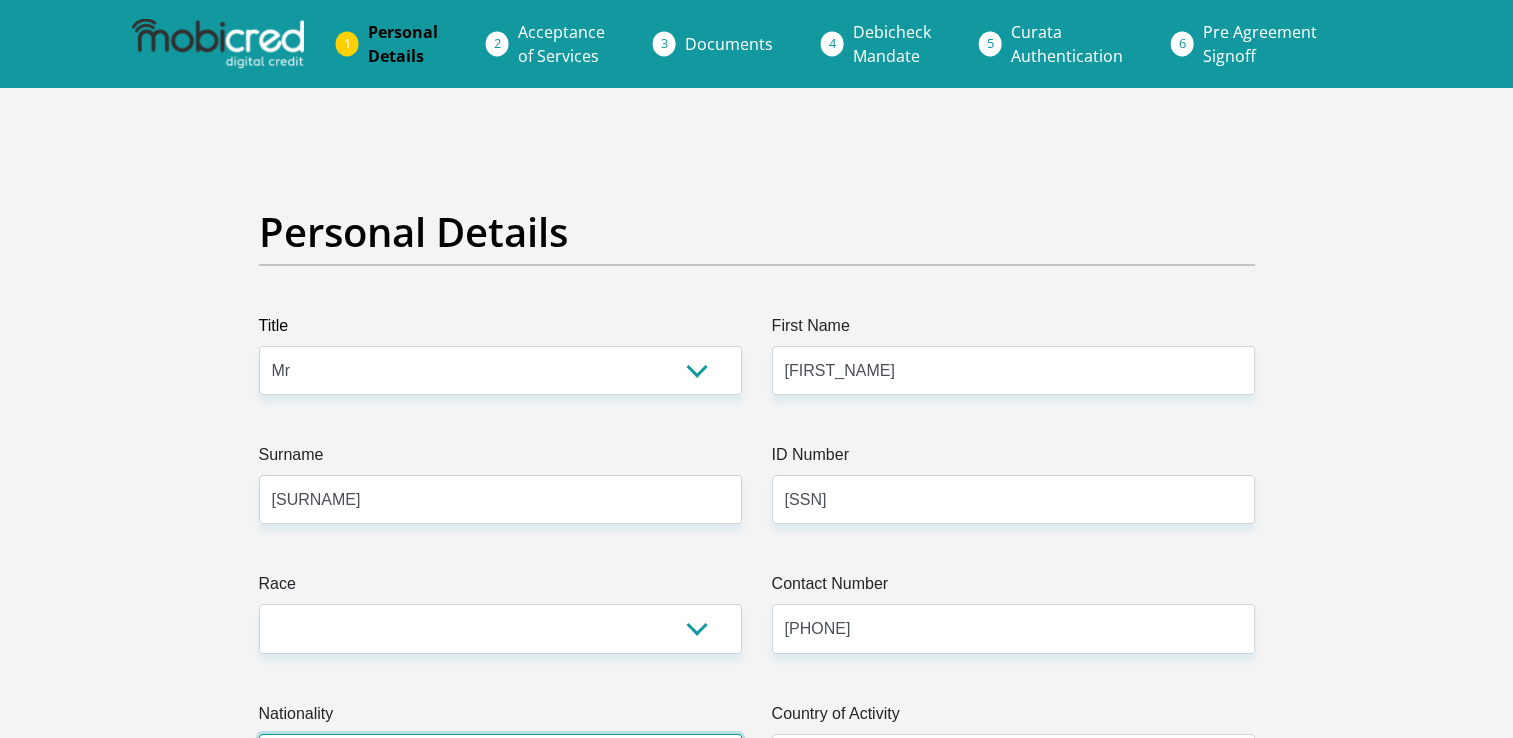select on "ZAF" 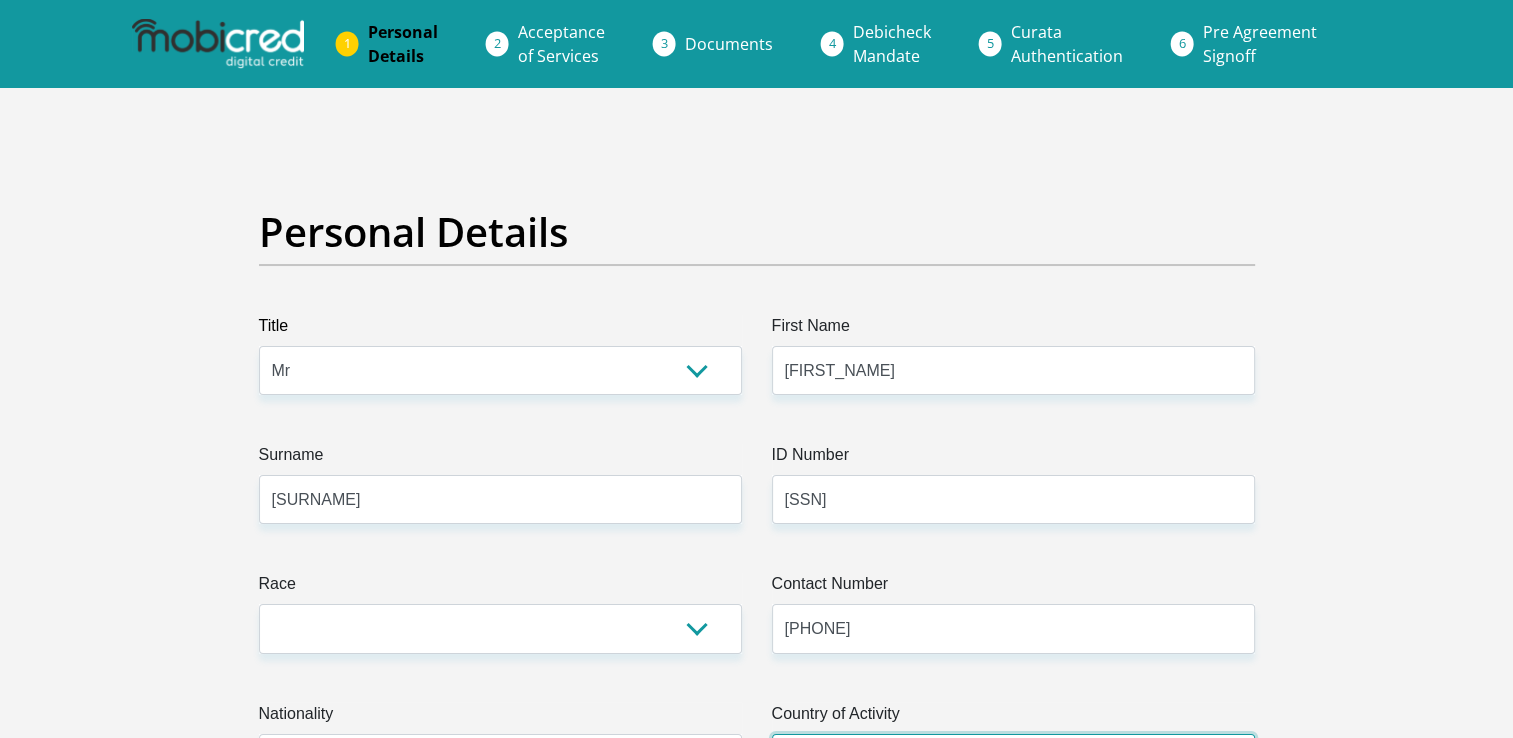 select on "ZAF" 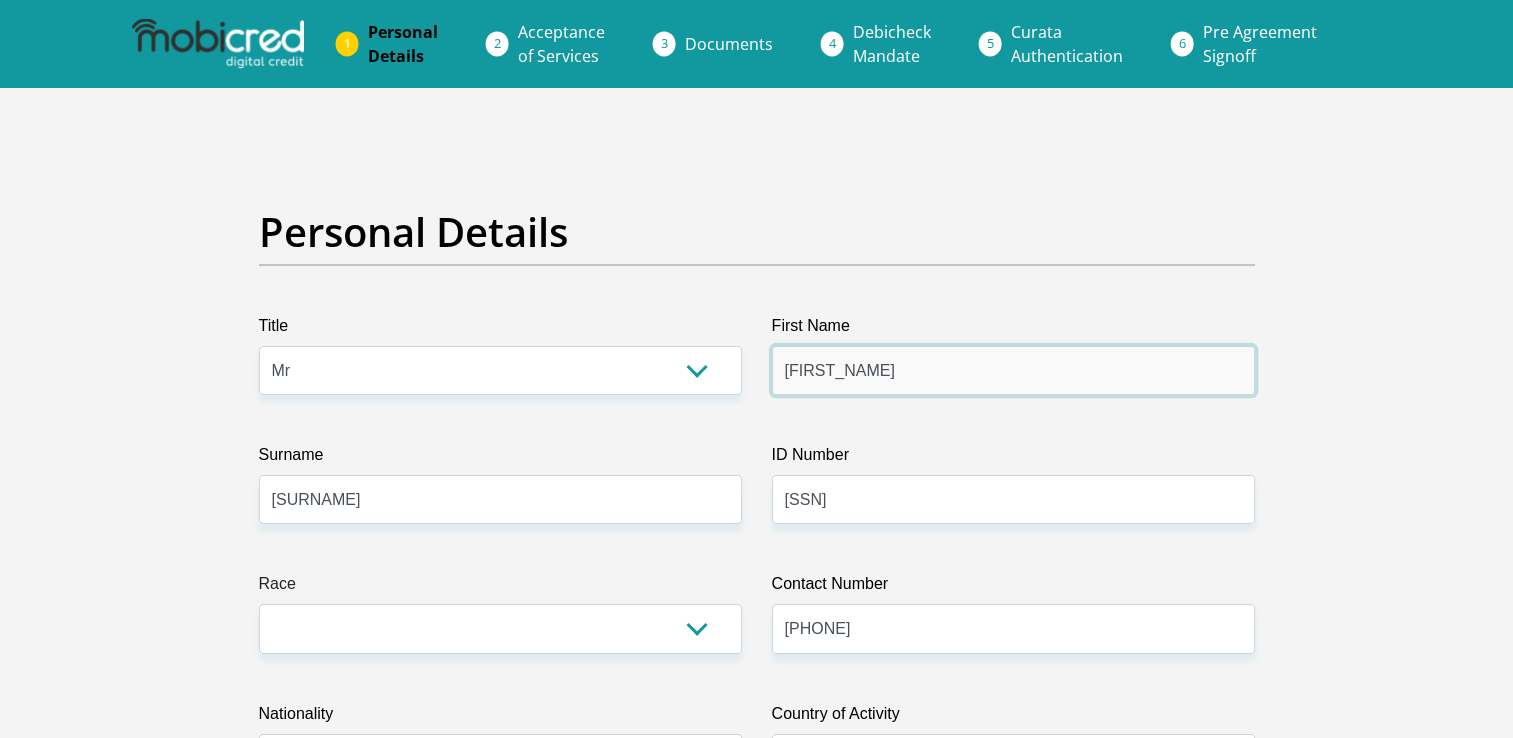 type on "[FIRST_NAME]" 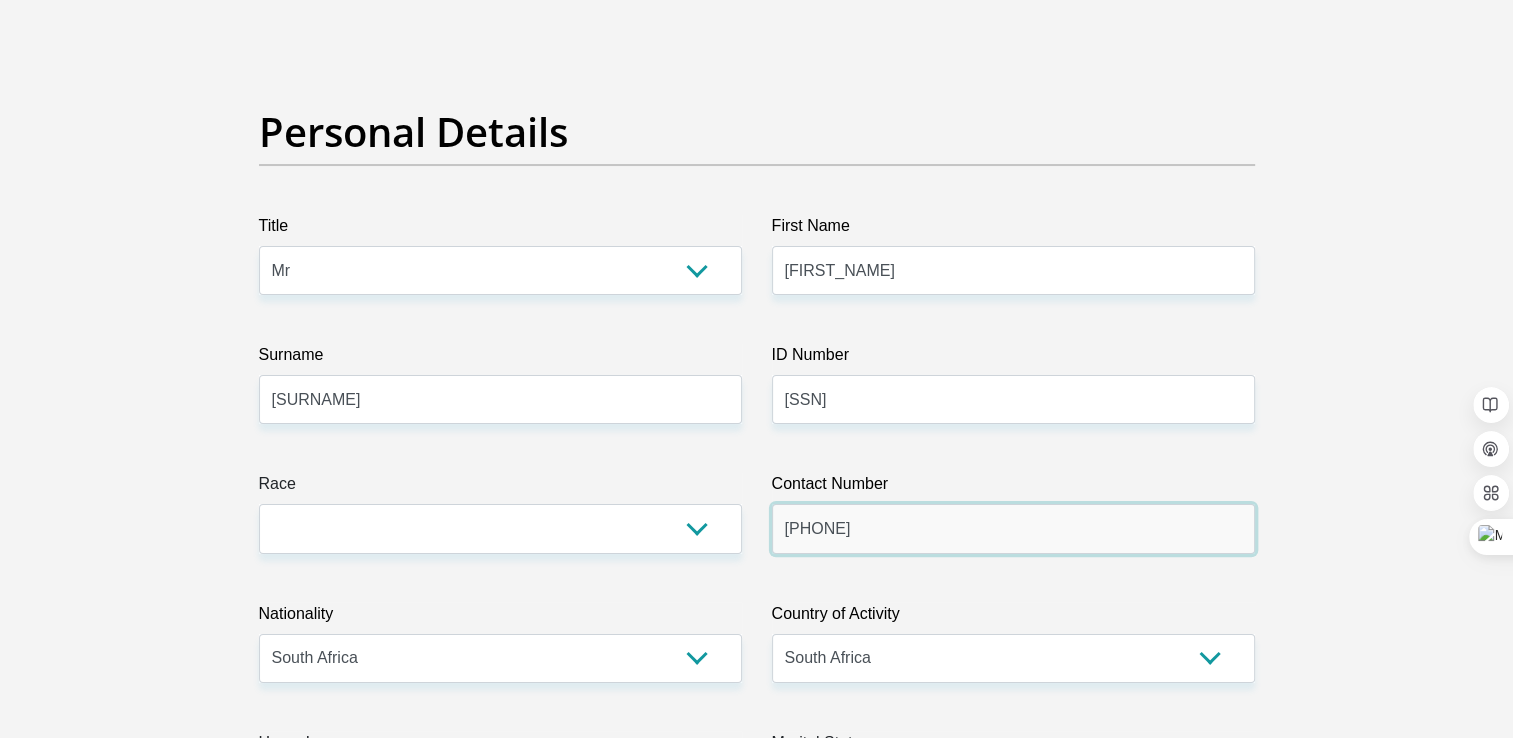click on "[PHONE]" at bounding box center (1013, 528) 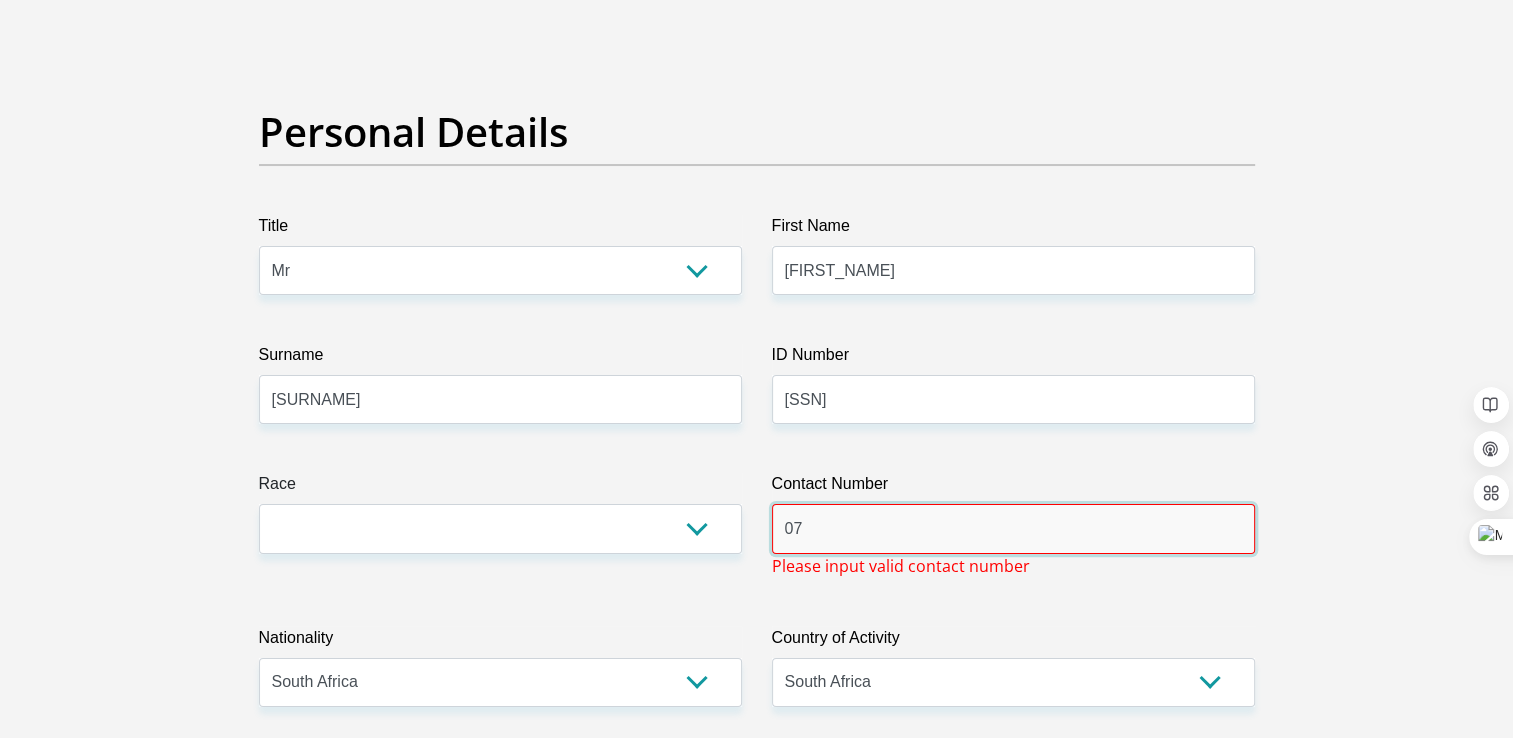 type on "0" 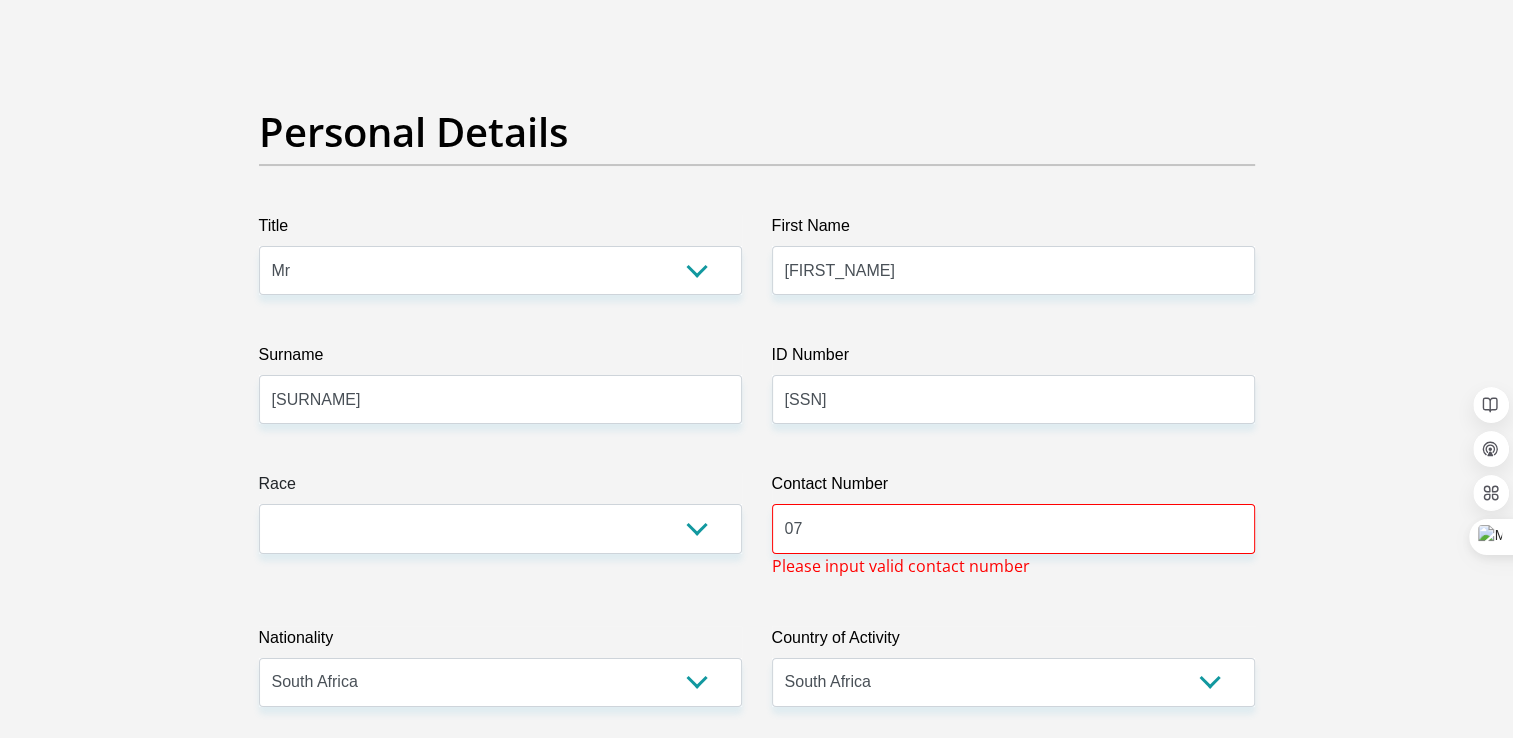 drag, startPoint x: 1194, startPoint y: 348, endPoint x: 1132, endPoint y: 332, distance: 64.03124 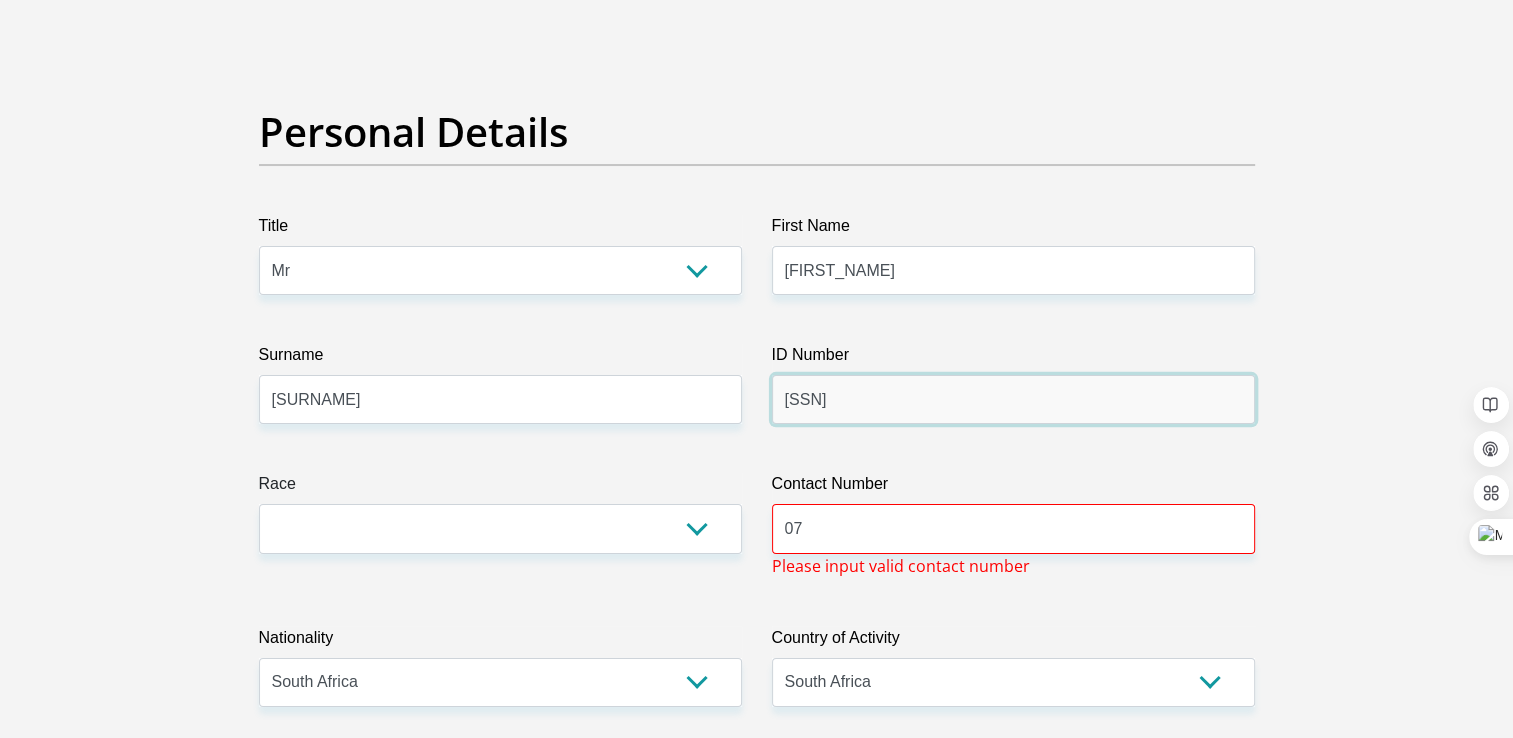 click on "[SSN]" at bounding box center (1013, 399) 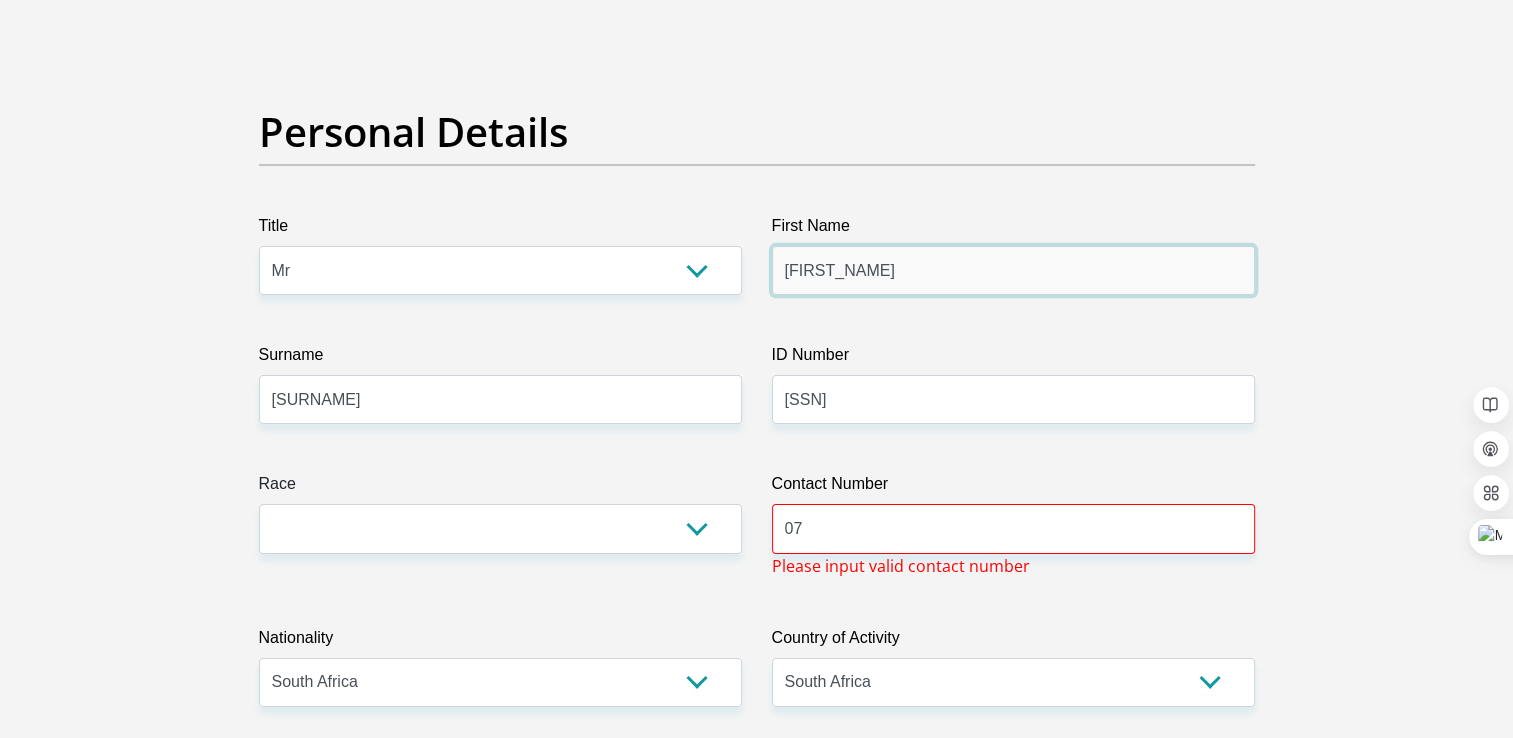 click on "[FIRST_NAME]" at bounding box center (1013, 270) 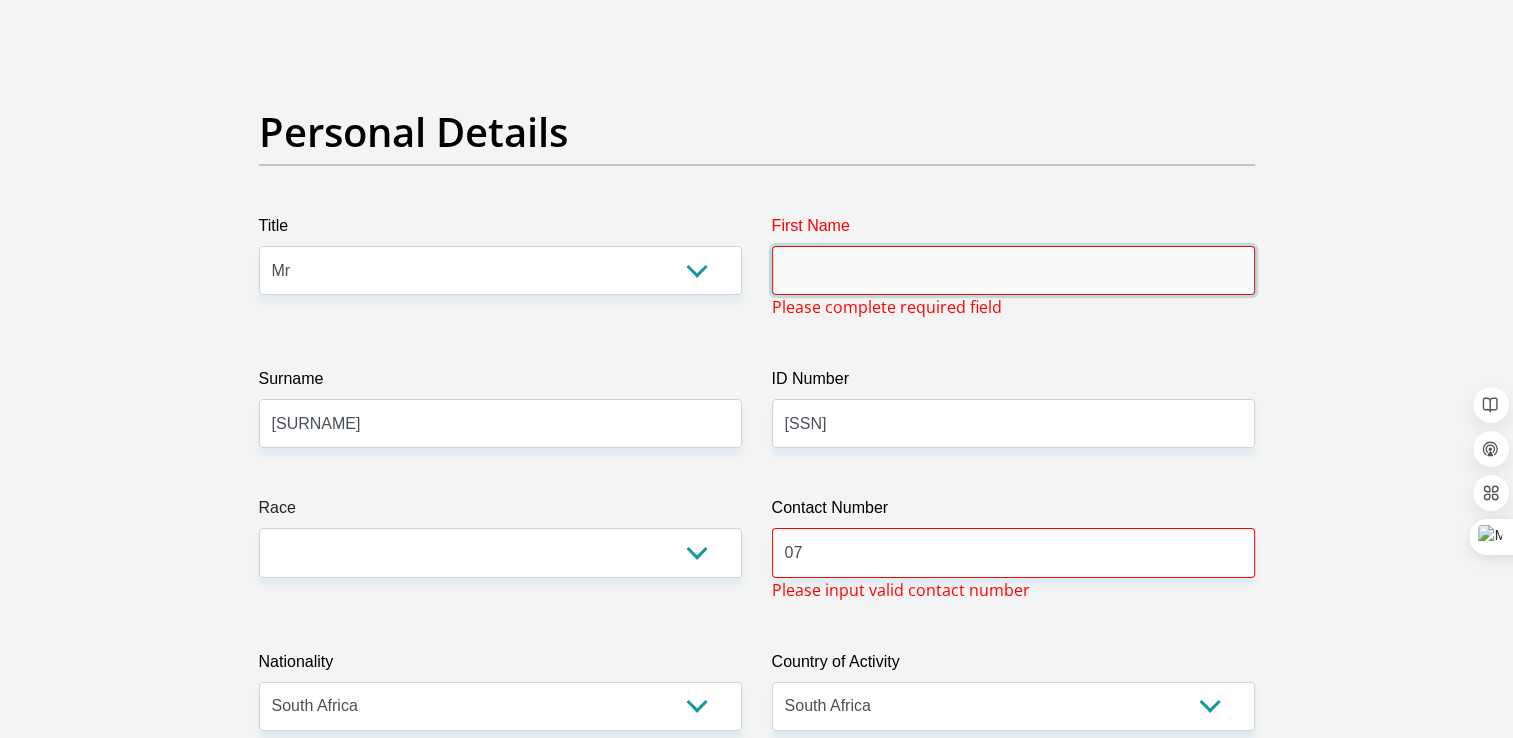 click on "First Name" at bounding box center (1013, 270) 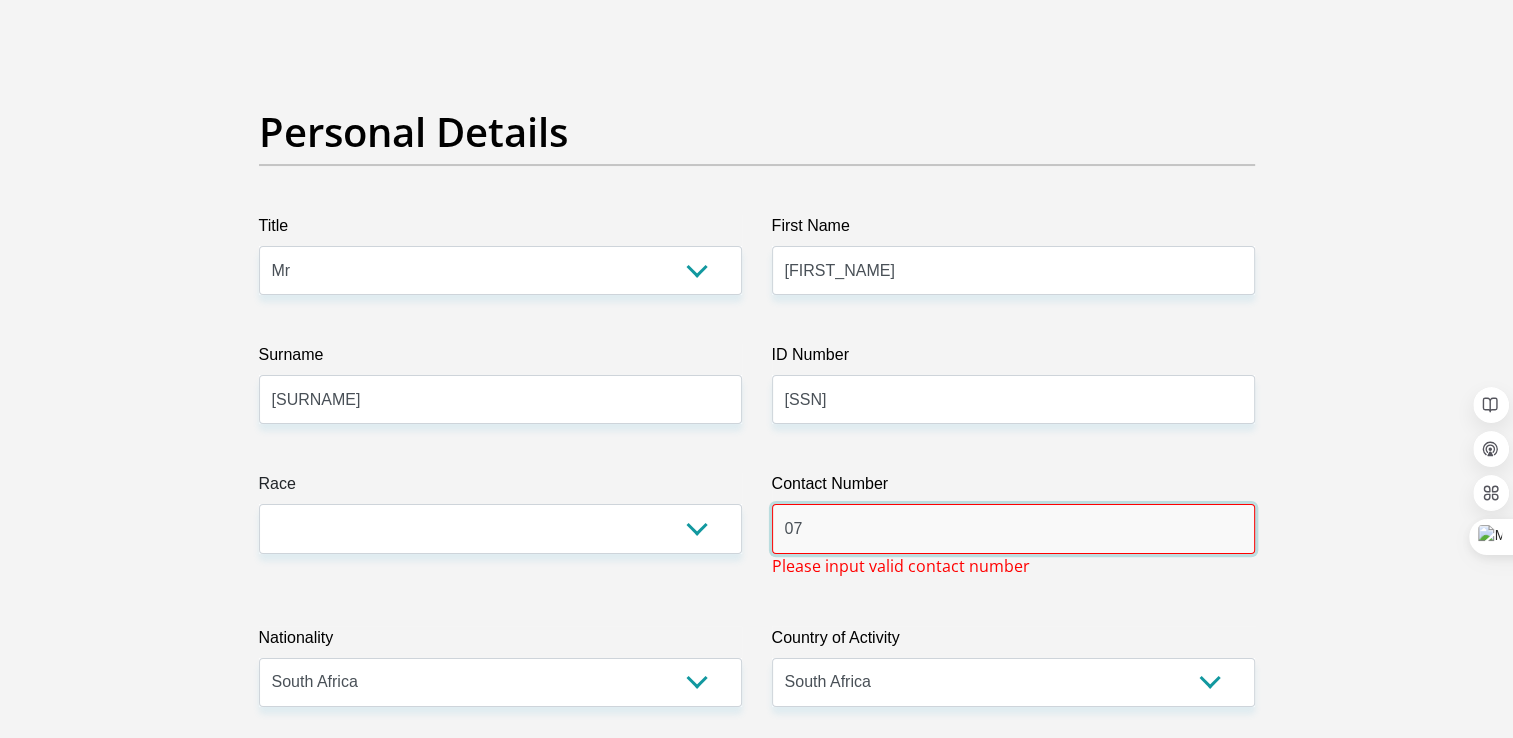 click on "07" at bounding box center [1013, 528] 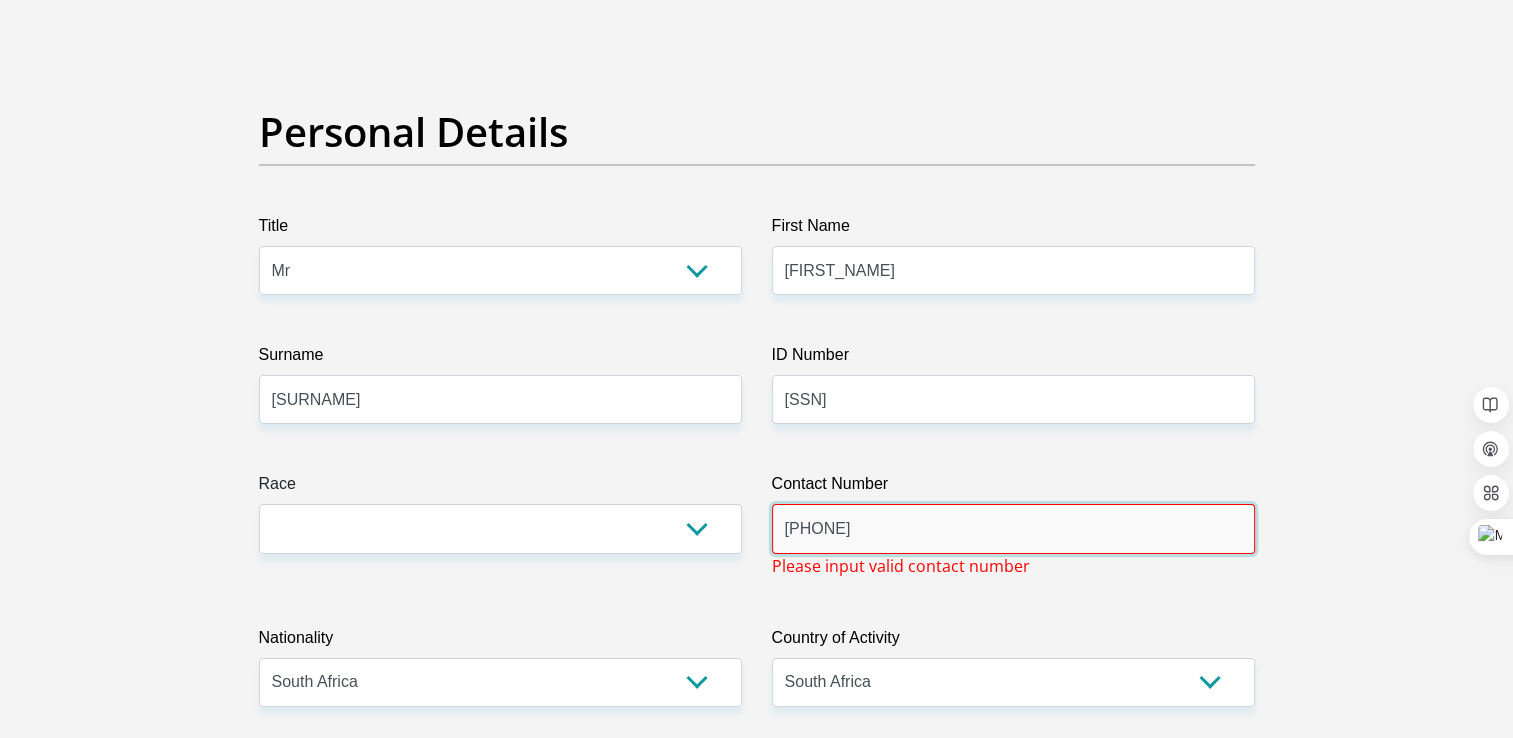 type on "[PHONE]" 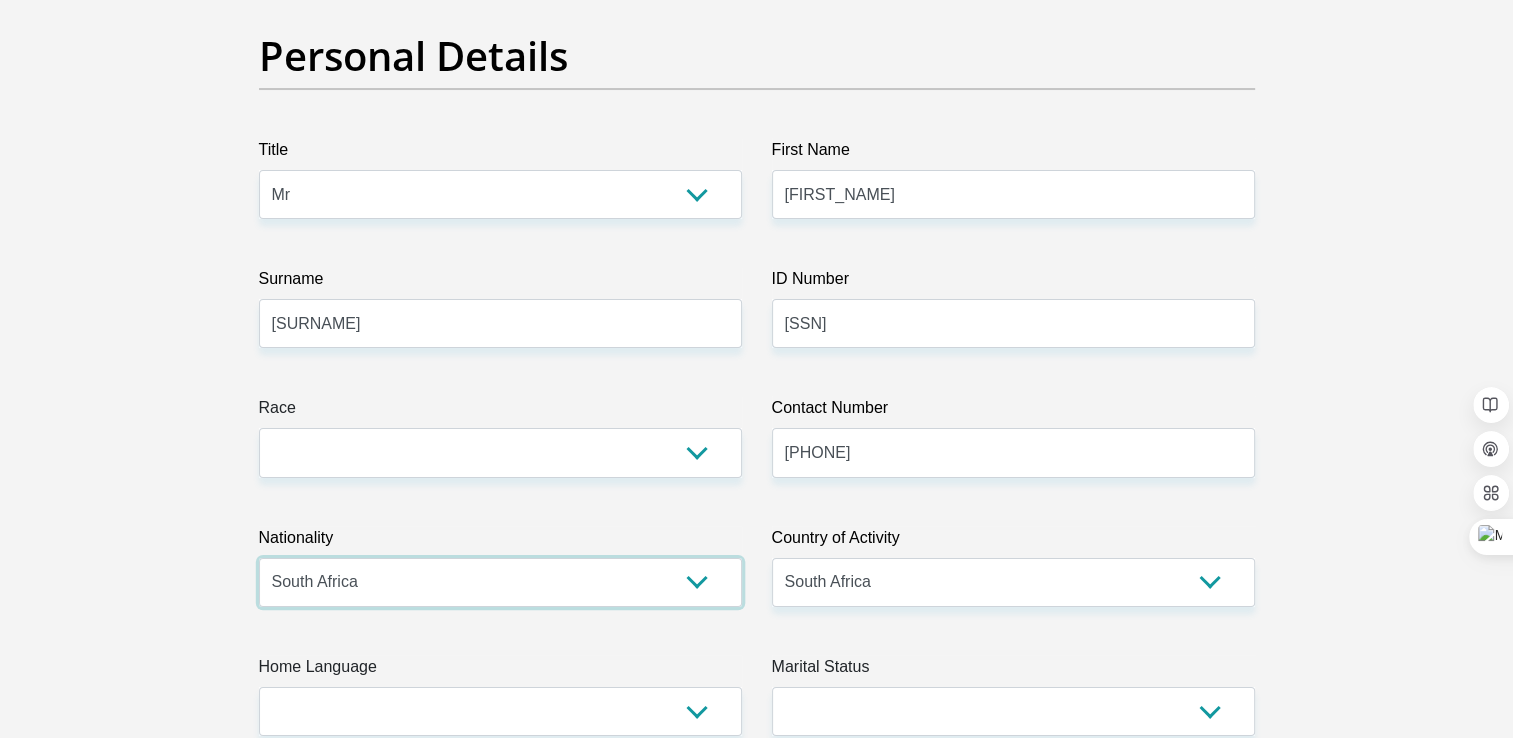 scroll, scrollTop: 200, scrollLeft: 0, axis: vertical 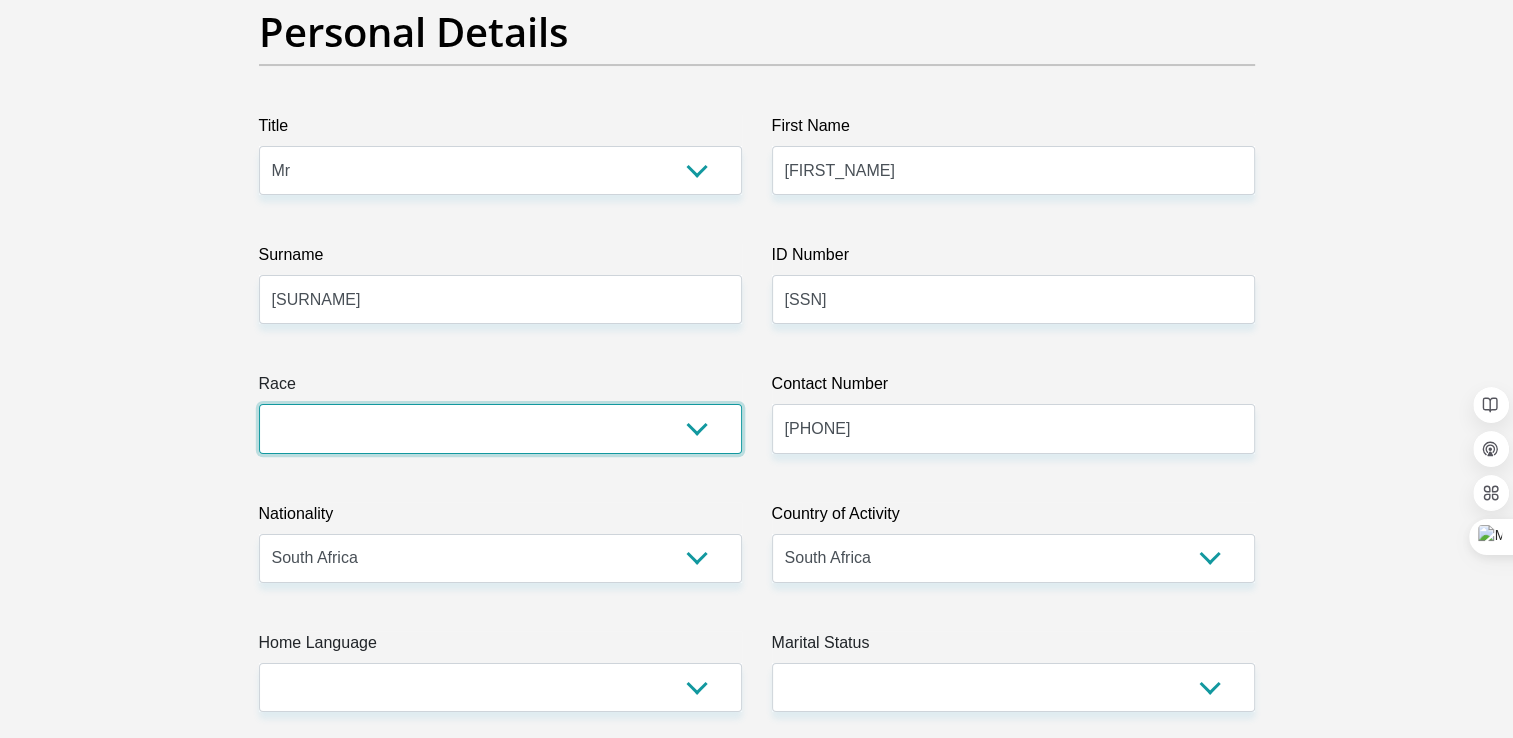 click on "Black
Coloured
Indian
White
Other" at bounding box center (500, 428) 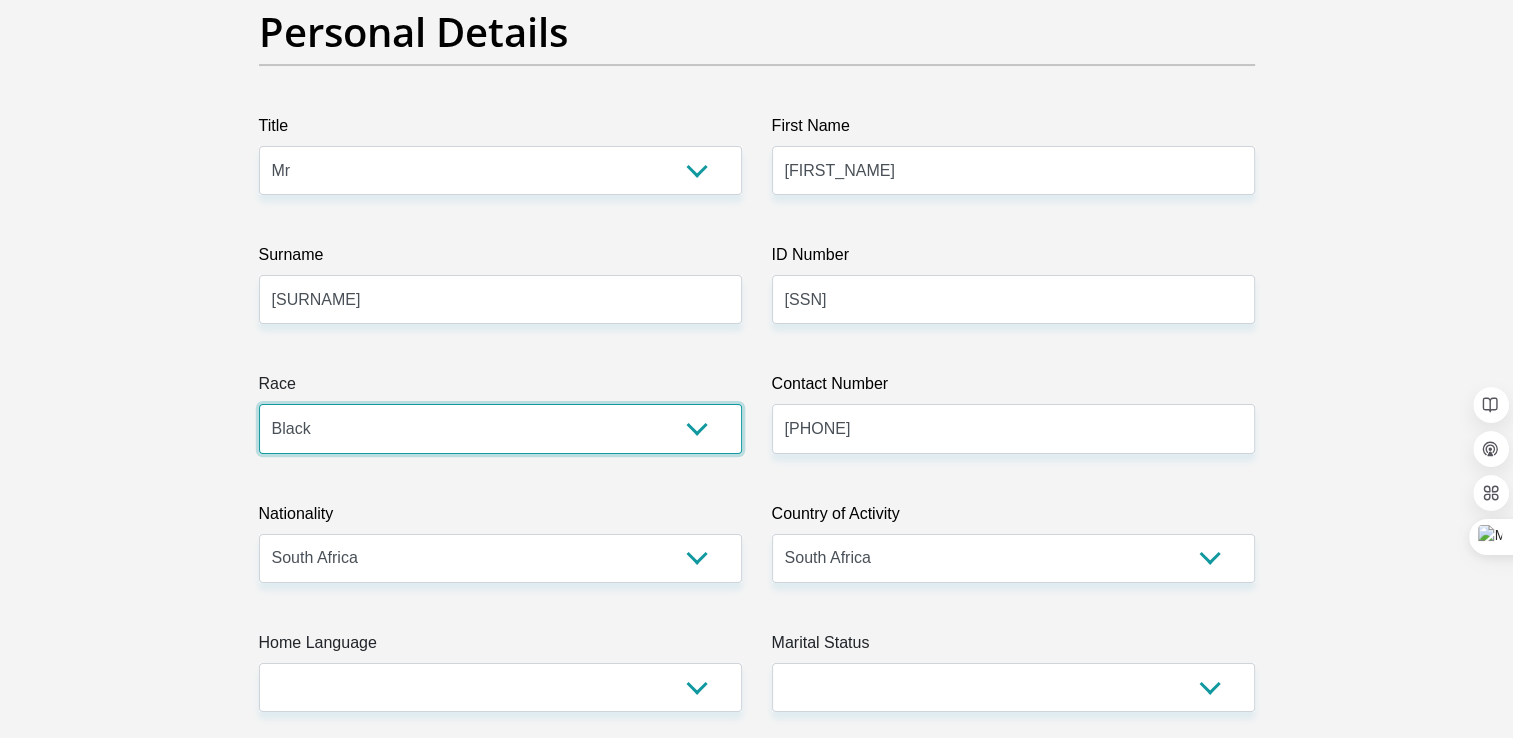 click on "Black
Coloured
Indian
White
Other" at bounding box center (500, 428) 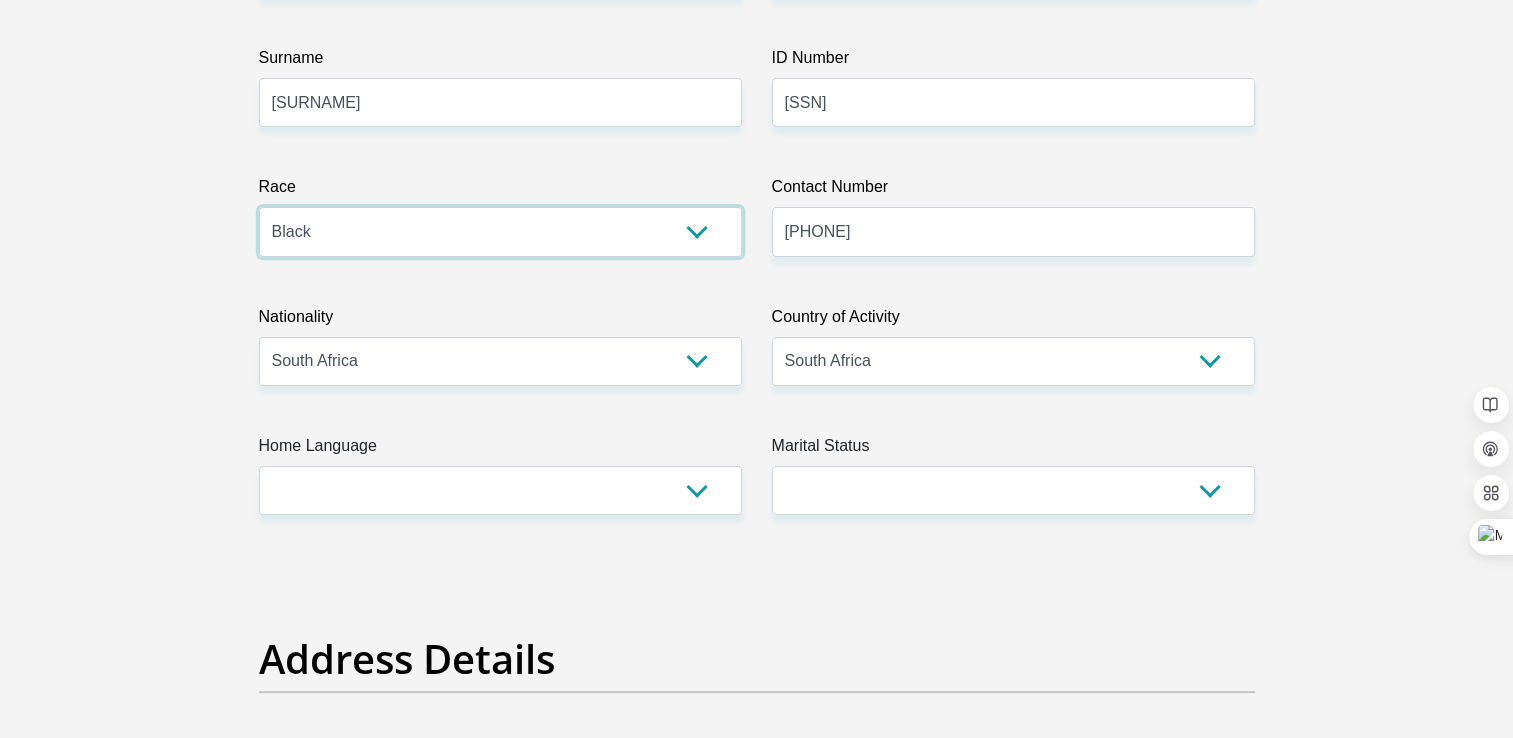 scroll, scrollTop: 400, scrollLeft: 0, axis: vertical 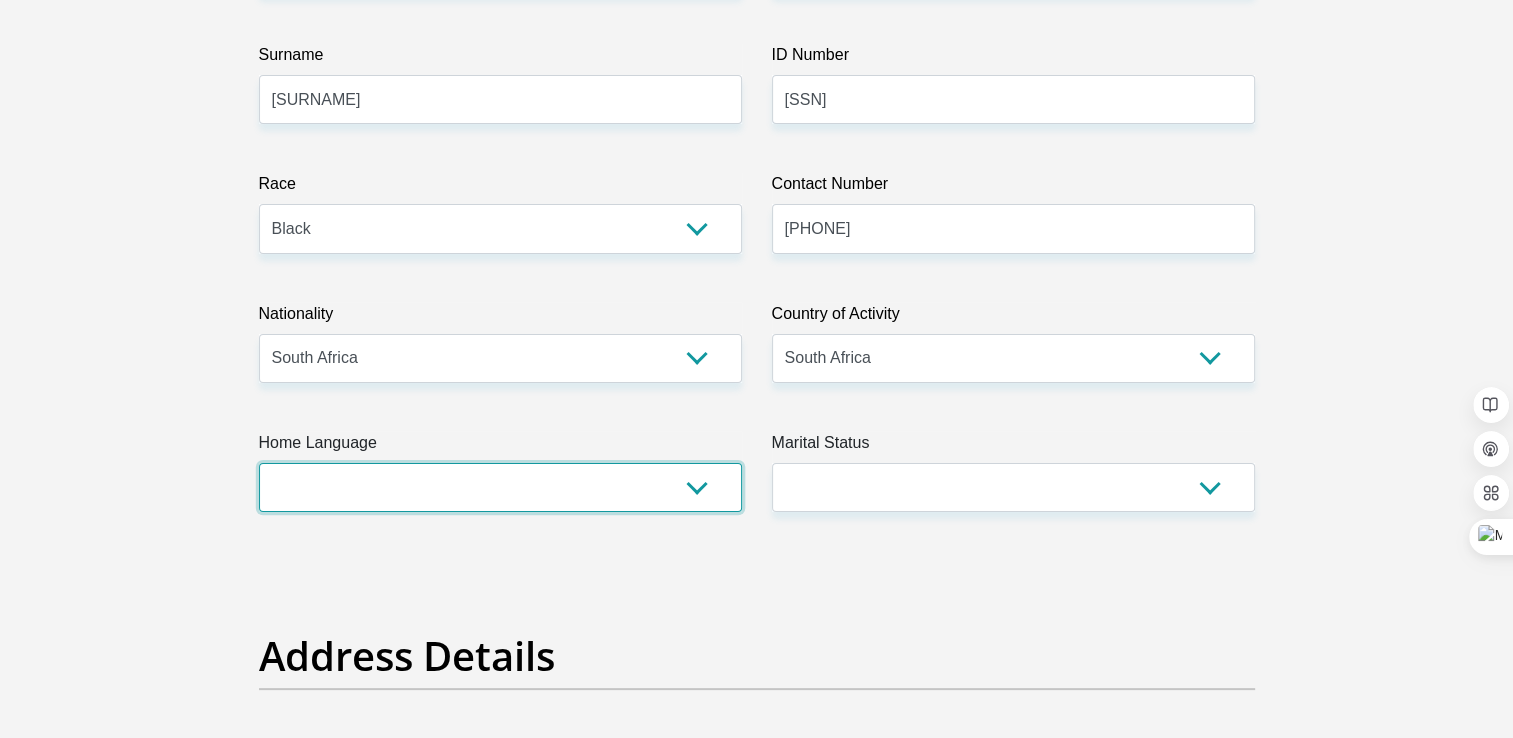 click on "Afrikaans
English
Sepedi
South Ndebele
Southern Sotho
Swati
Tsonga
Tswana
Venda
Xhosa
Zulu
Other" at bounding box center (500, 487) 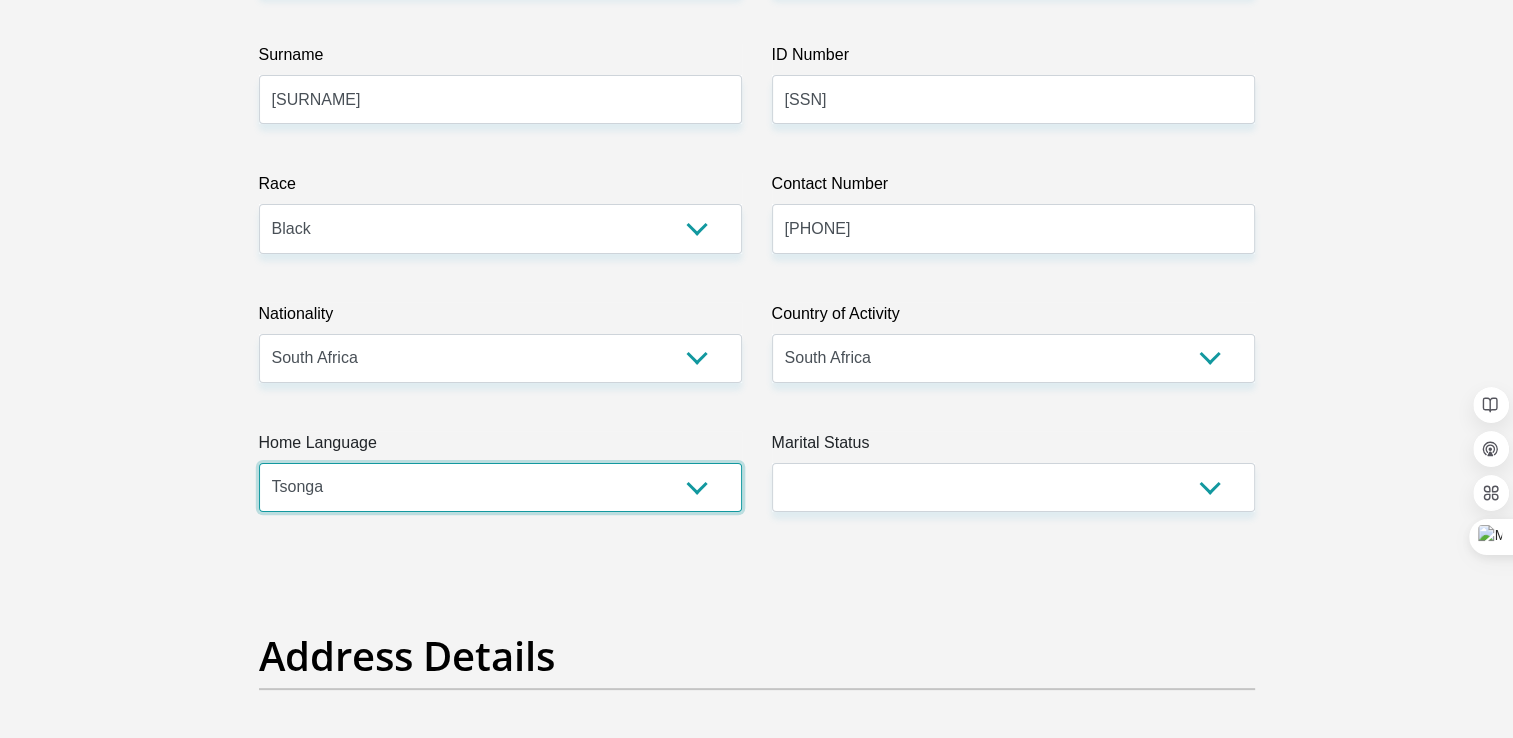 click on "Afrikaans
English
Sepedi
South Ndebele
Southern Sotho
Swati
Tsonga
Tswana
Venda
Xhosa
Zulu
Other" at bounding box center [500, 487] 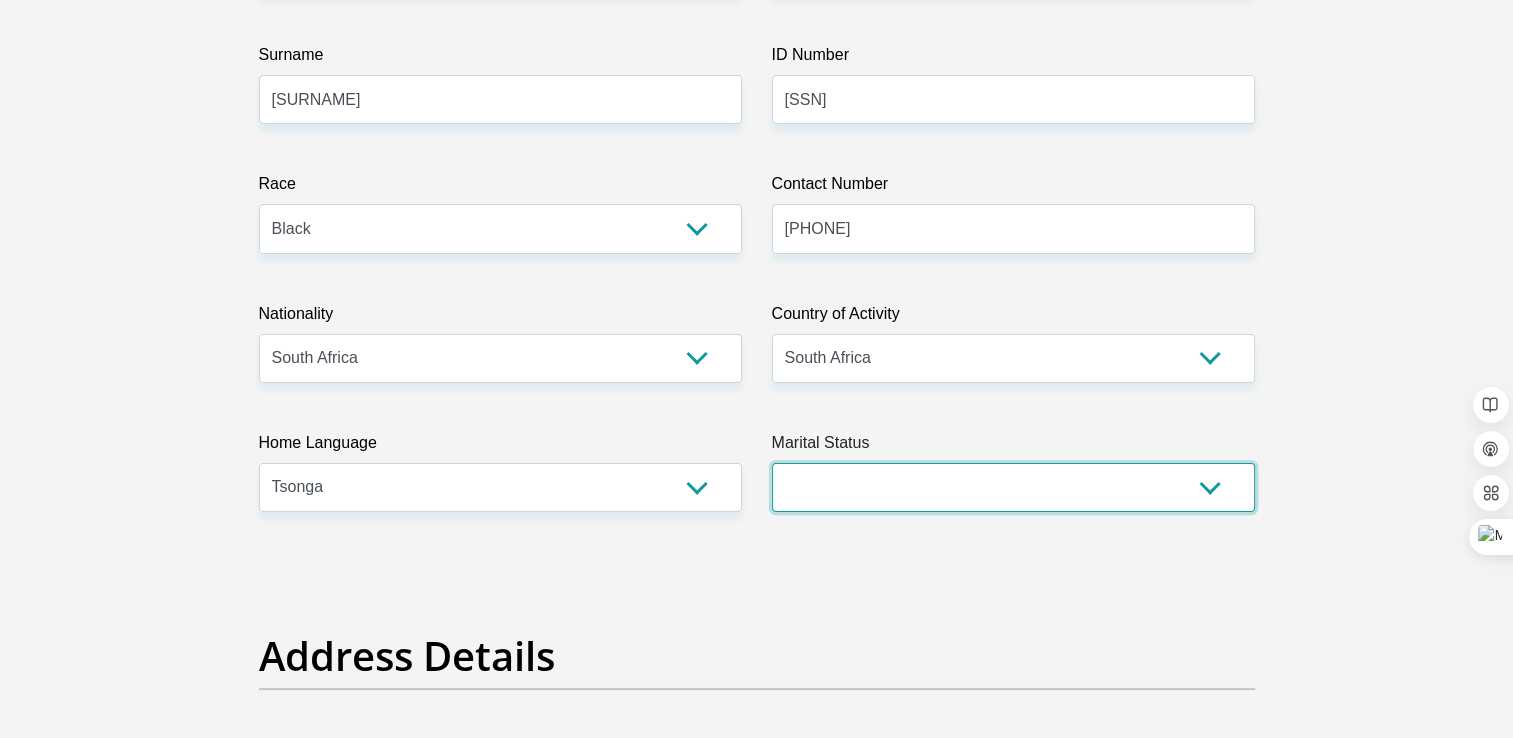 click on "Married ANC
Single
Divorced
Widowed
Married COP or Customary Law" at bounding box center (1013, 487) 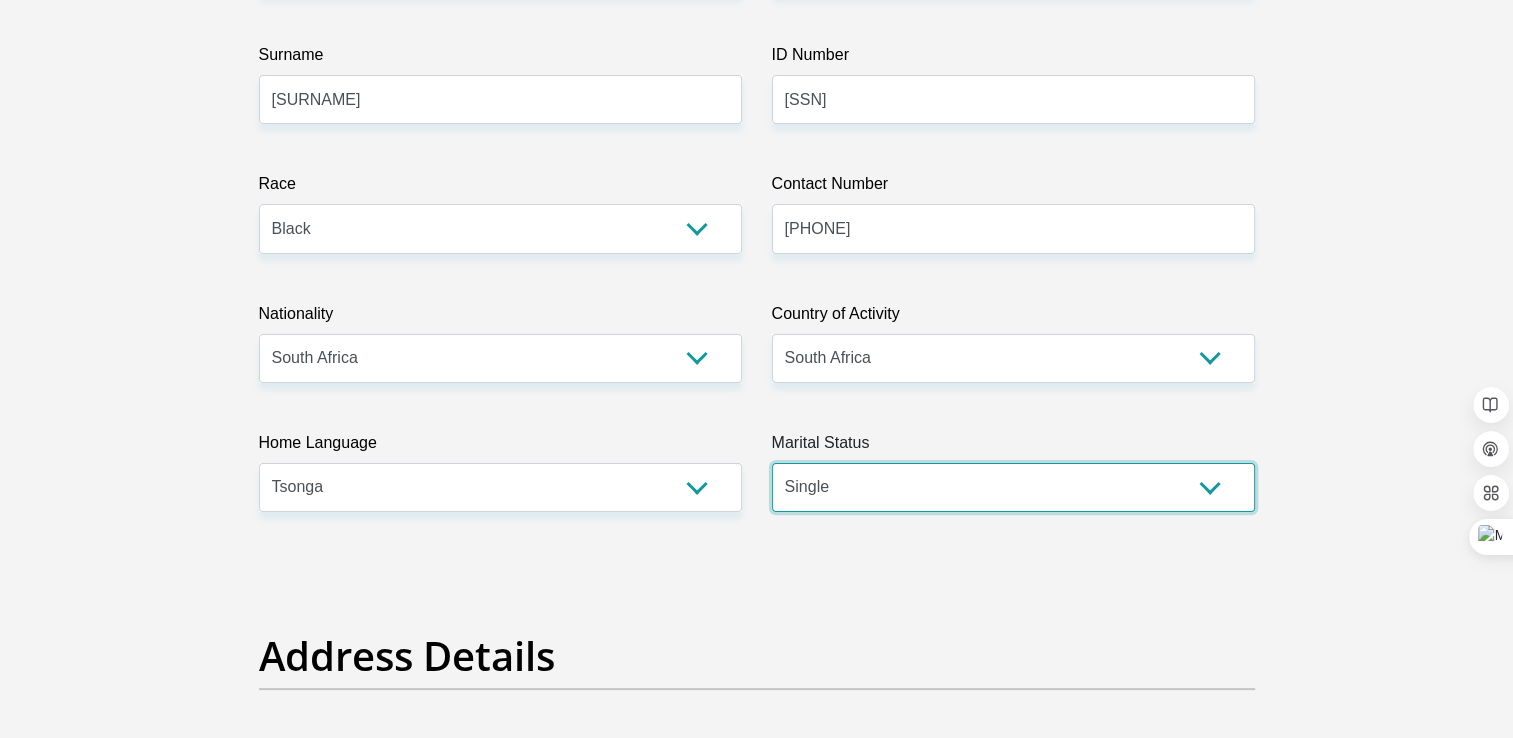 click on "Married ANC
Single
Divorced
Widowed
Married COP or Customary Law" at bounding box center (1013, 487) 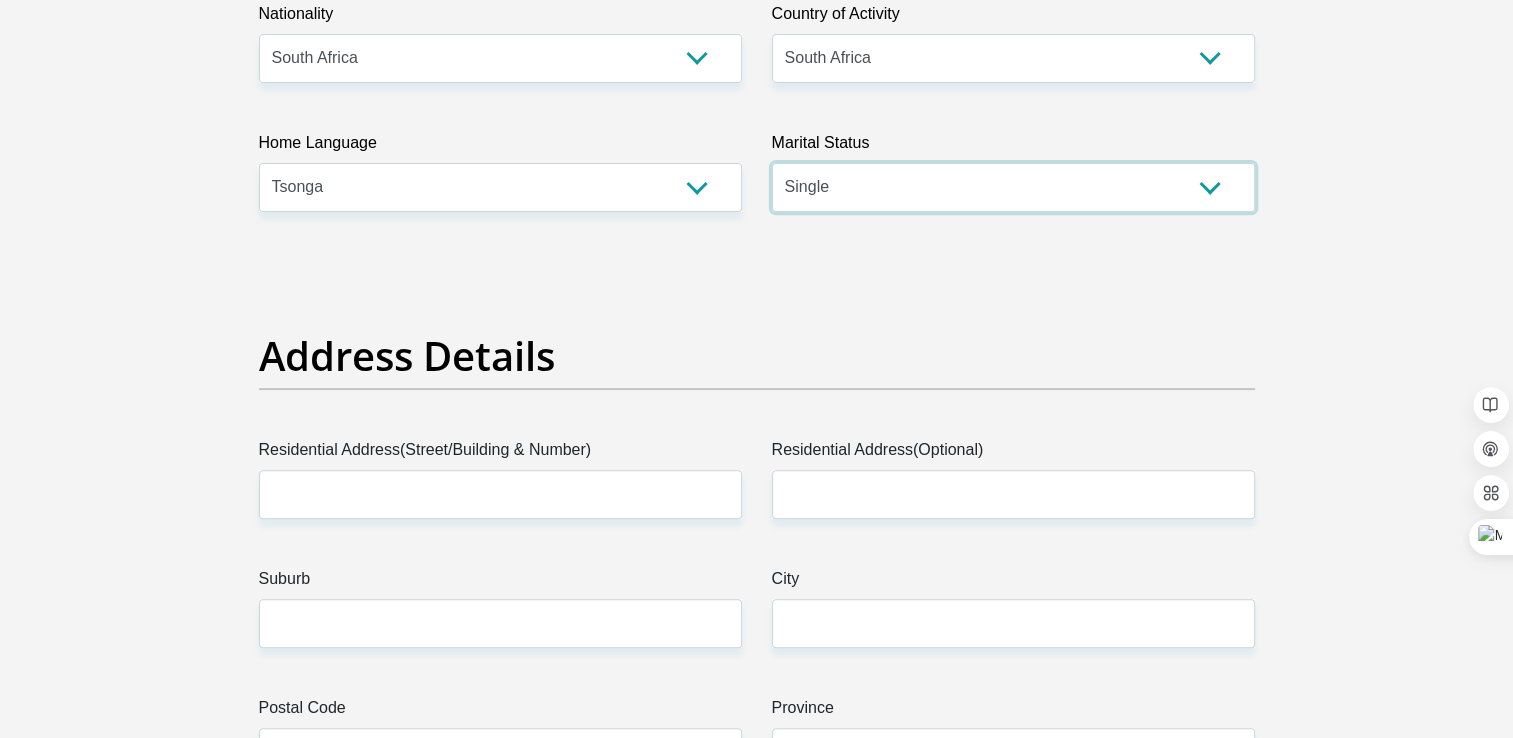 scroll, scrollTop: 800, scrollLeft: 0, axis: vertical 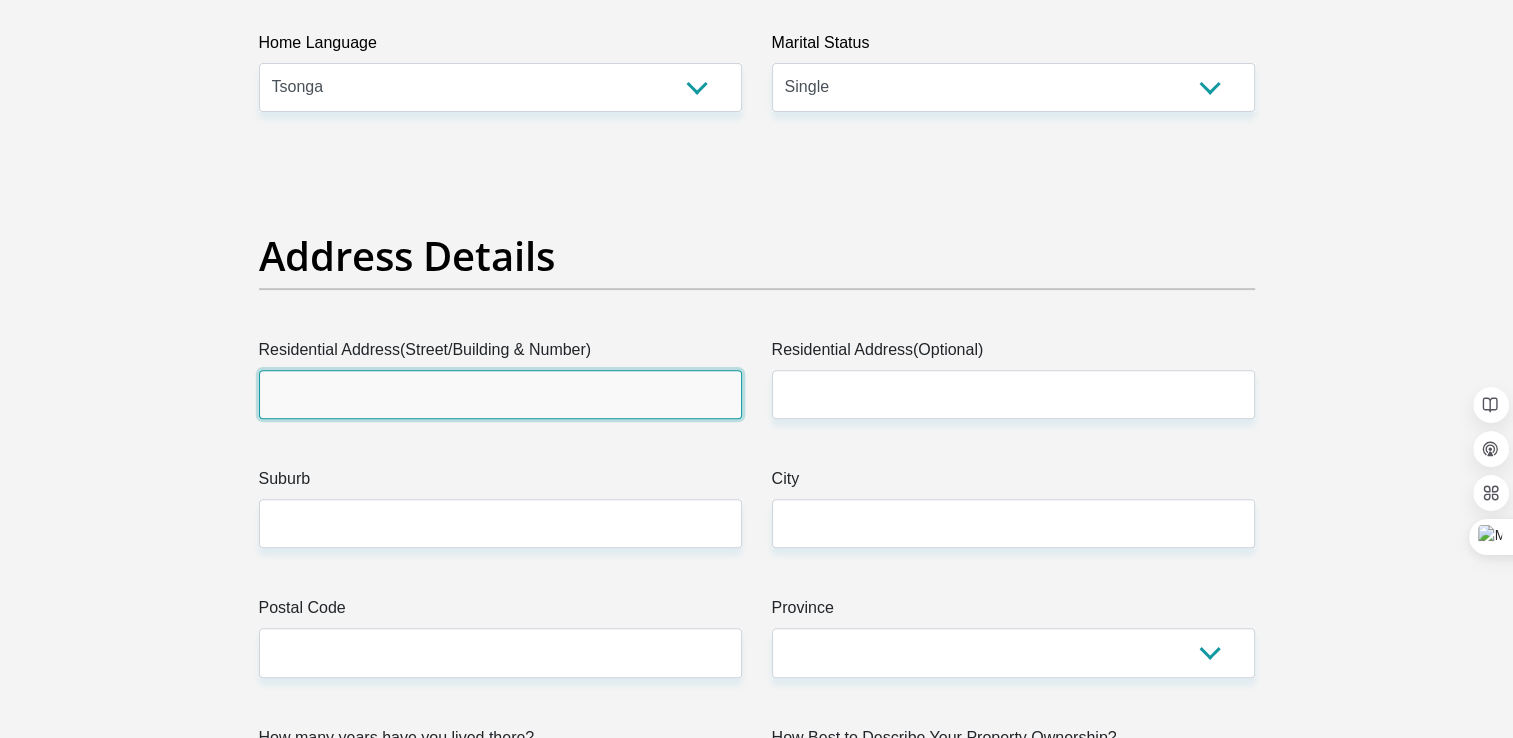 click on "Residential Address(Street/Building & Number)" at bounding box center (500, 394) 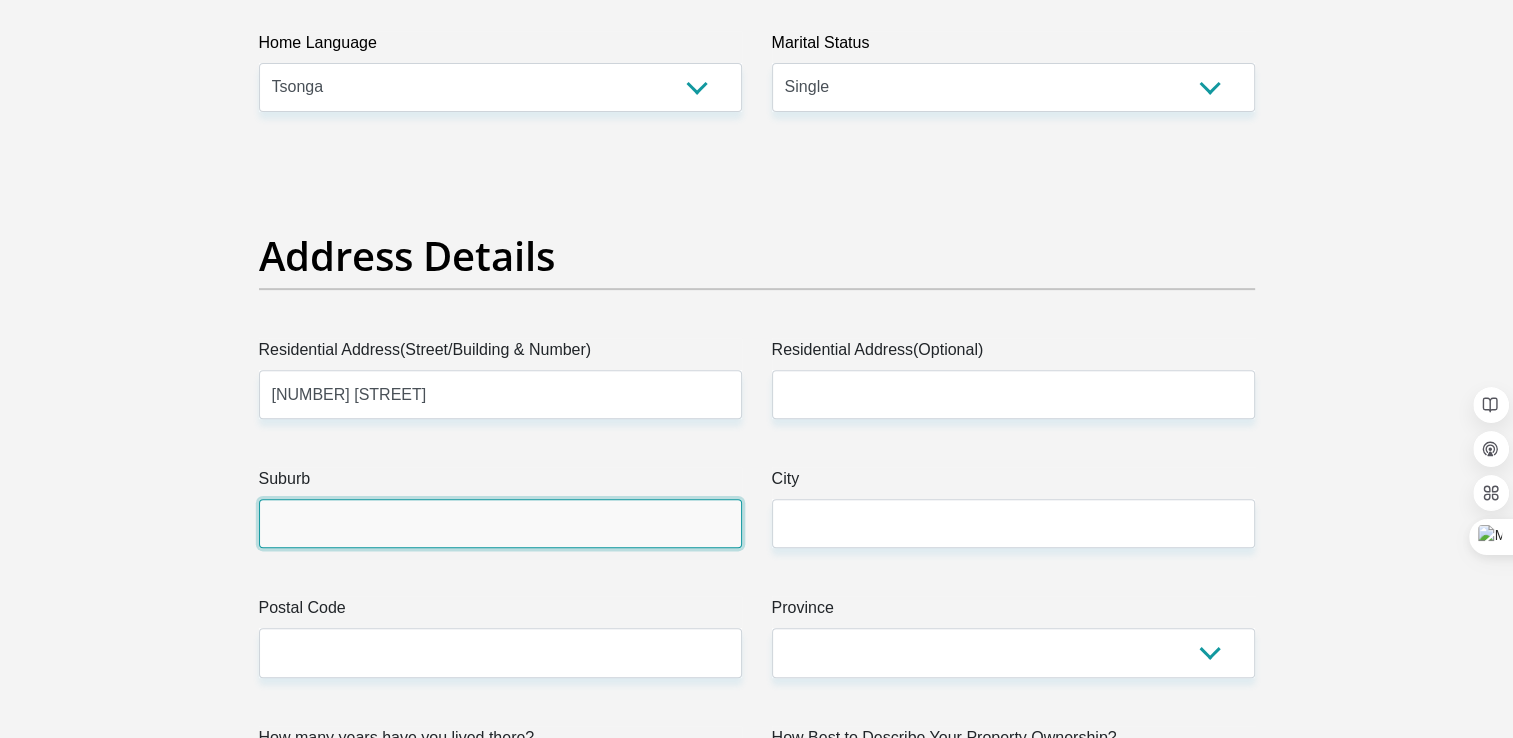 type on "[CITY]" 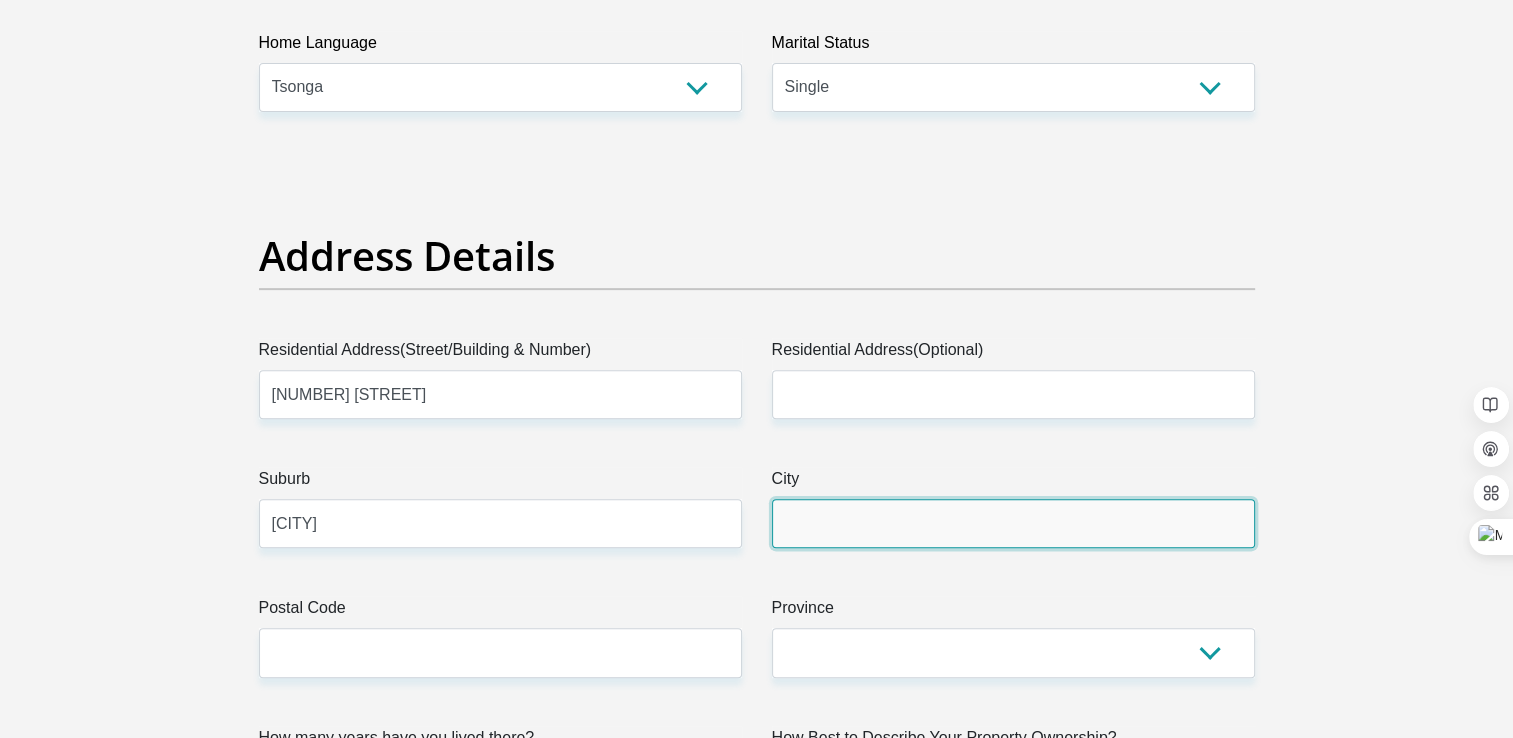 type on "[CITY]" 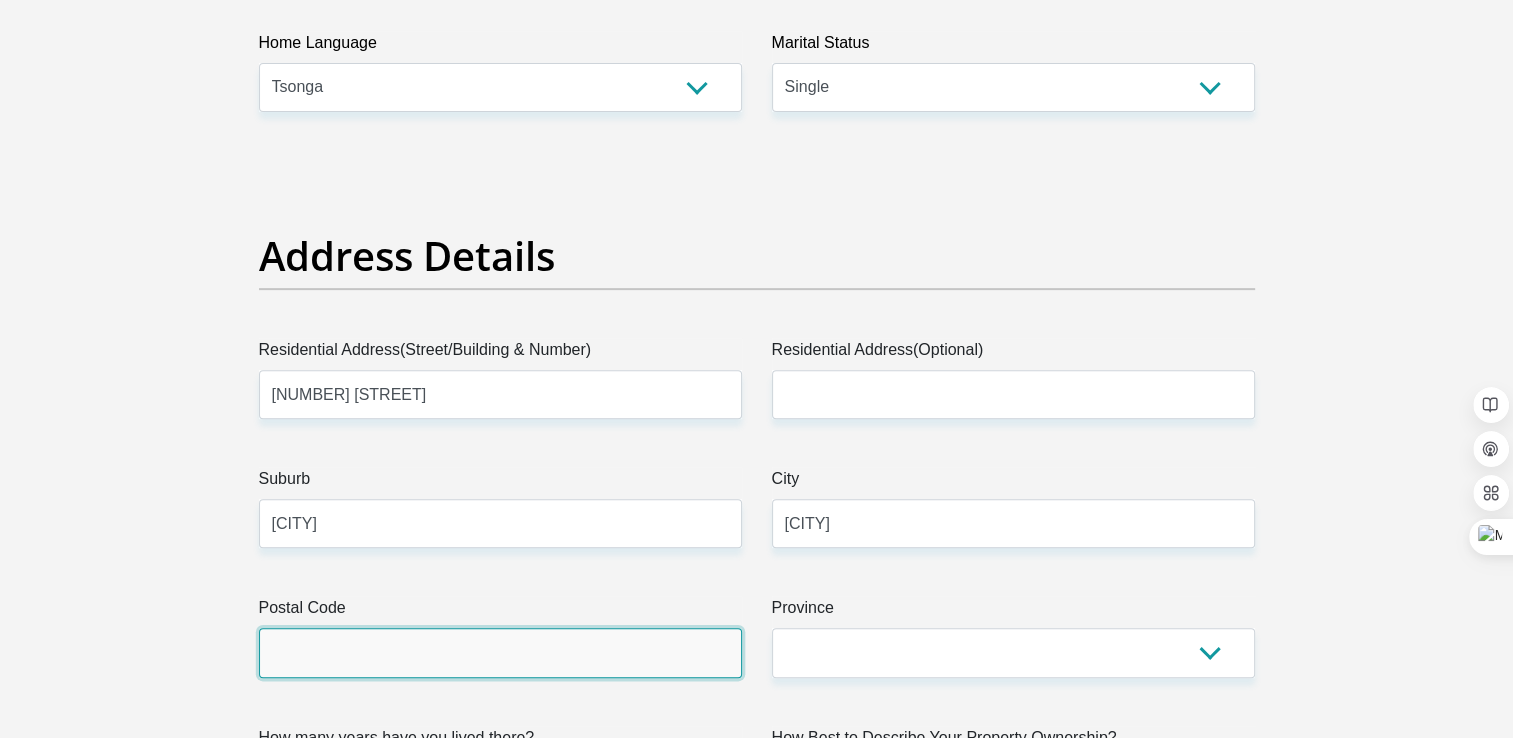 type on "0938" 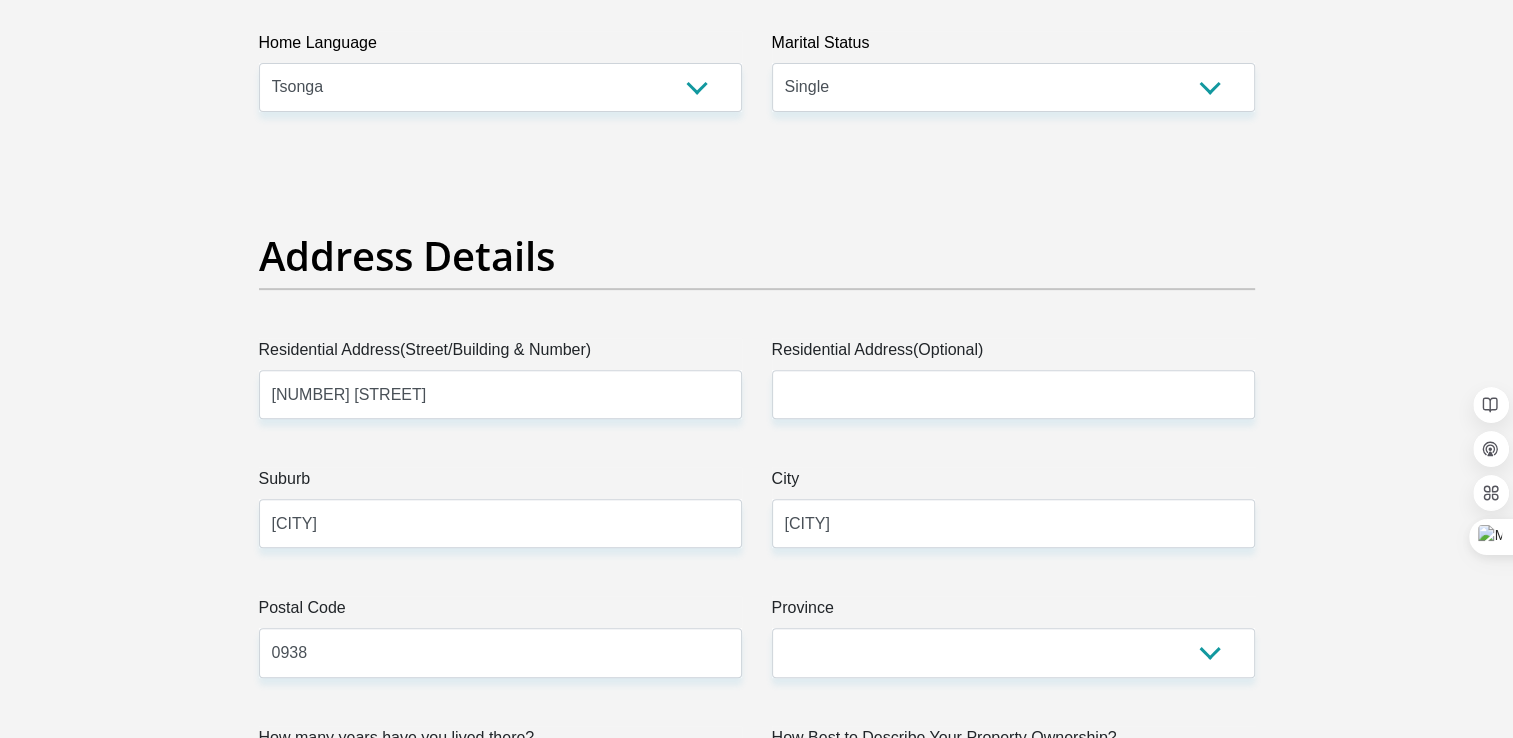 type on "[FIRST_NAME]@[EXAMPLE]" 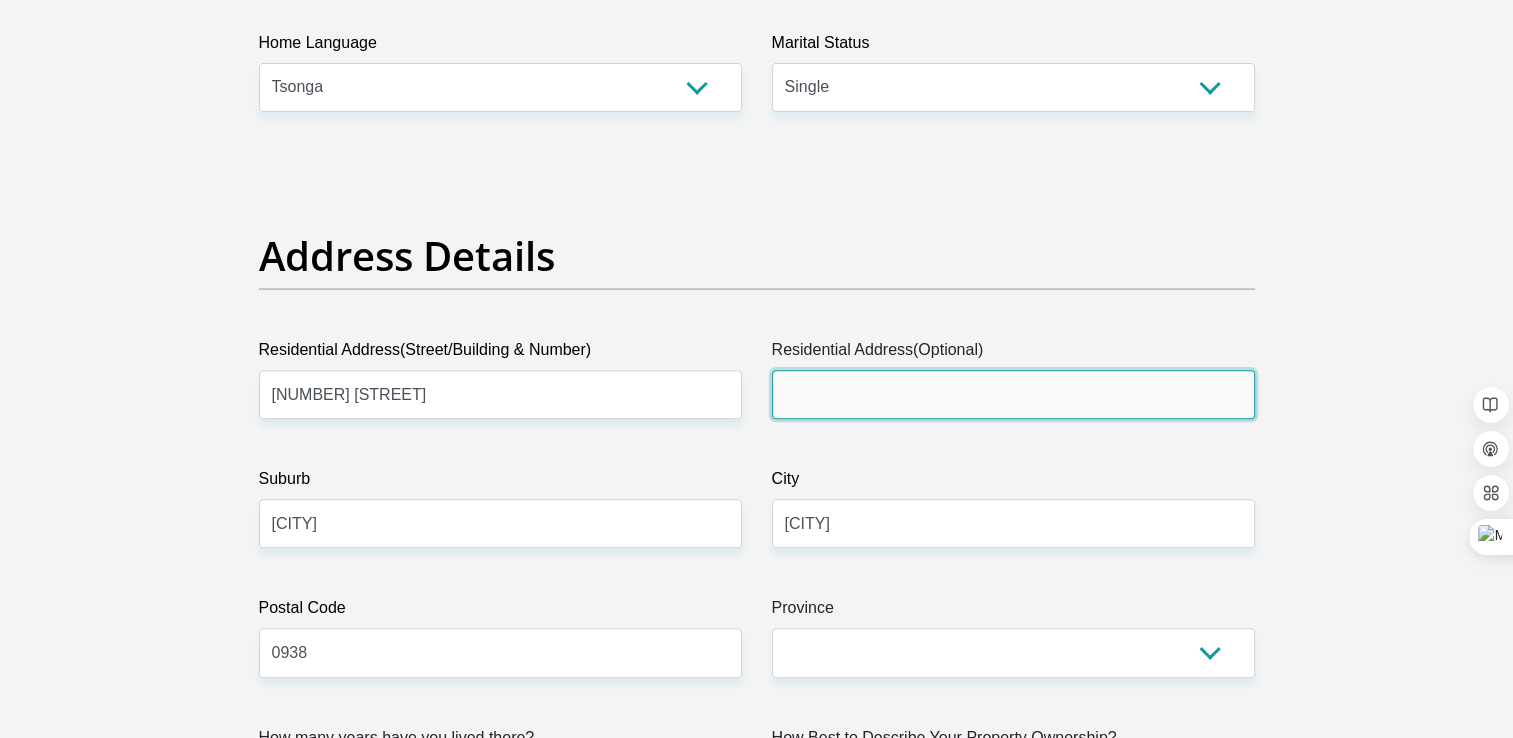 click on "Residential Address(Optional)" at bounding box center (1013, 394) 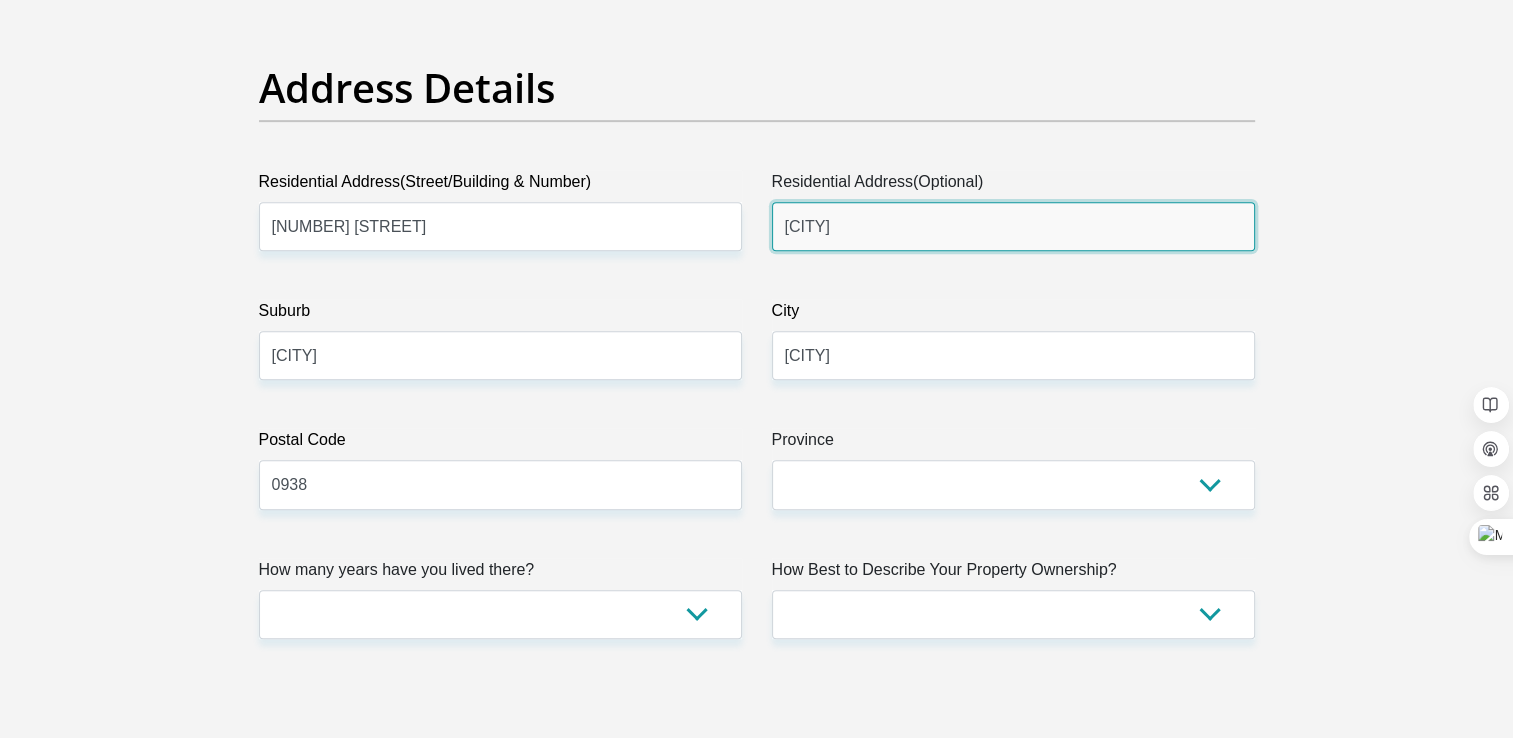 scroll, scrollTop: 1000, scrollLeft: 0, axis: vertical 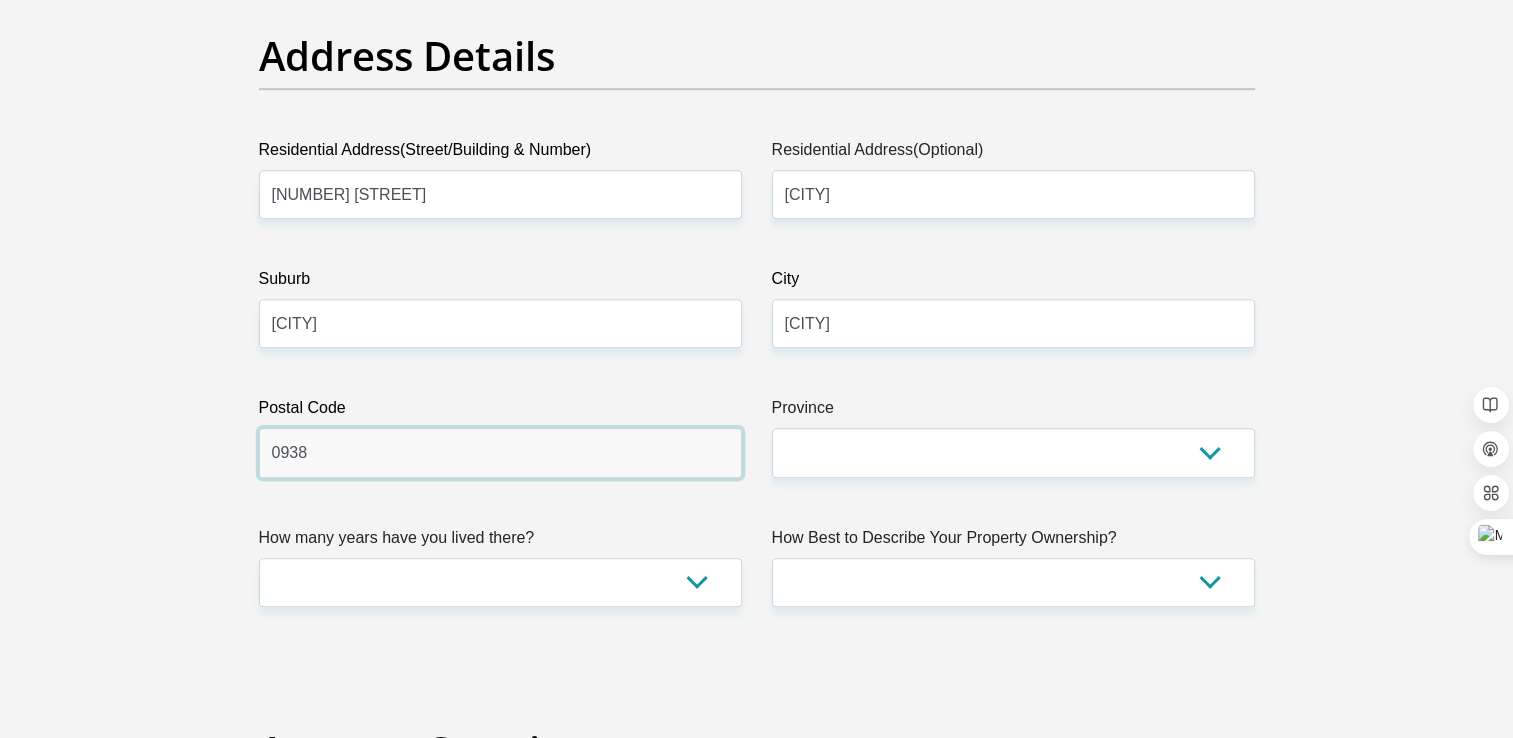click on "0938" at bounding box center [500, 452] 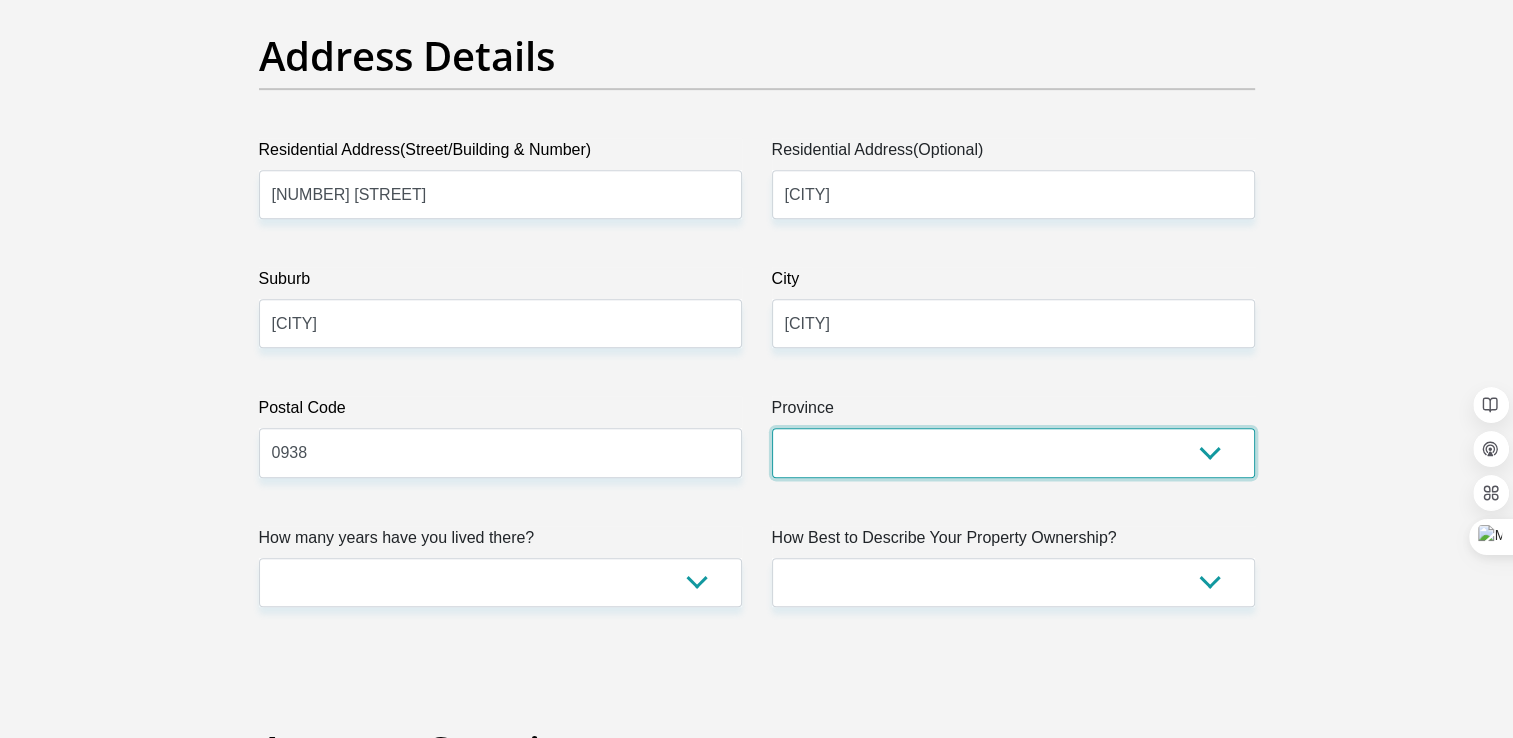click on "Eastern Cape
Free State
Gauteng
KwaZulu-Natal
Limpopo
Mpumalanga
Northern Cape
North West
Western Cape" at bounding box center (1013, 452) 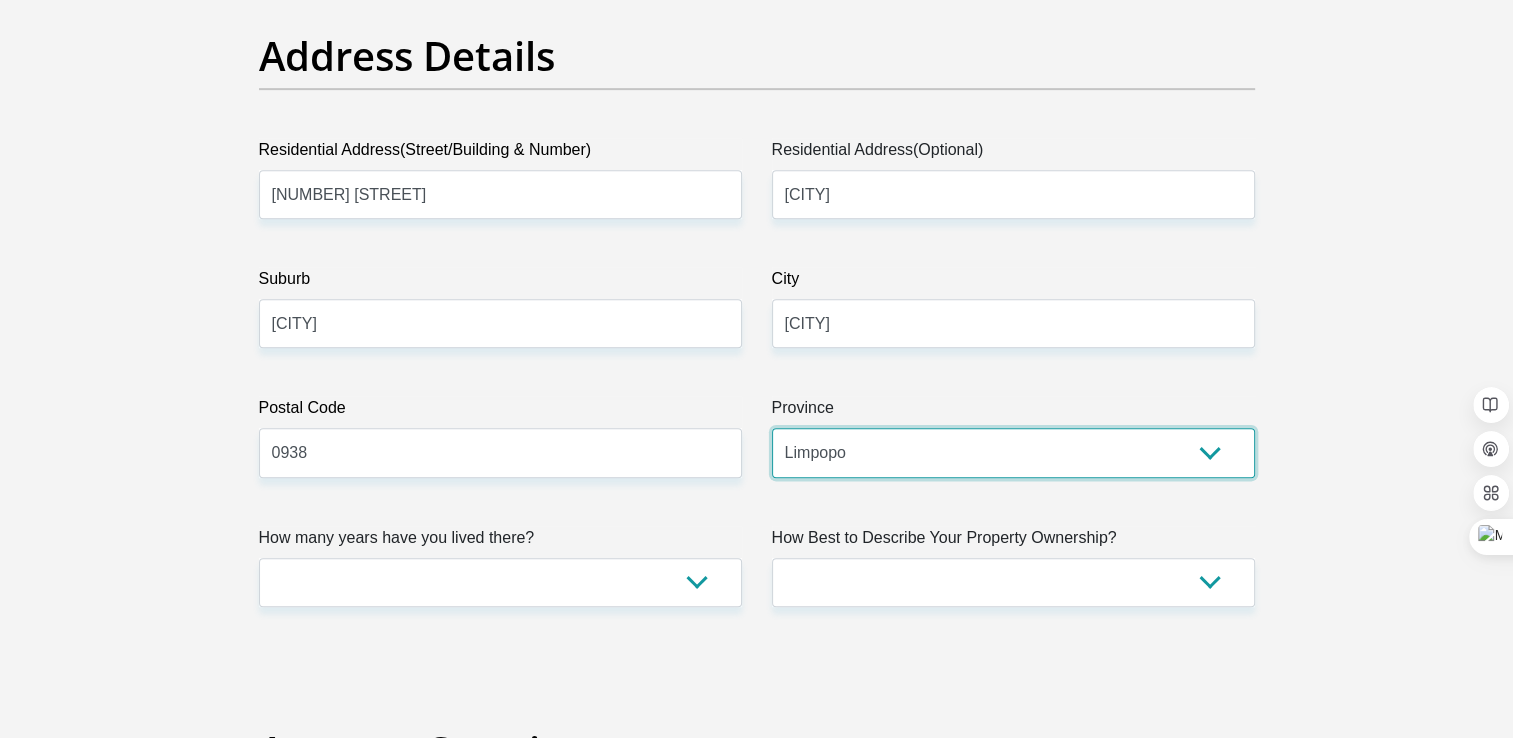 click on "Eastern Cape
Free State
Gauteng
KwaZulu-Natal
Limpopo
Mpumalanga
Northern Cape
North West
Western Cape" at bounding box center [1013, 452] 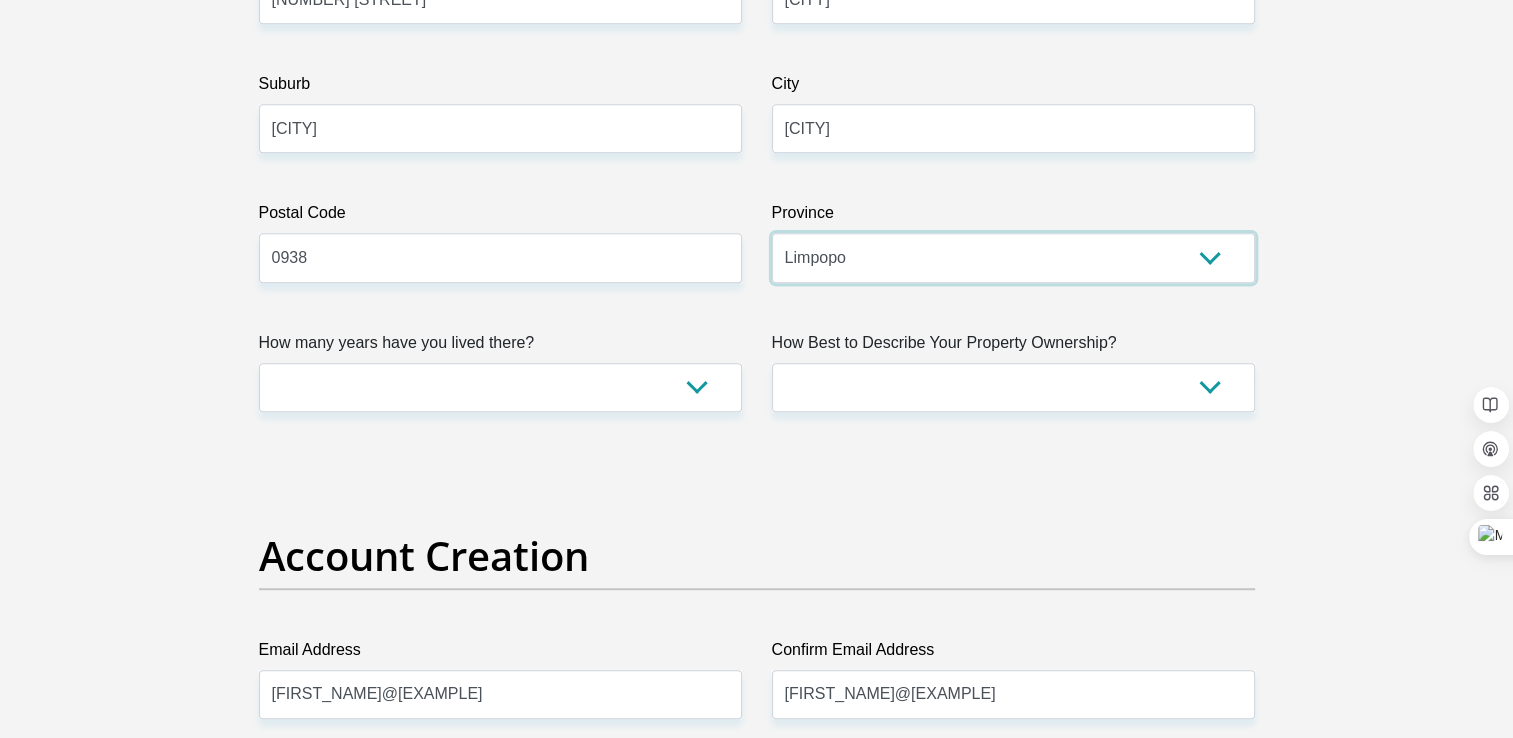 scroll, scrollTop: 1200, scrollLeft: 0, axis: vertical 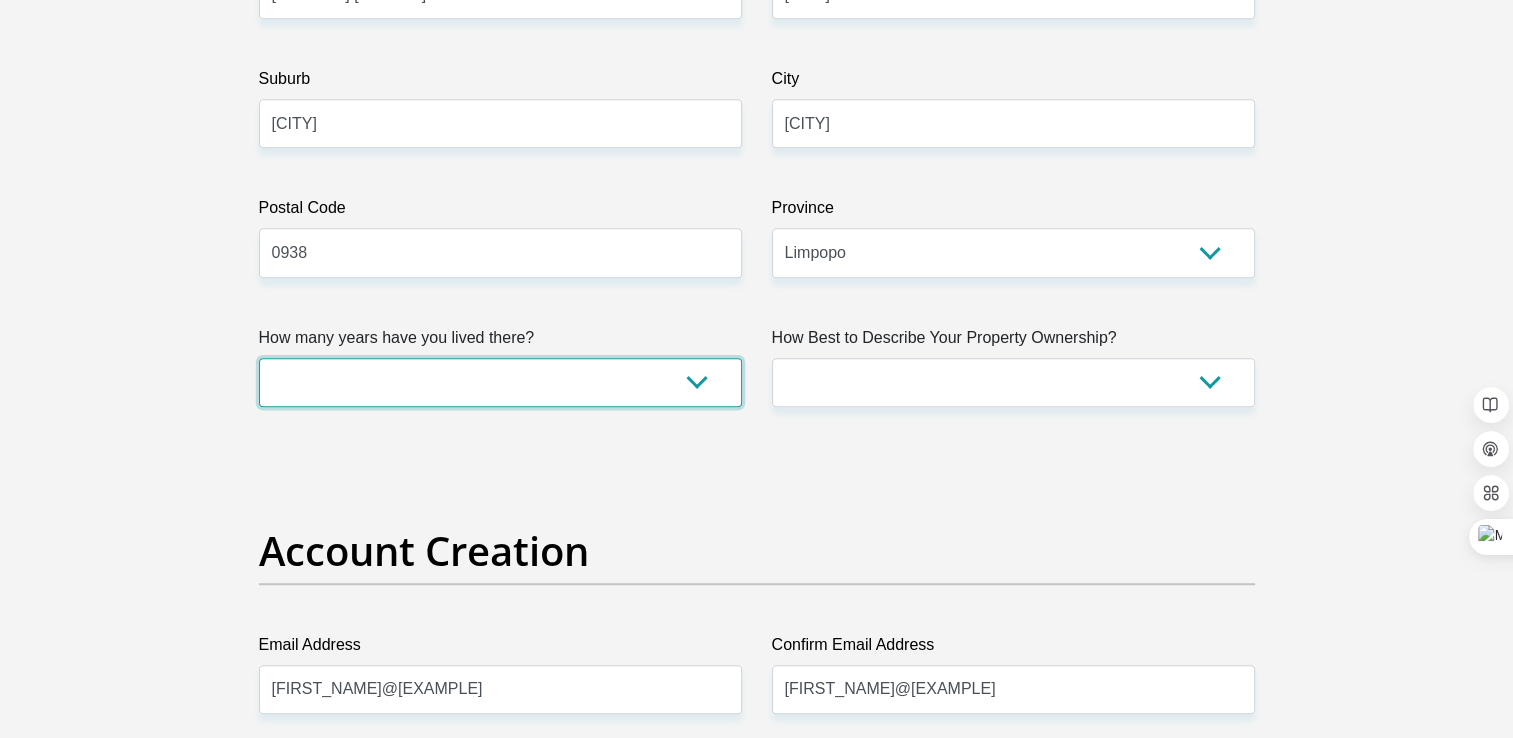 click on "less than 1 year
1-3 years
3-5 years
5+ years" at bounding box center (500, 382) 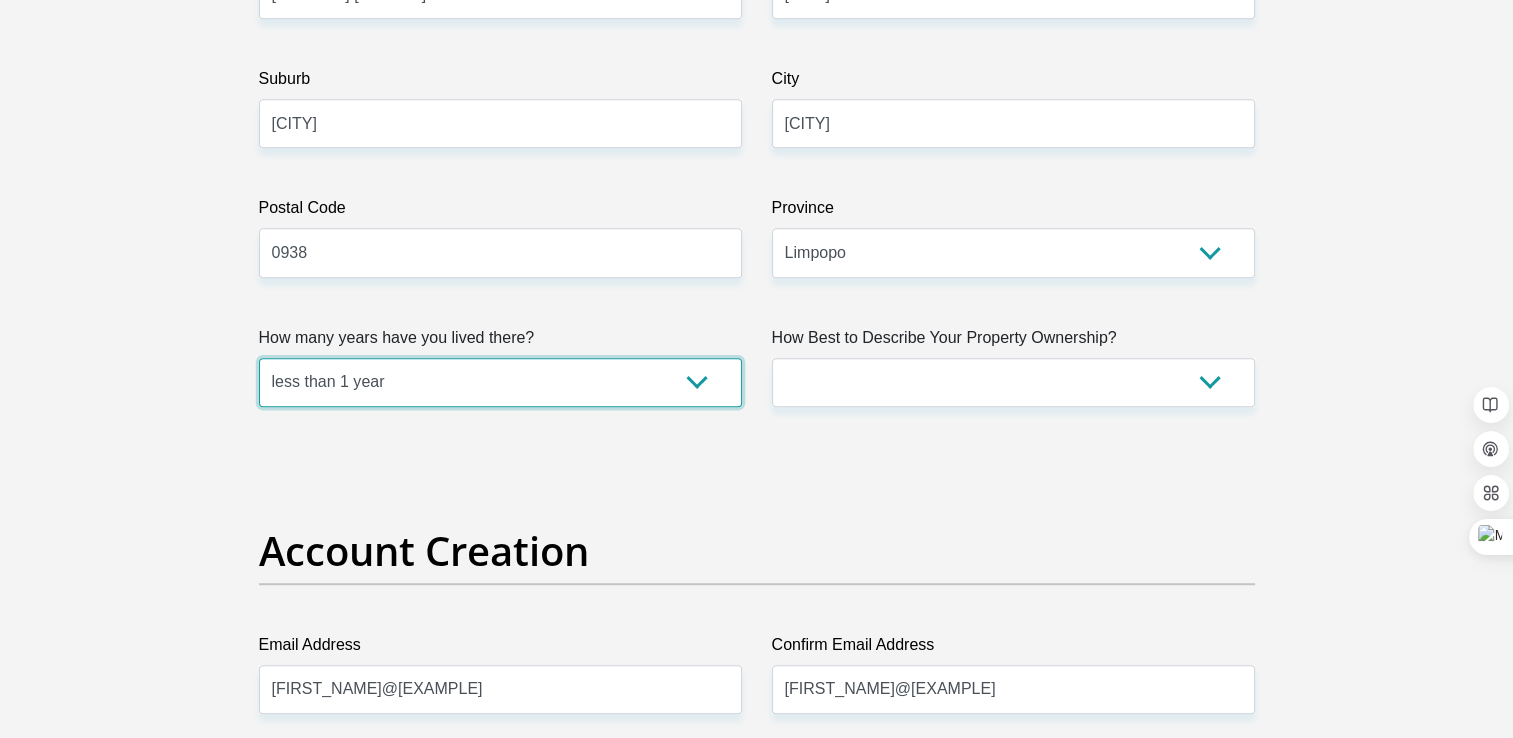 click on "less than 1 year
1-3 years
3-5 years
5+ years" at bounding box center [500, 382] 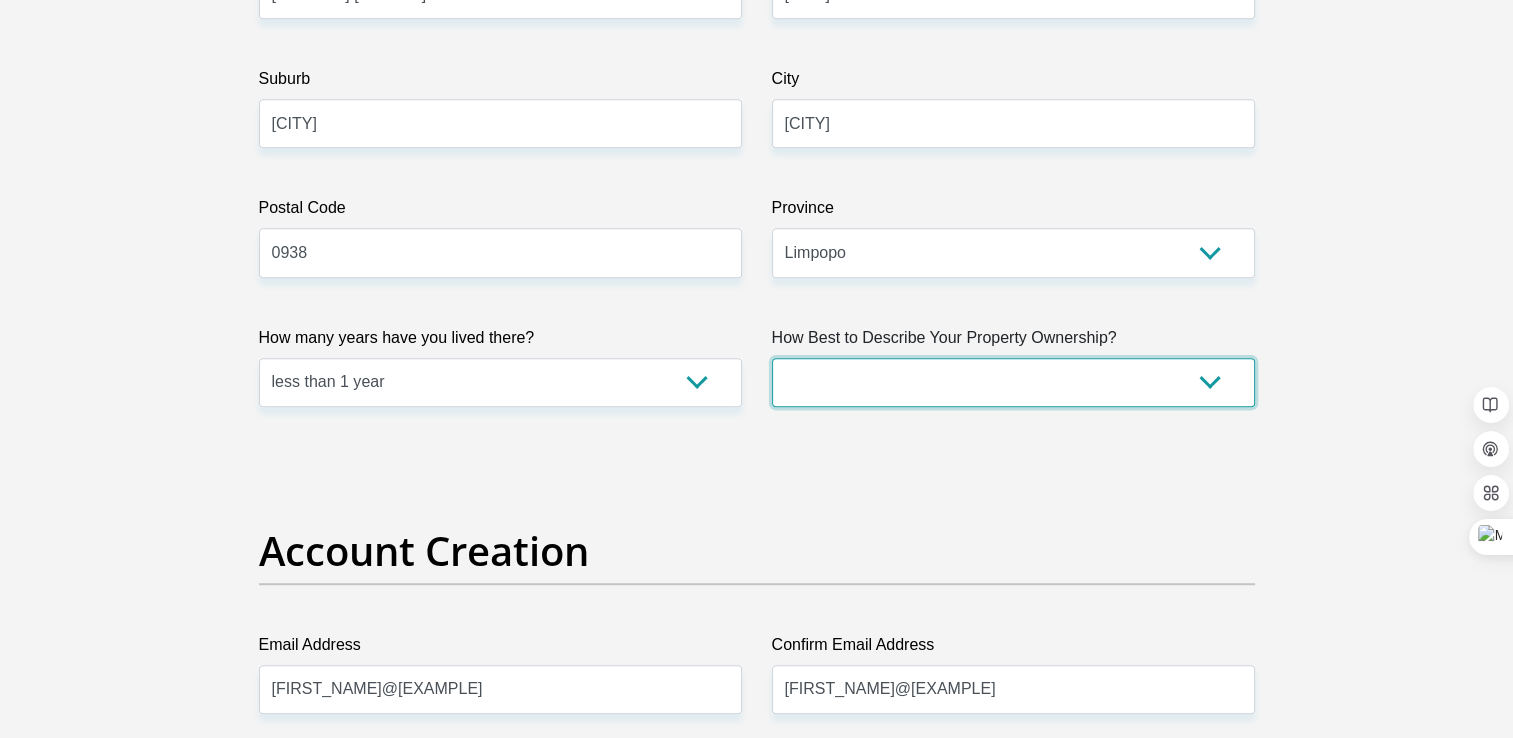 click on "Owned
Rented
Family Owned
Company Dwelling" at bounding box center (1013, 382) 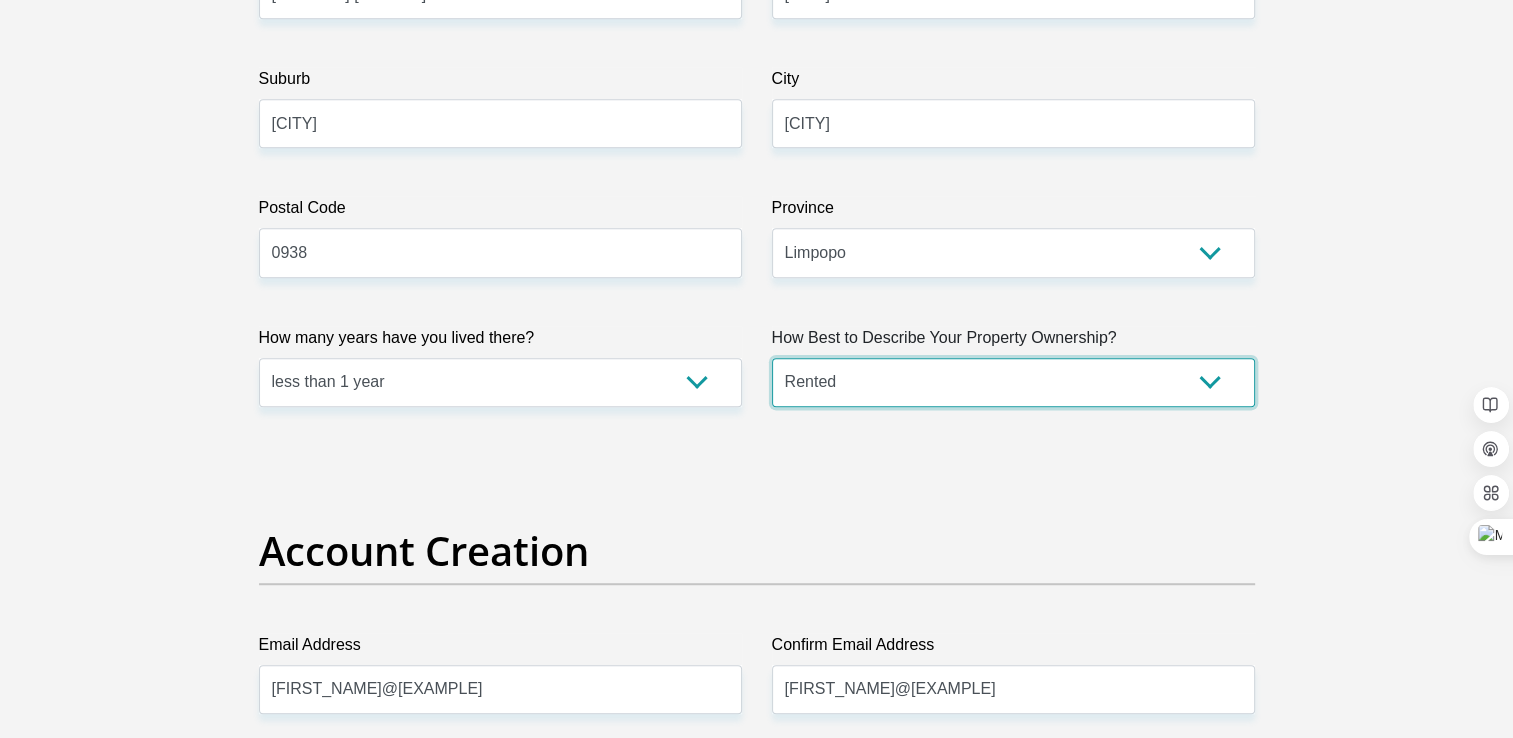 click on "Owned
Rented
Family Owned
Company Dwelling" at bounding box center [1013, 382] 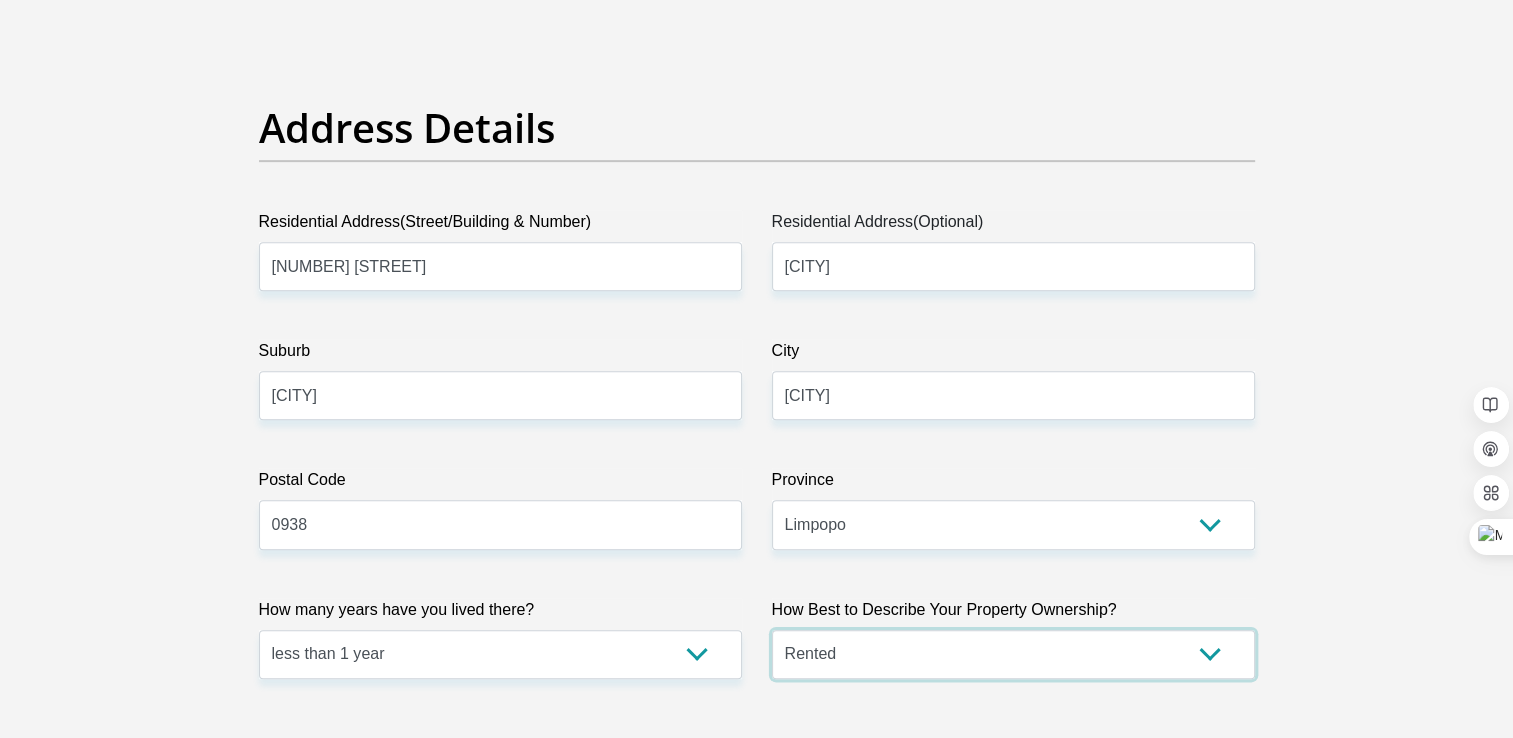 scroll, scrollTop: 900, scrollLeft: 0, axis: vertical 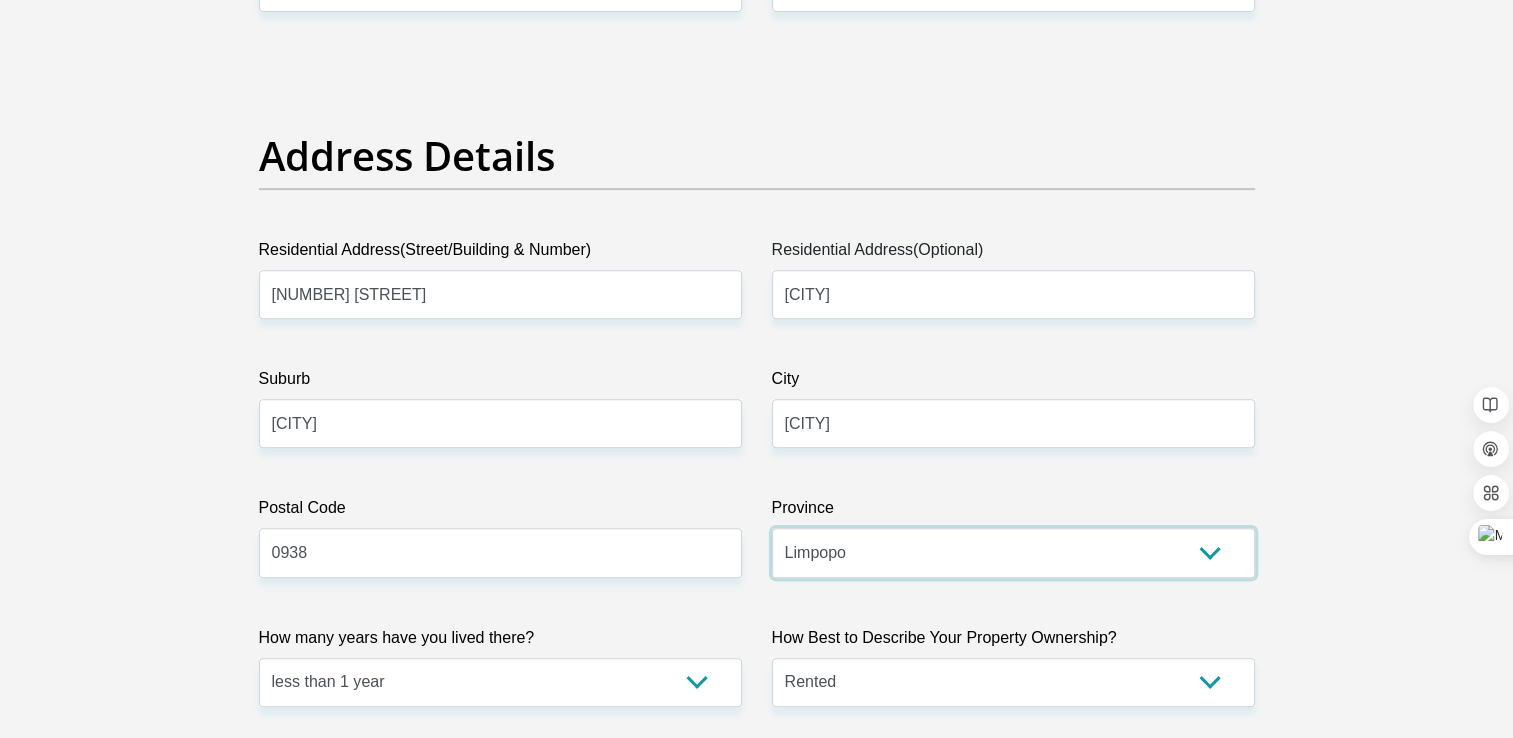 click on "Eastern Cape
Free State
Gauteng
KwaZulu-Natal
Limpopo
Mpumalanga
Northern Cape
North West
Western Cape" at bounding box center (1013, 552) 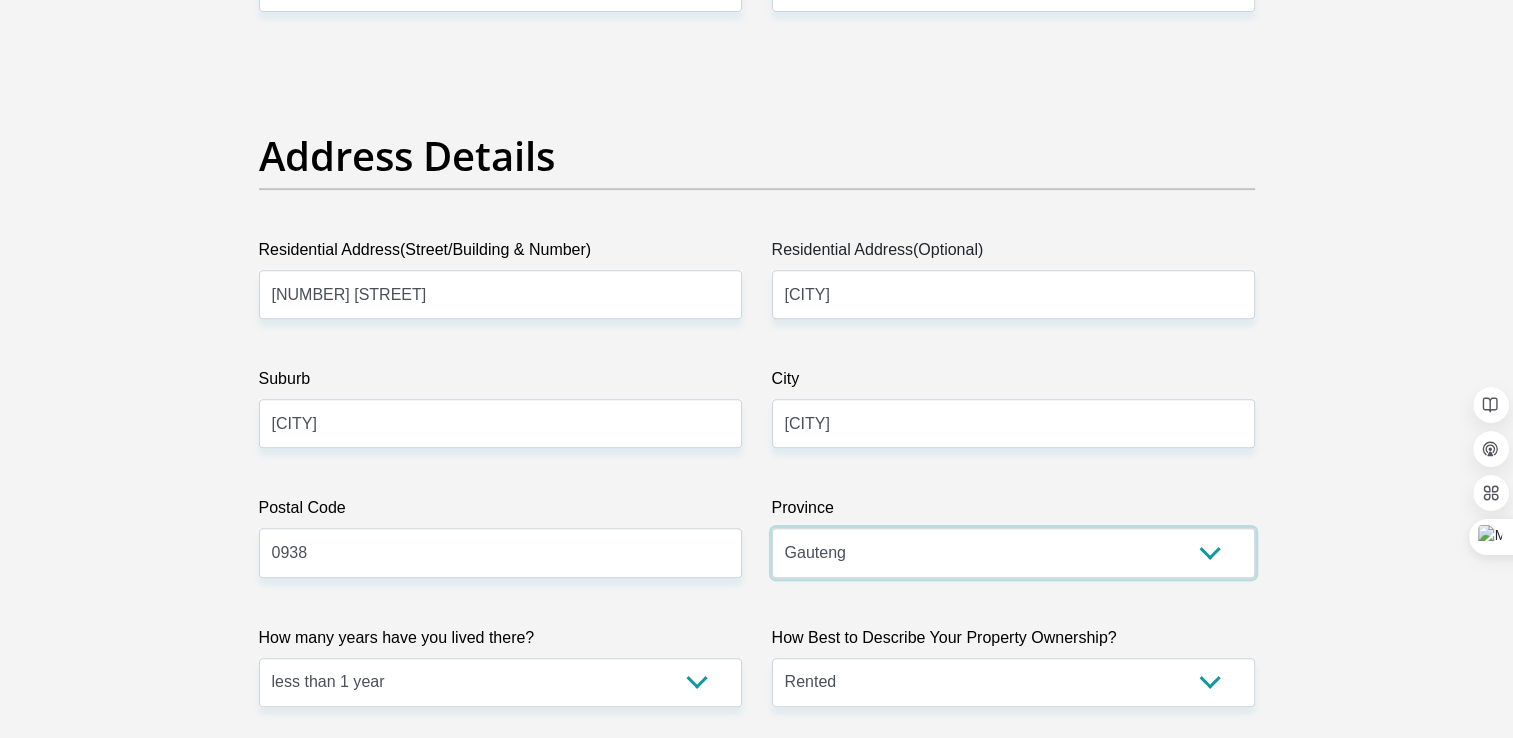 click on "Eastern Cape
Free State
Gauteng
KwaZulu-Natal
Limpopo
Mpumalanga
Northern Cape
North West
Western Cape" at bounding box center (1013, 552) 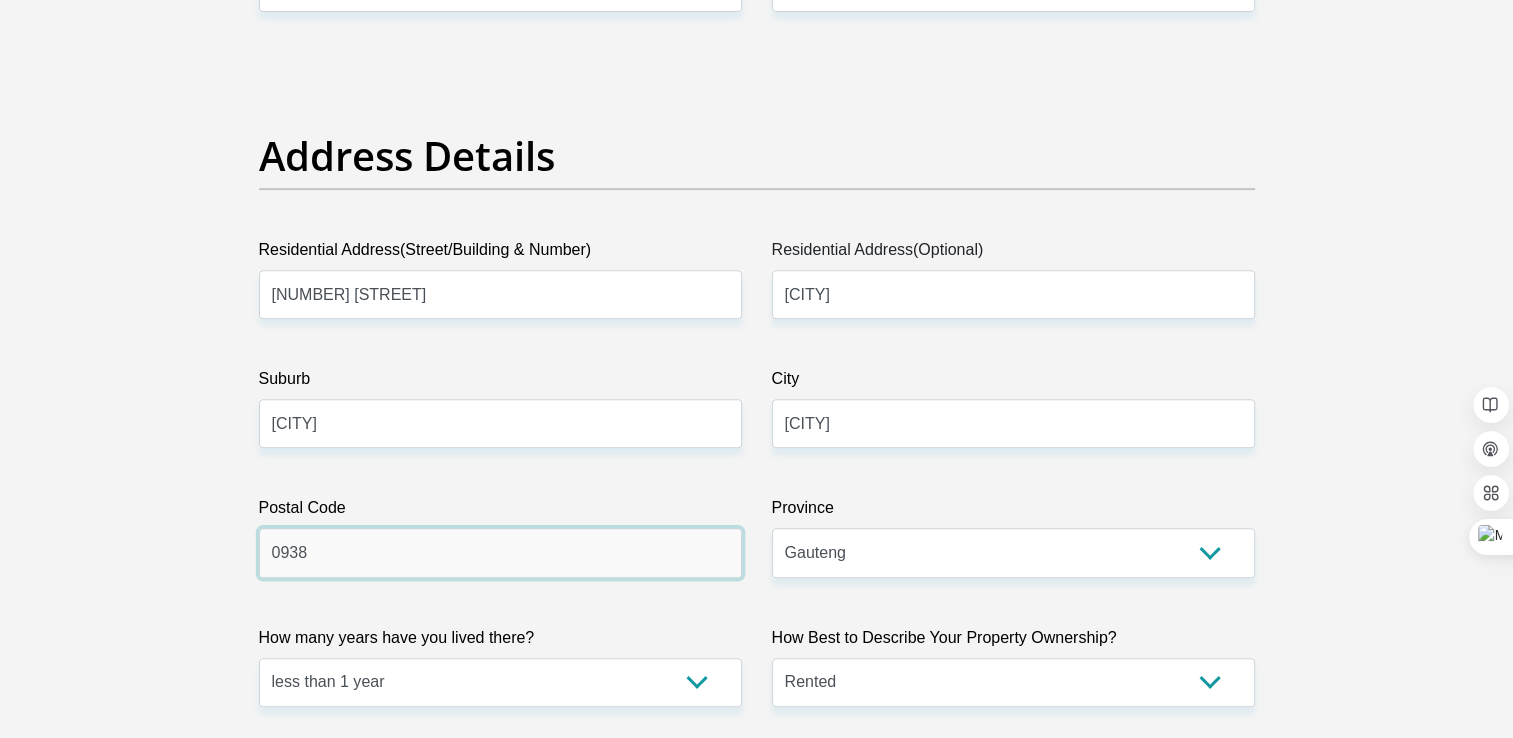 click on "0938" at bounding box center (500, 552) 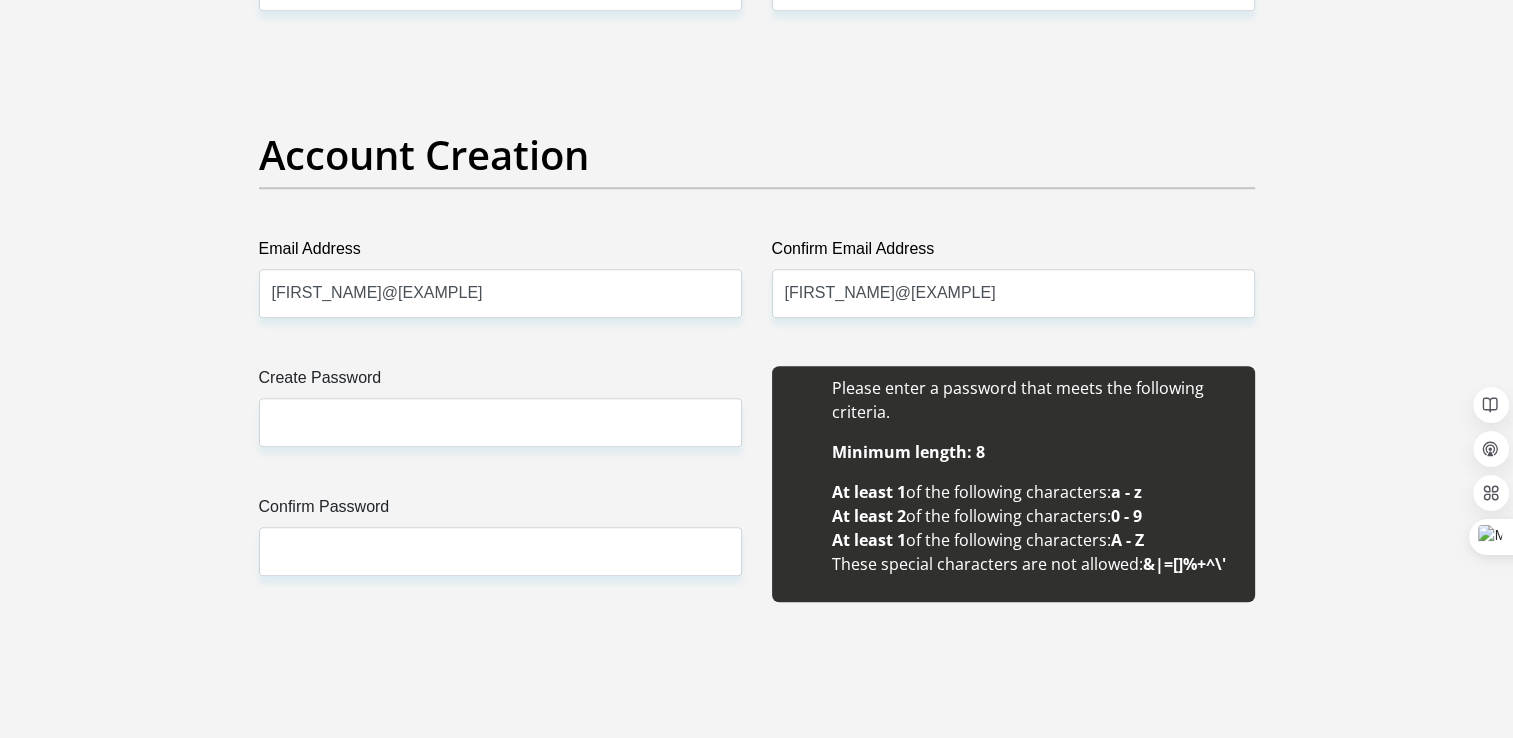scroll, scrollTop: 1600, scrollLeft: 0, axis: vertical 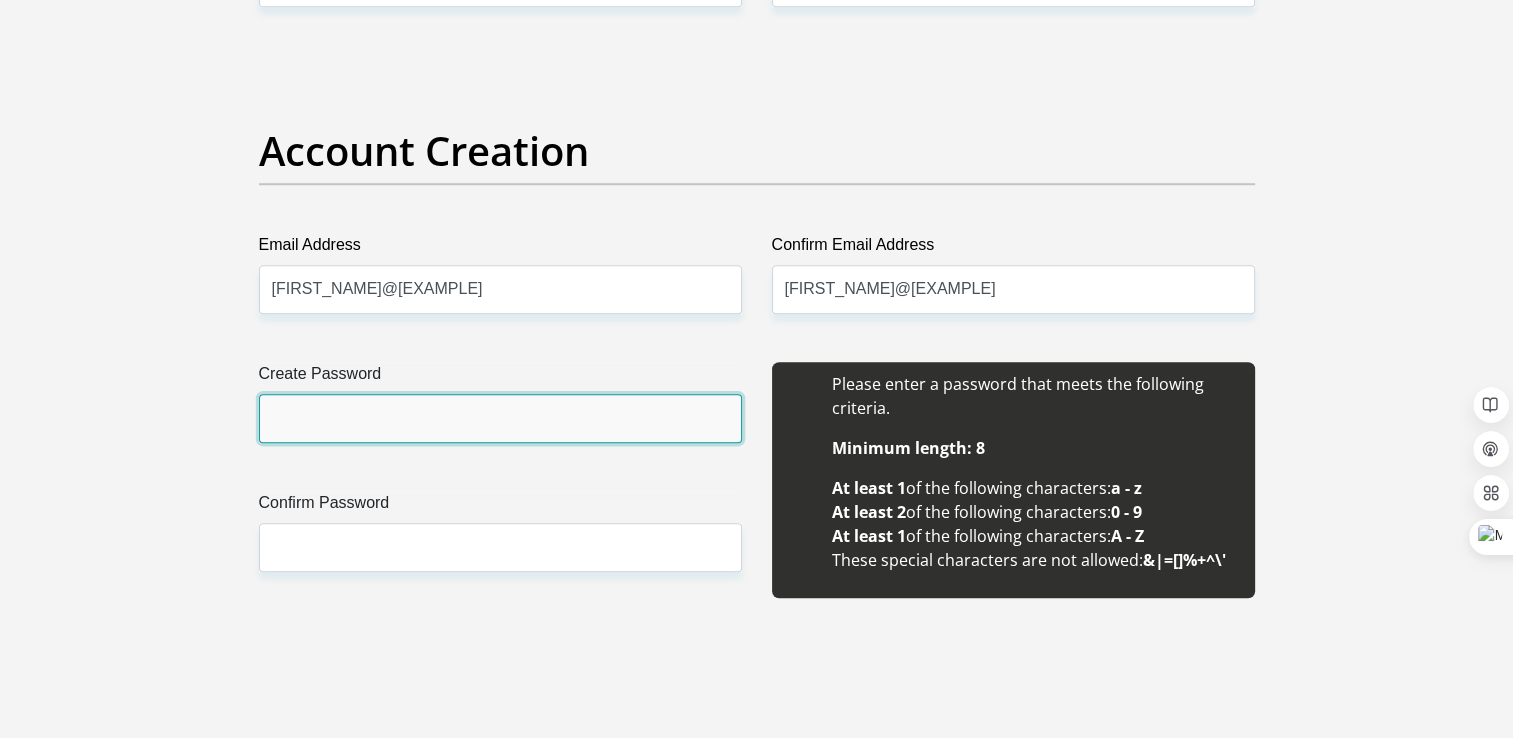 click on "Create Password" at bounding box center [500, 418] 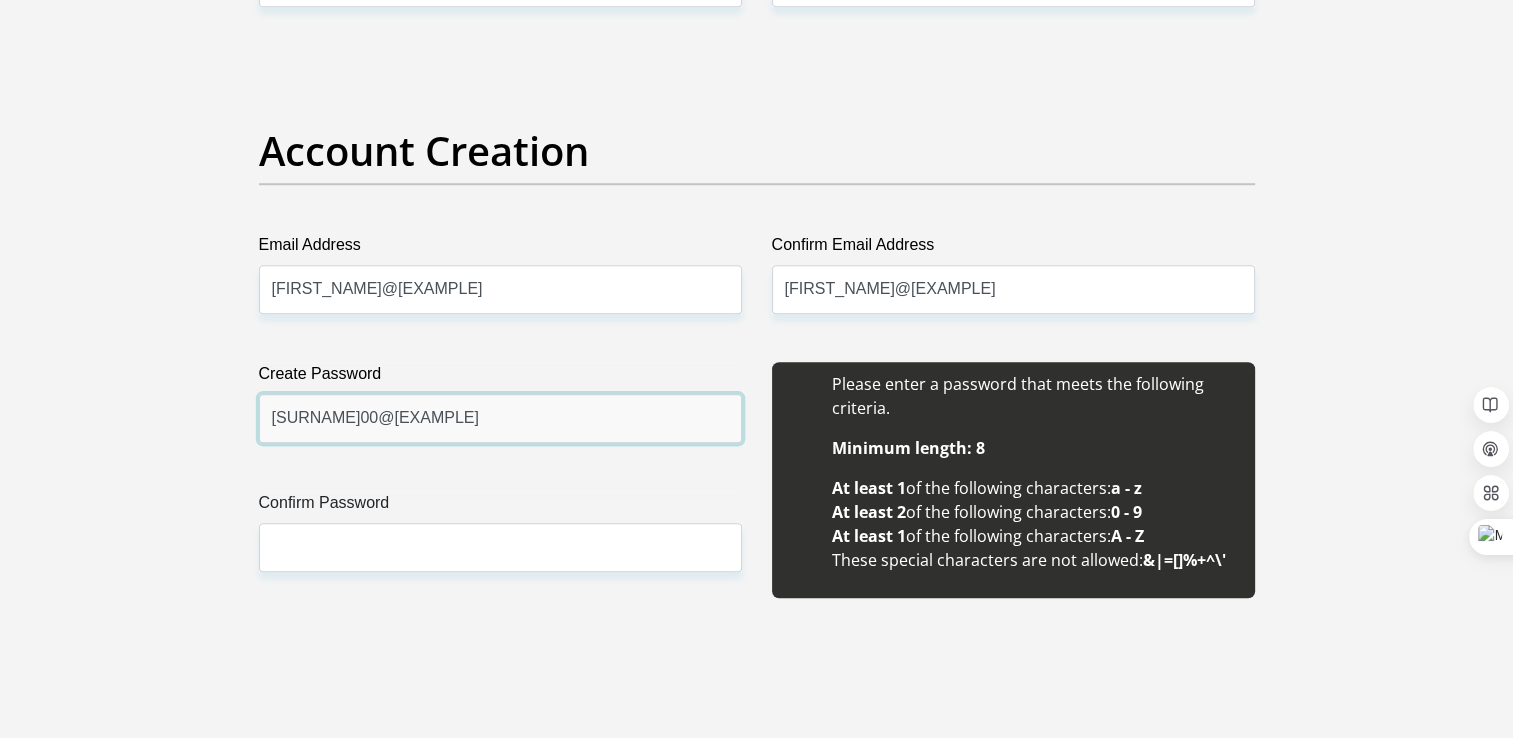 type on "[SURNAME]00@[EXAMPLE]" 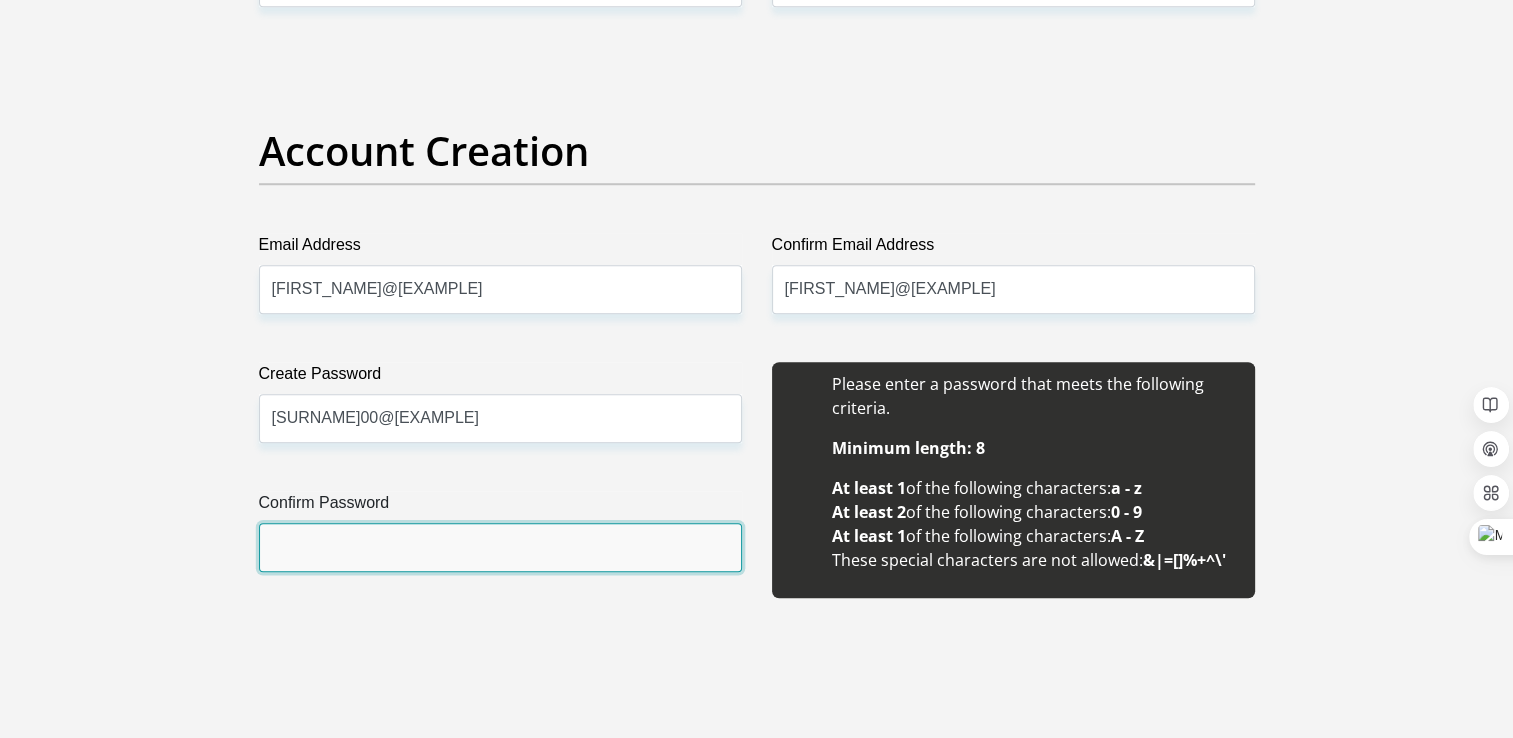 click on "Confirm Password" at bounding box center [500, 547] 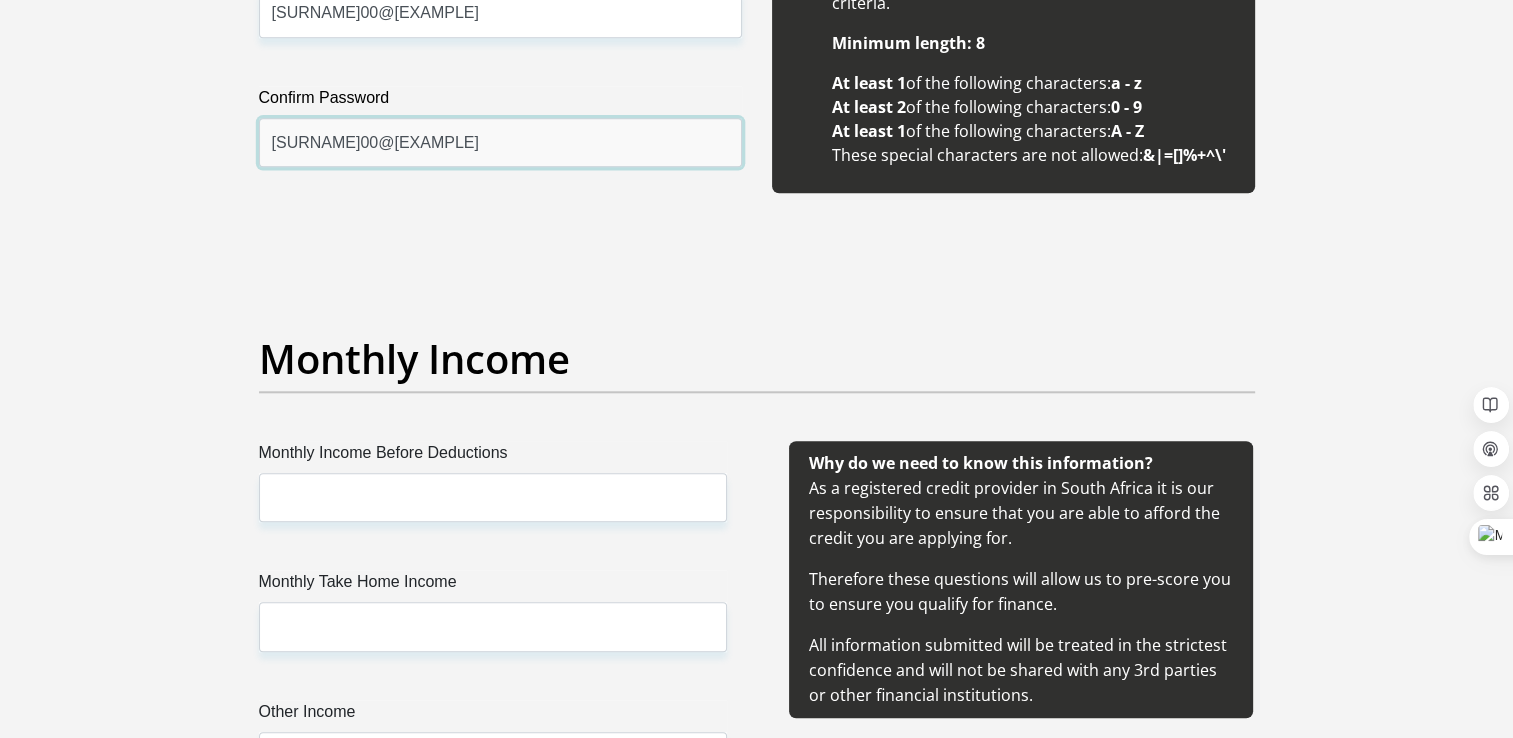 scroll, scrollTop: 2100, scrollLeft: 0, axis: vertical 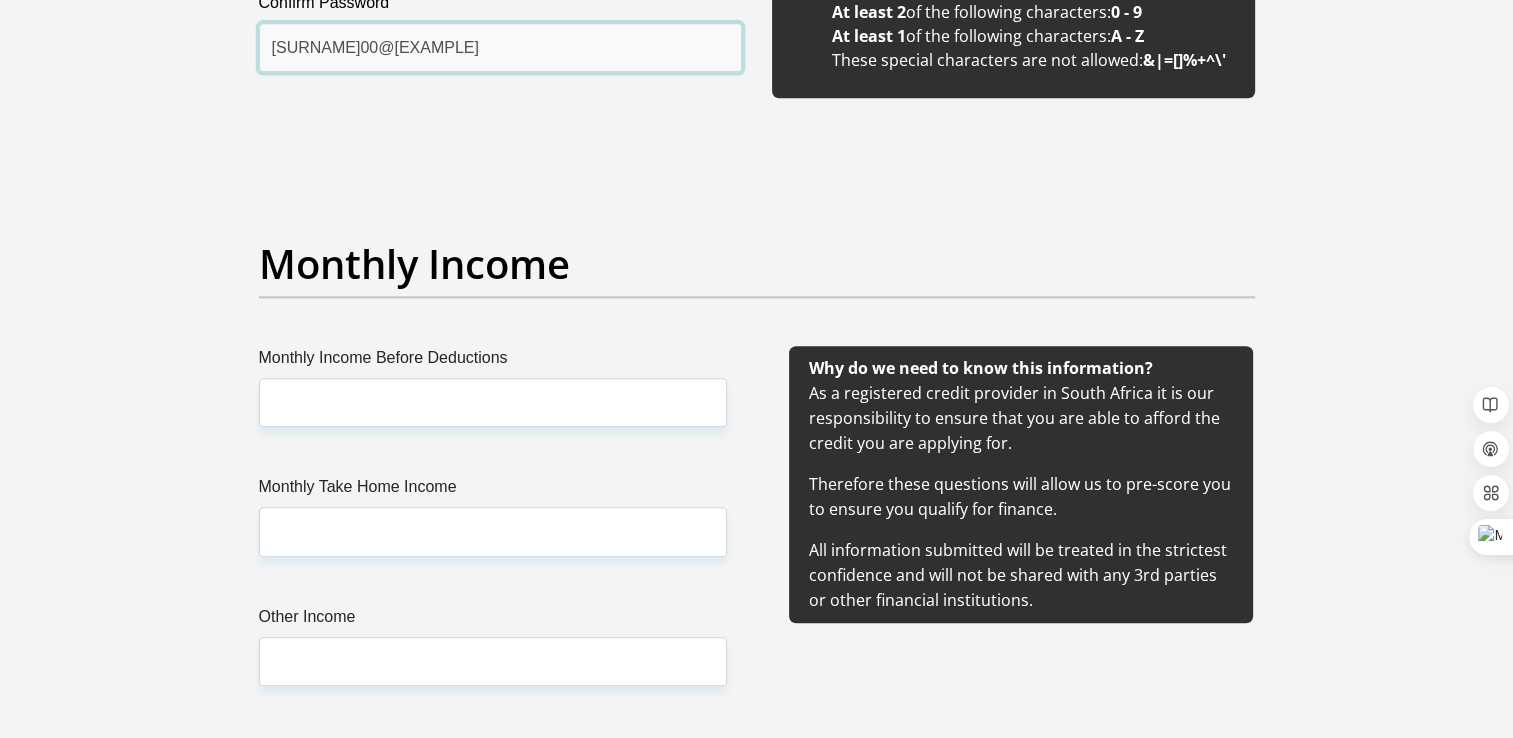 type on "[SURNAME]00@[EXAMPLE]" 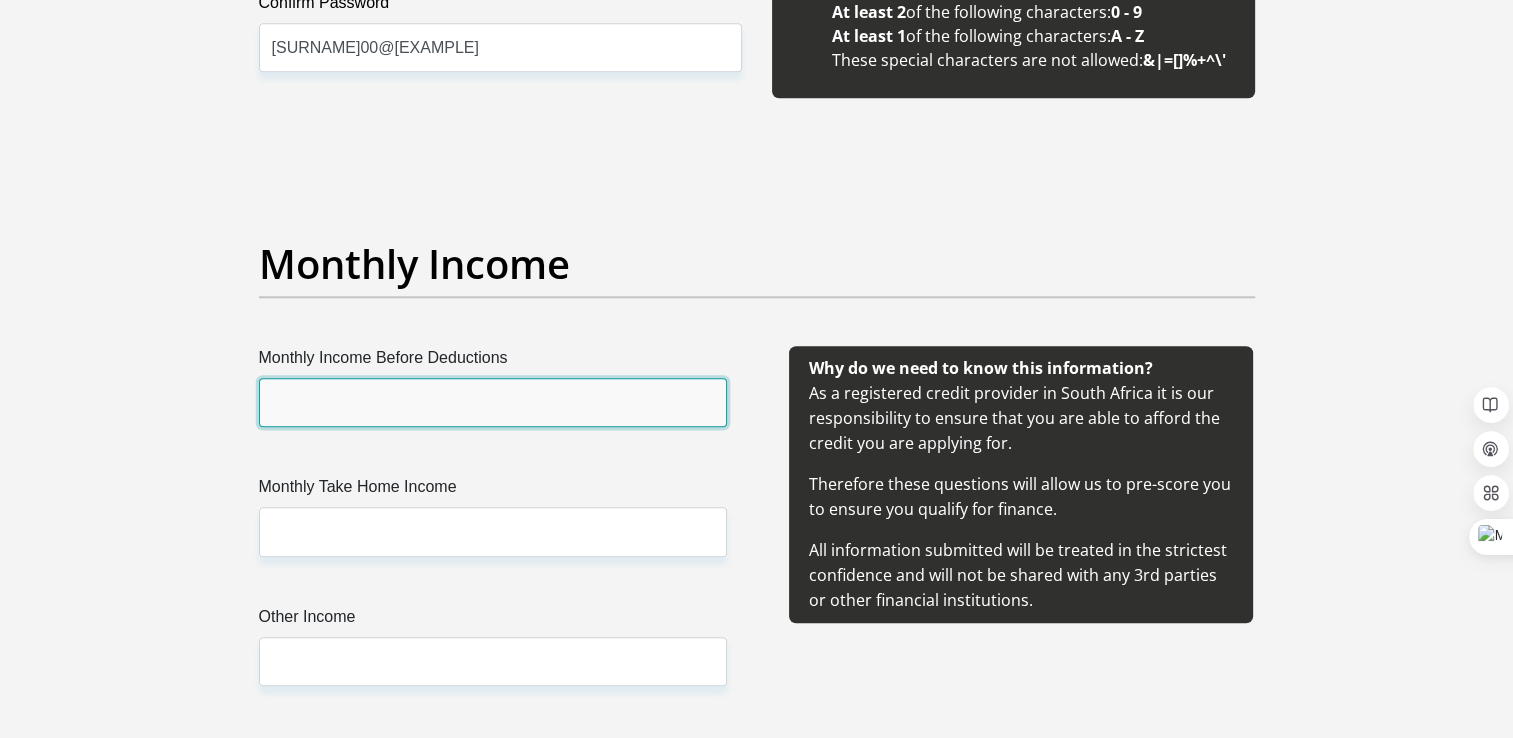 click on "Monthly Income Before Deductions" at bounding box center (493, 402) 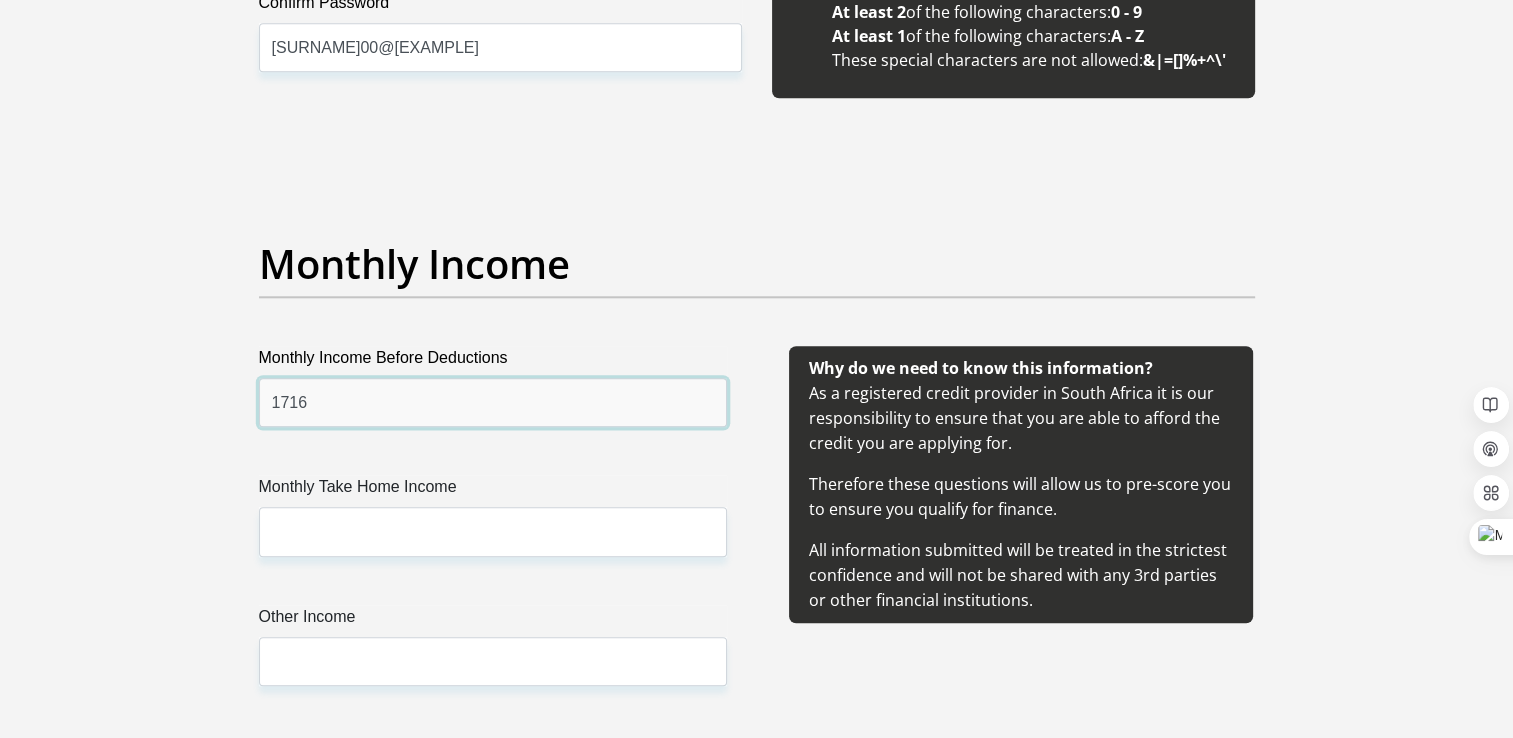 scroll, scrollTop: 2300, scrollLeft: 0, axis: vertical 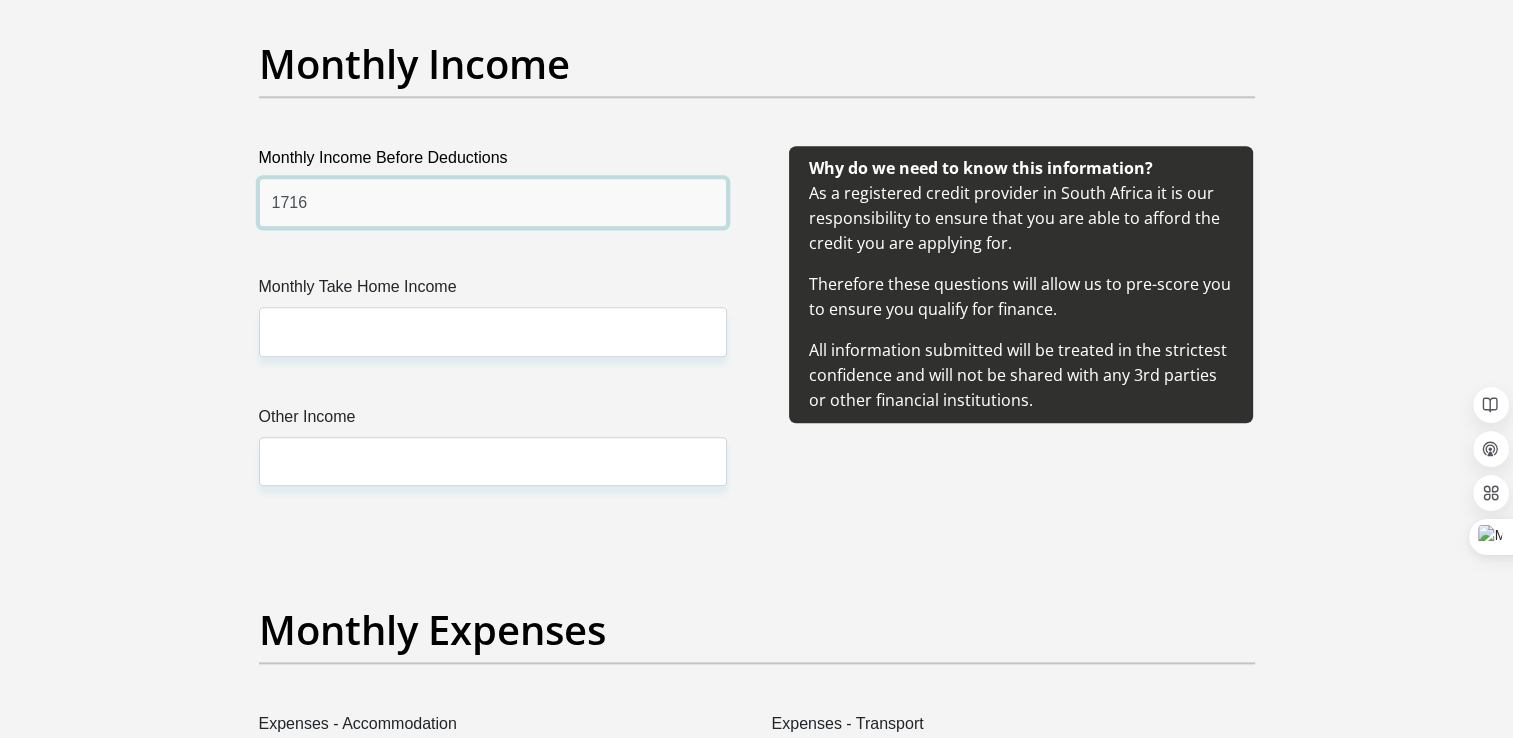 type on "1716" 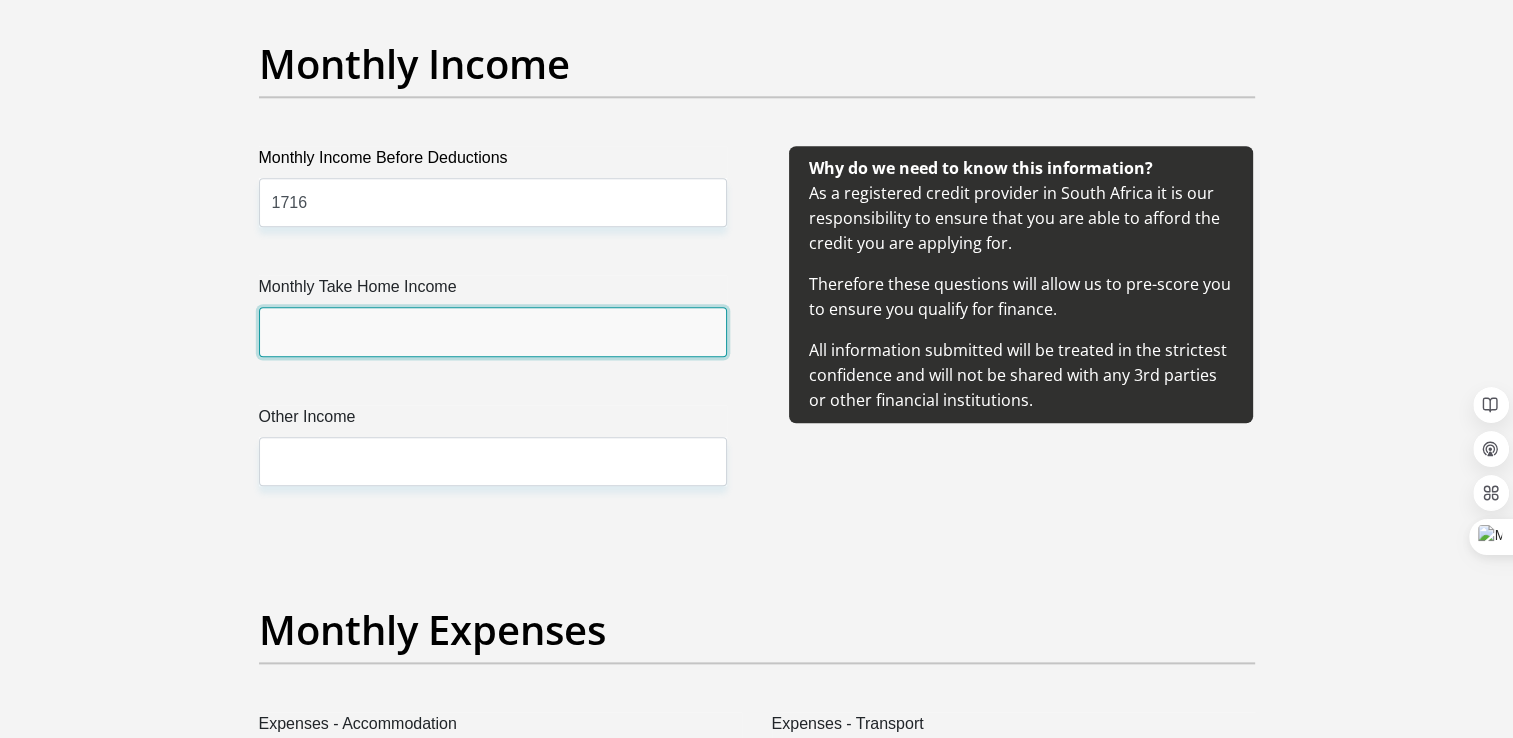 click on "Monthly Take Home Income" at bounding box center [493, 331] 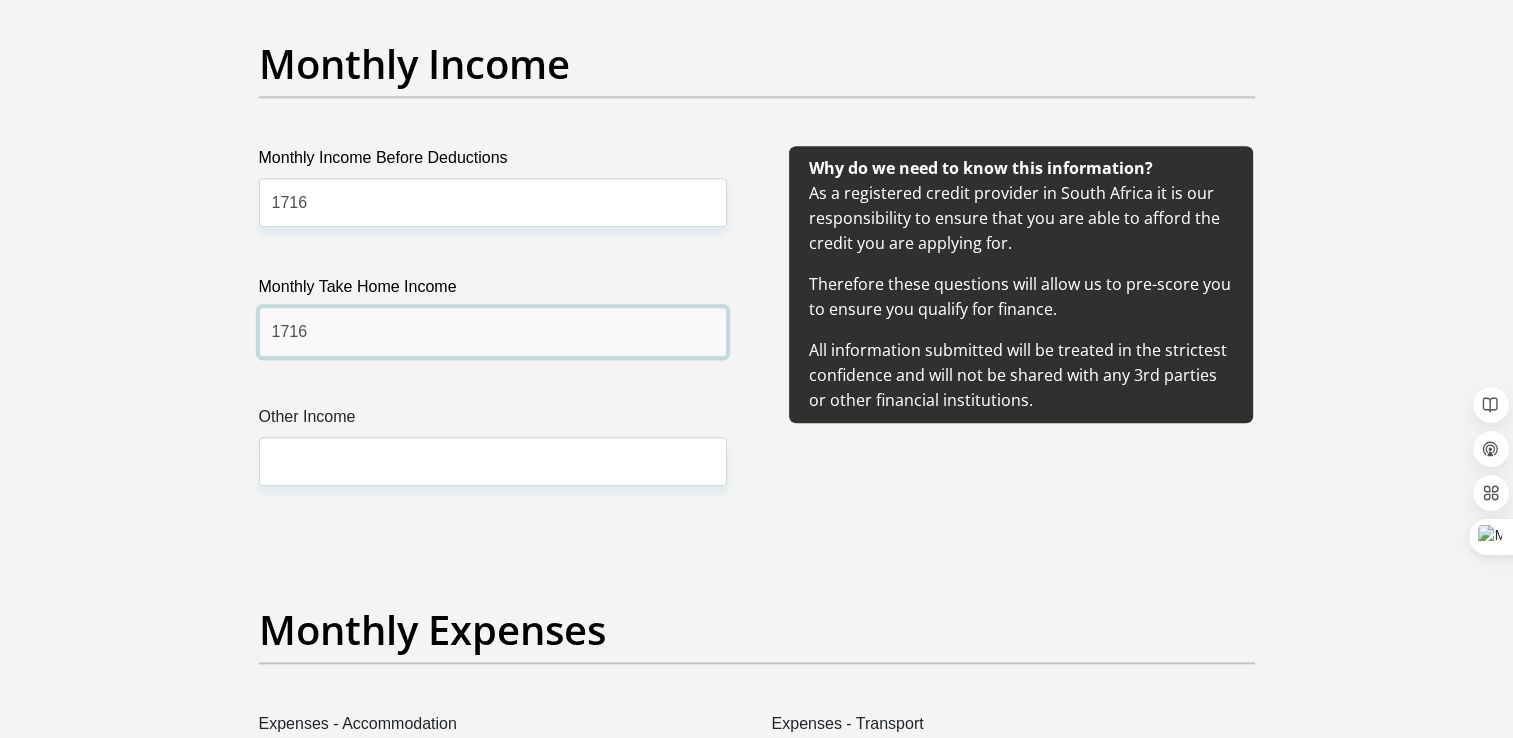 type on "1716" 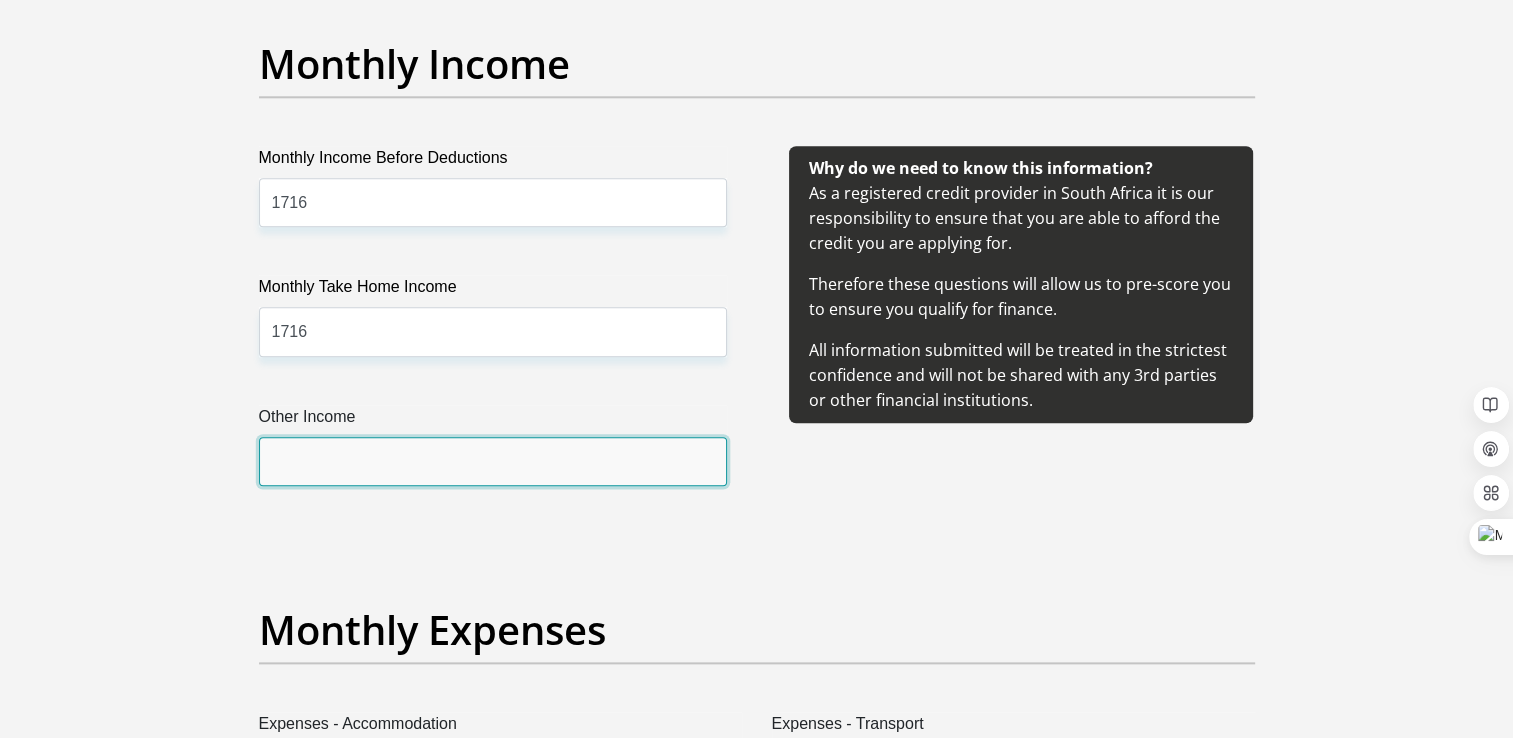 click on "Other Income" at bounding box center (493, 461) 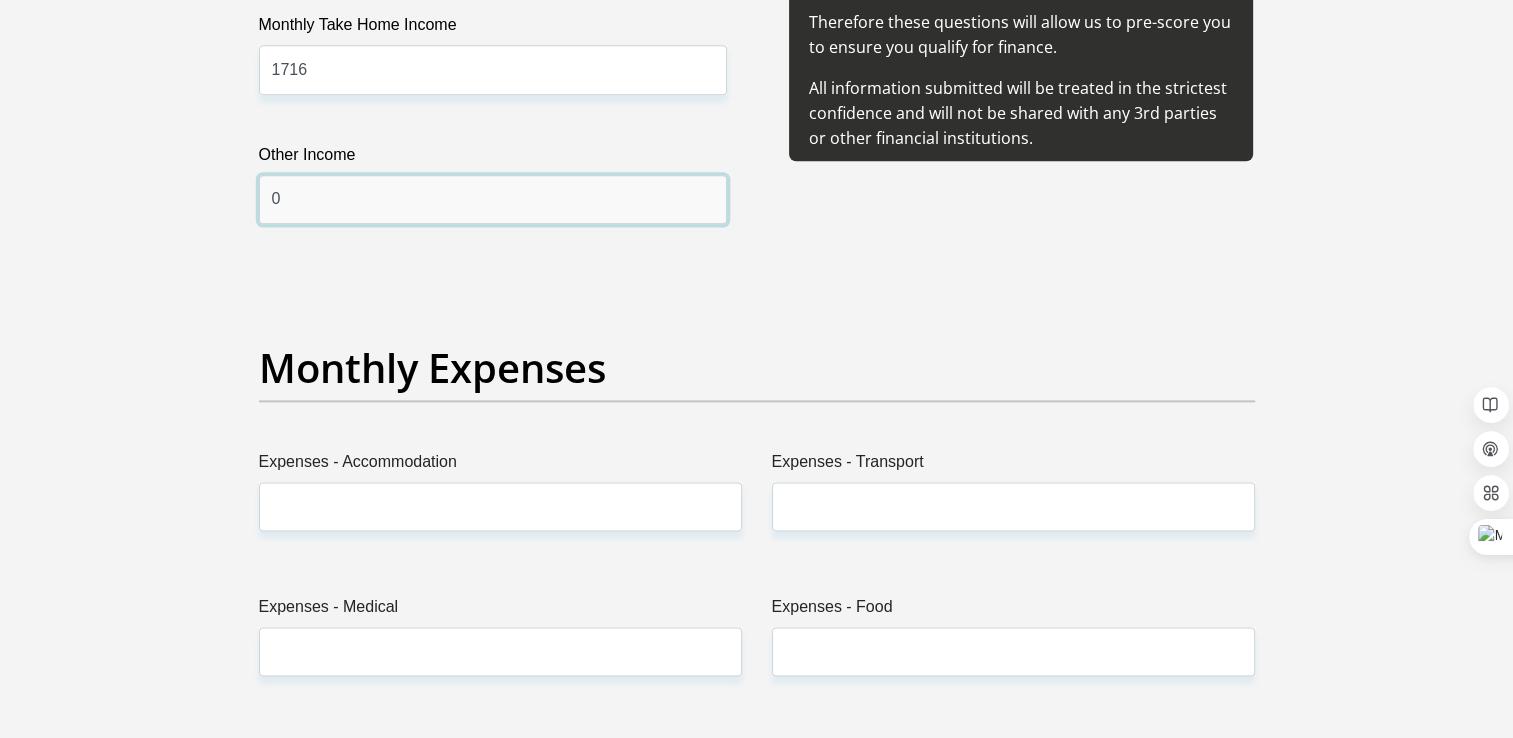 scroll, scrollTop: 2600, scrollLeft: 0, axis: vertical 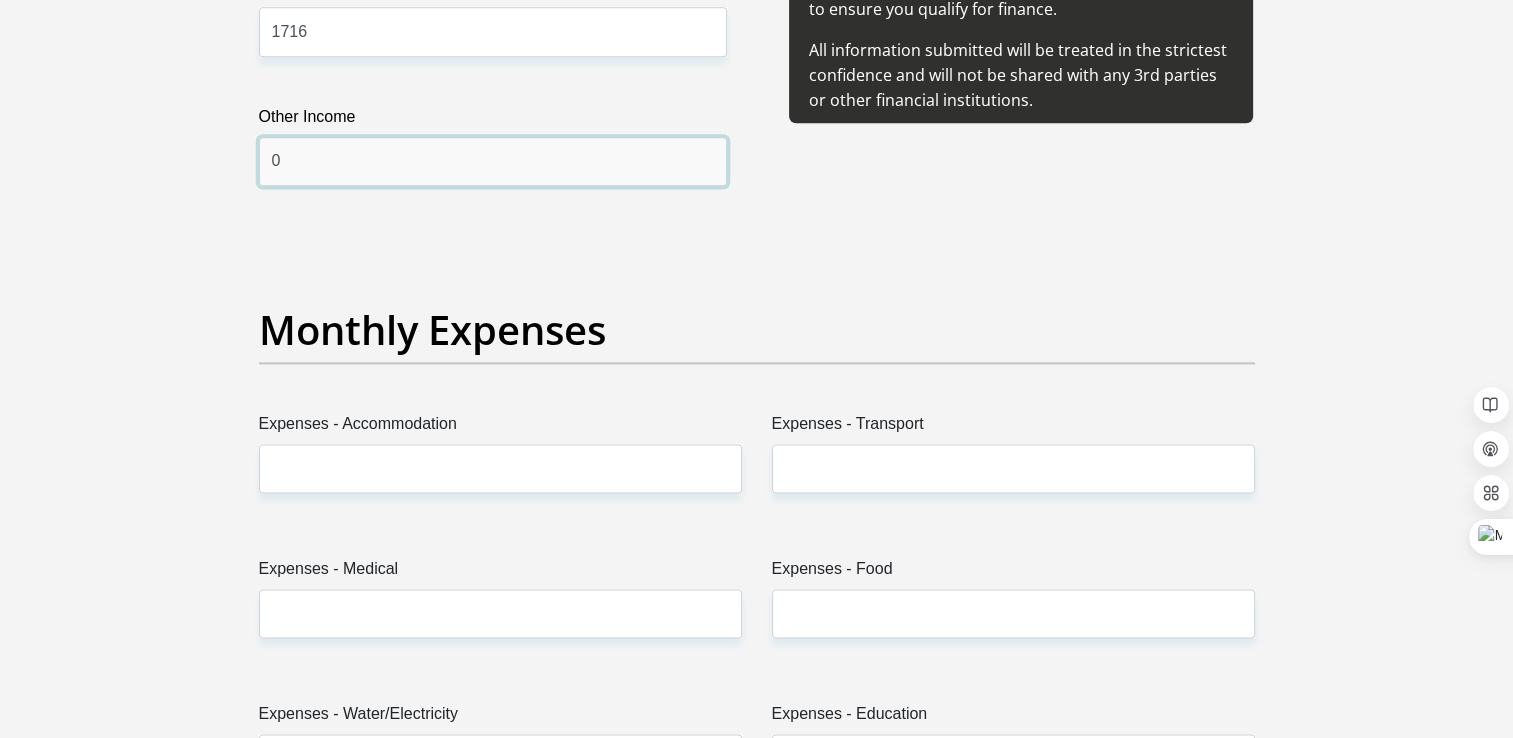 type on "0" 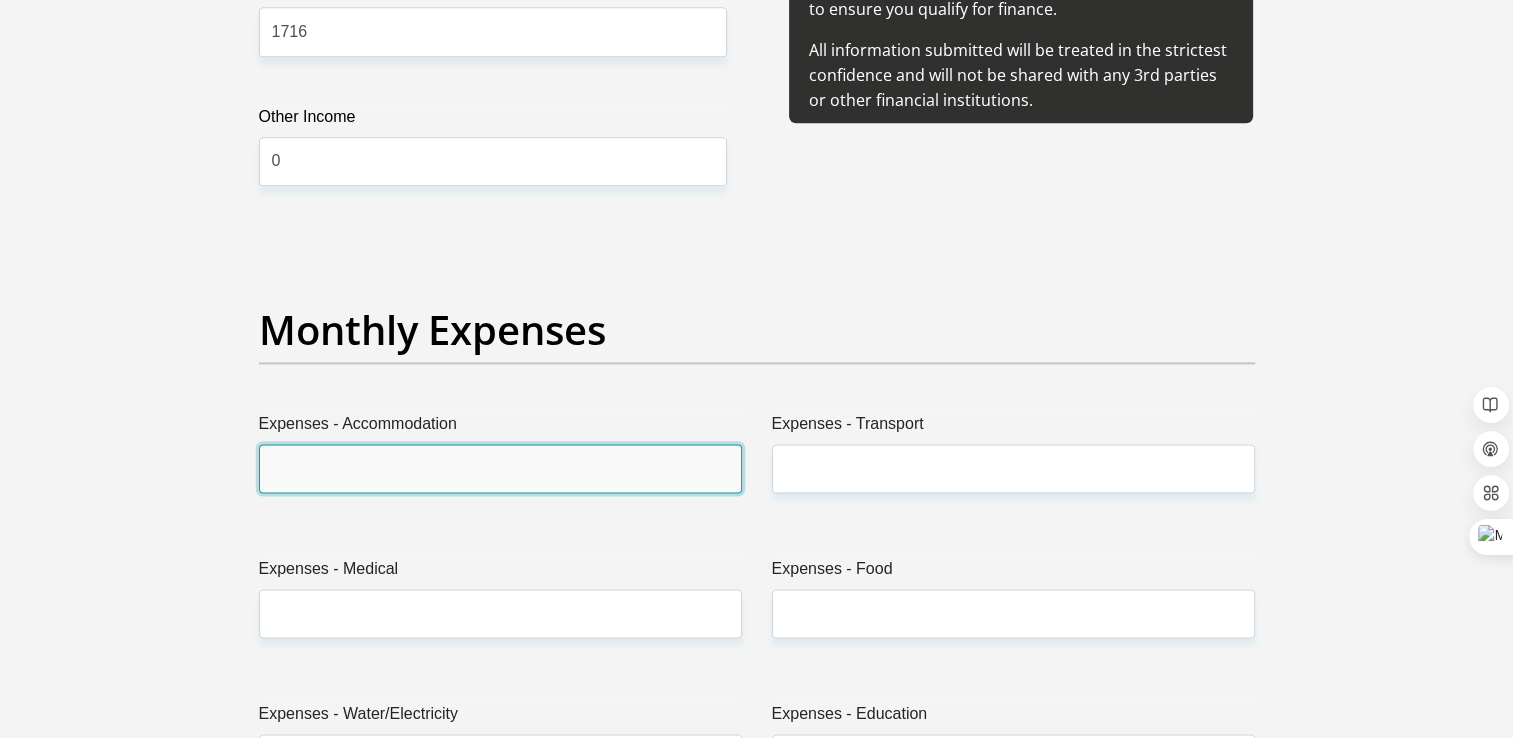 drag, startPoint x: 445, startPoint y: 446, endPoint x: 448, endPoint y: 461, distance: 15.297058 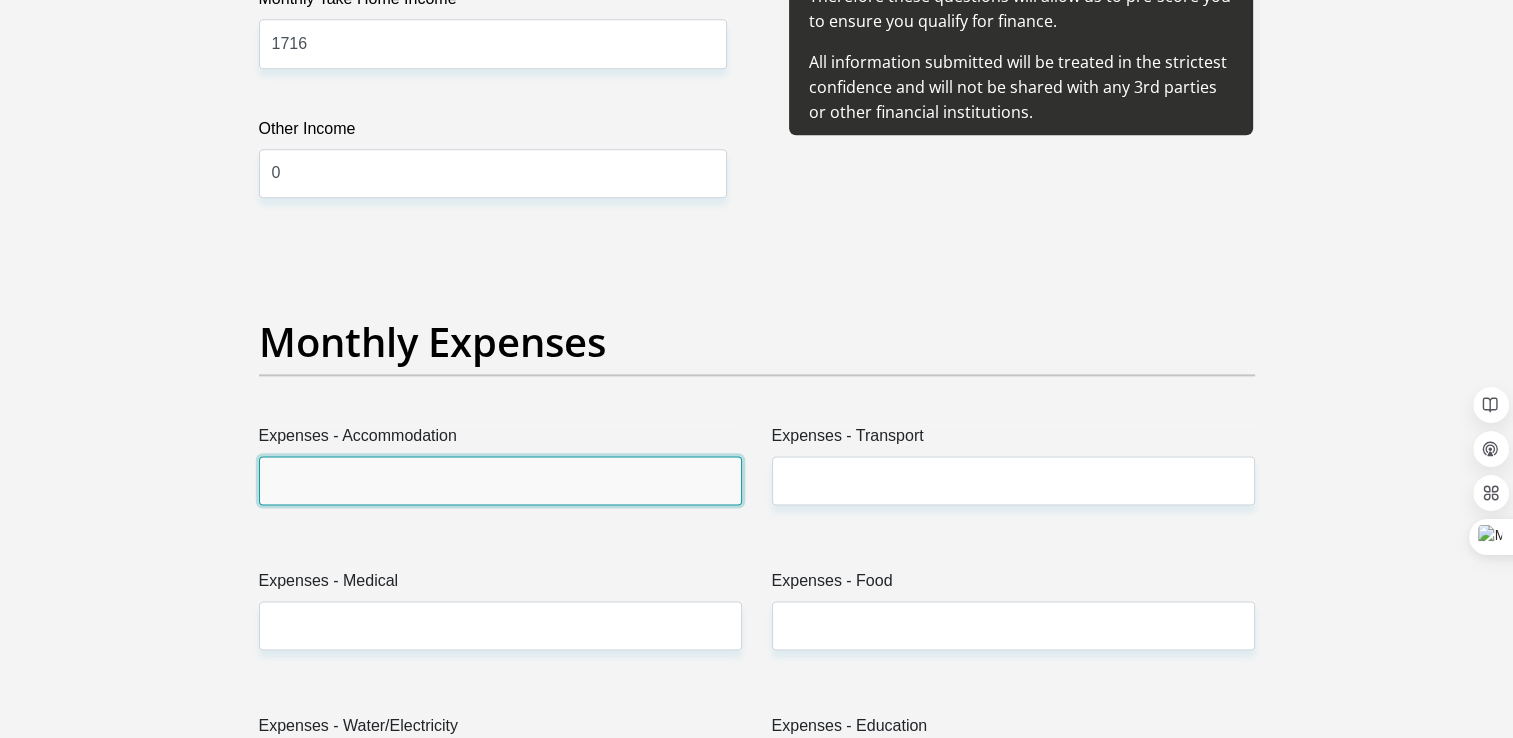 scroll, scrollTop: 2500, scrollLeft: 0, axis: vertical 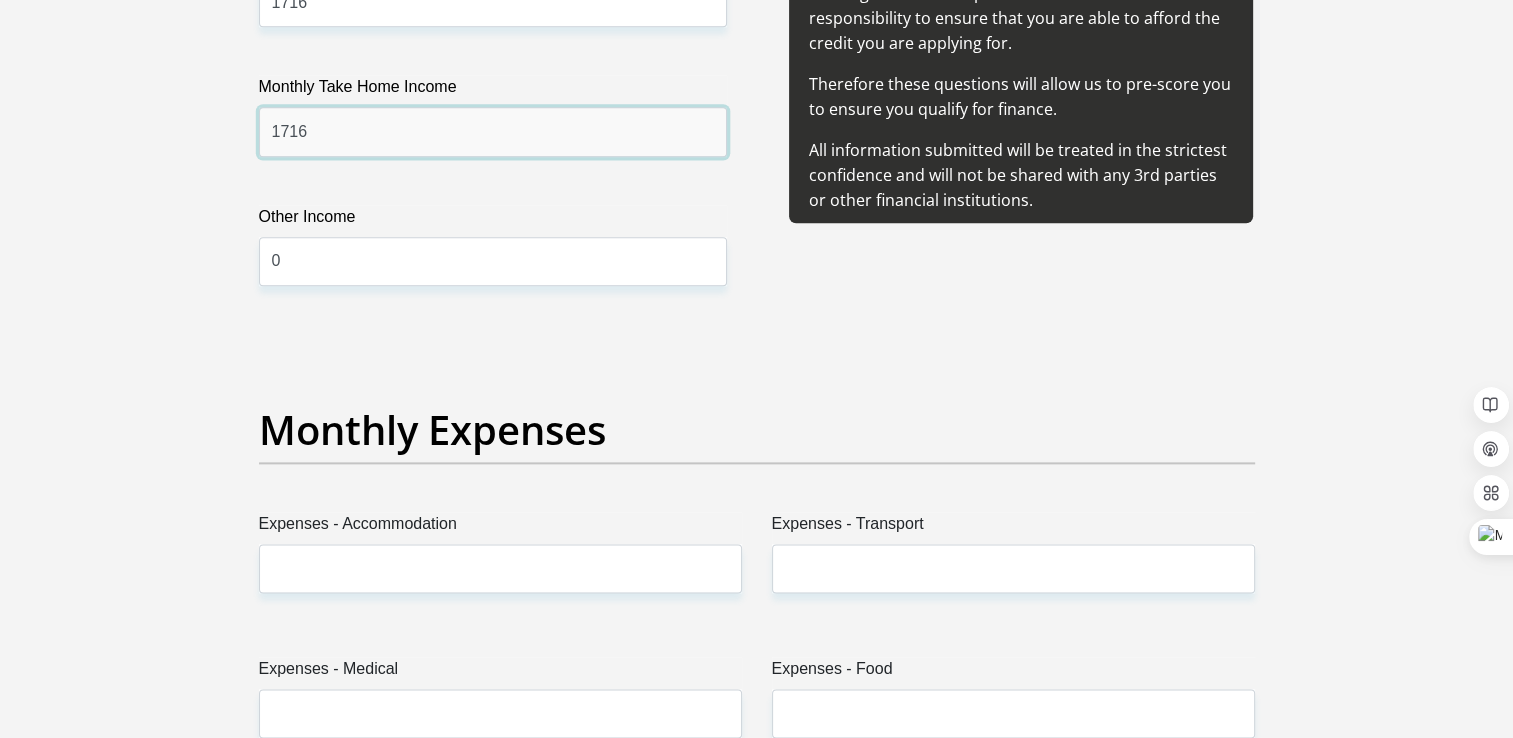 click on "1716" at bounding box center (493, 131) 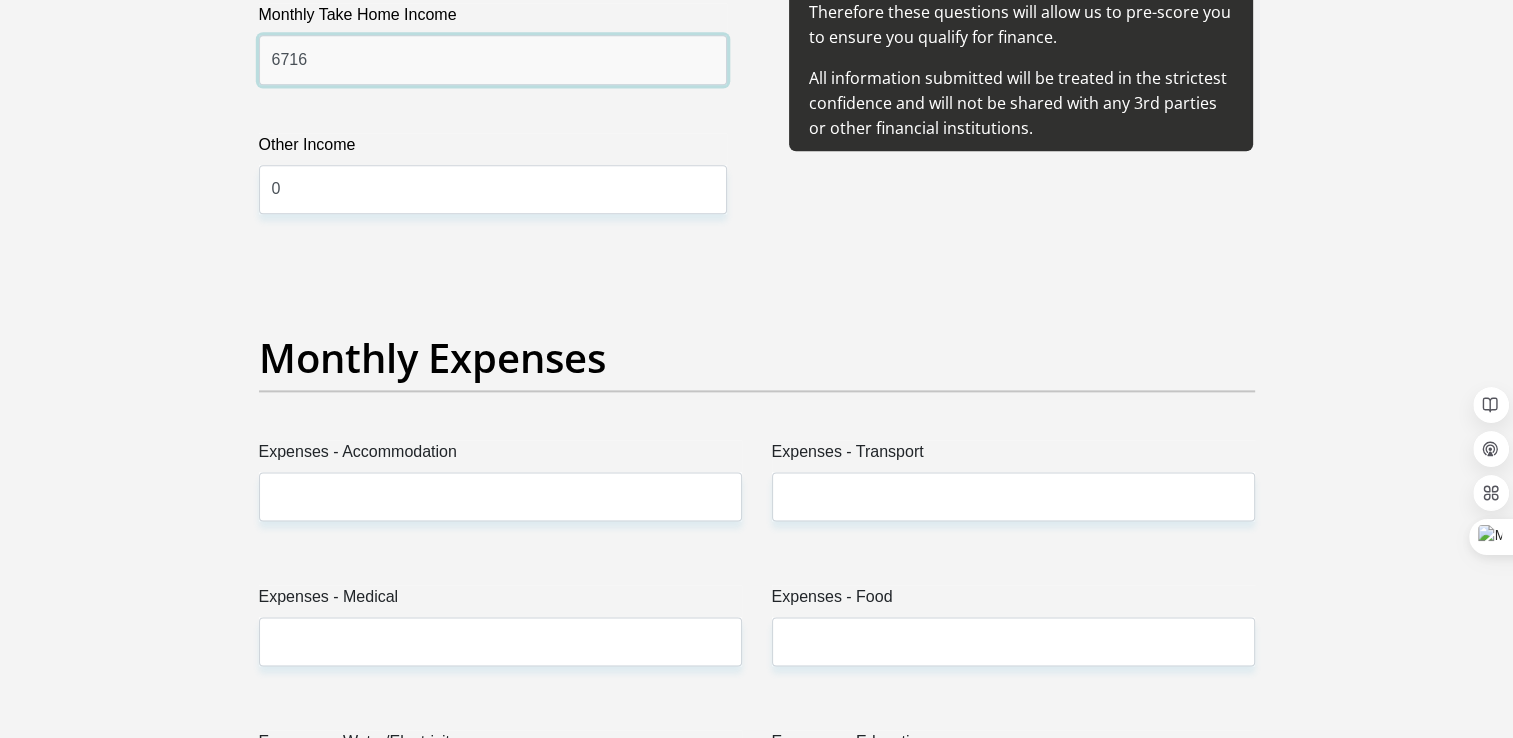 scroll, scrollTop: 2600, scrollLeft: 0, axis: vertical 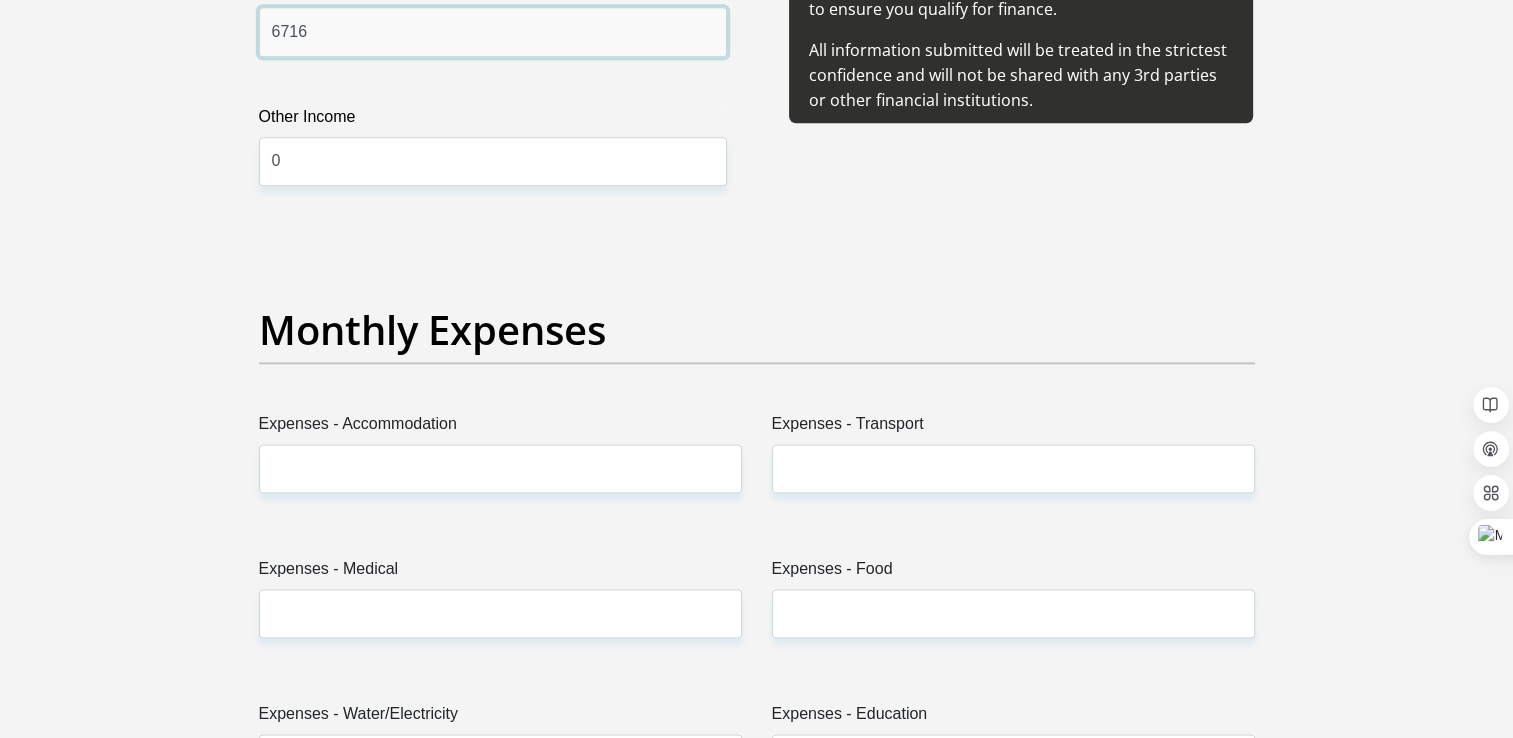 type on "6716" 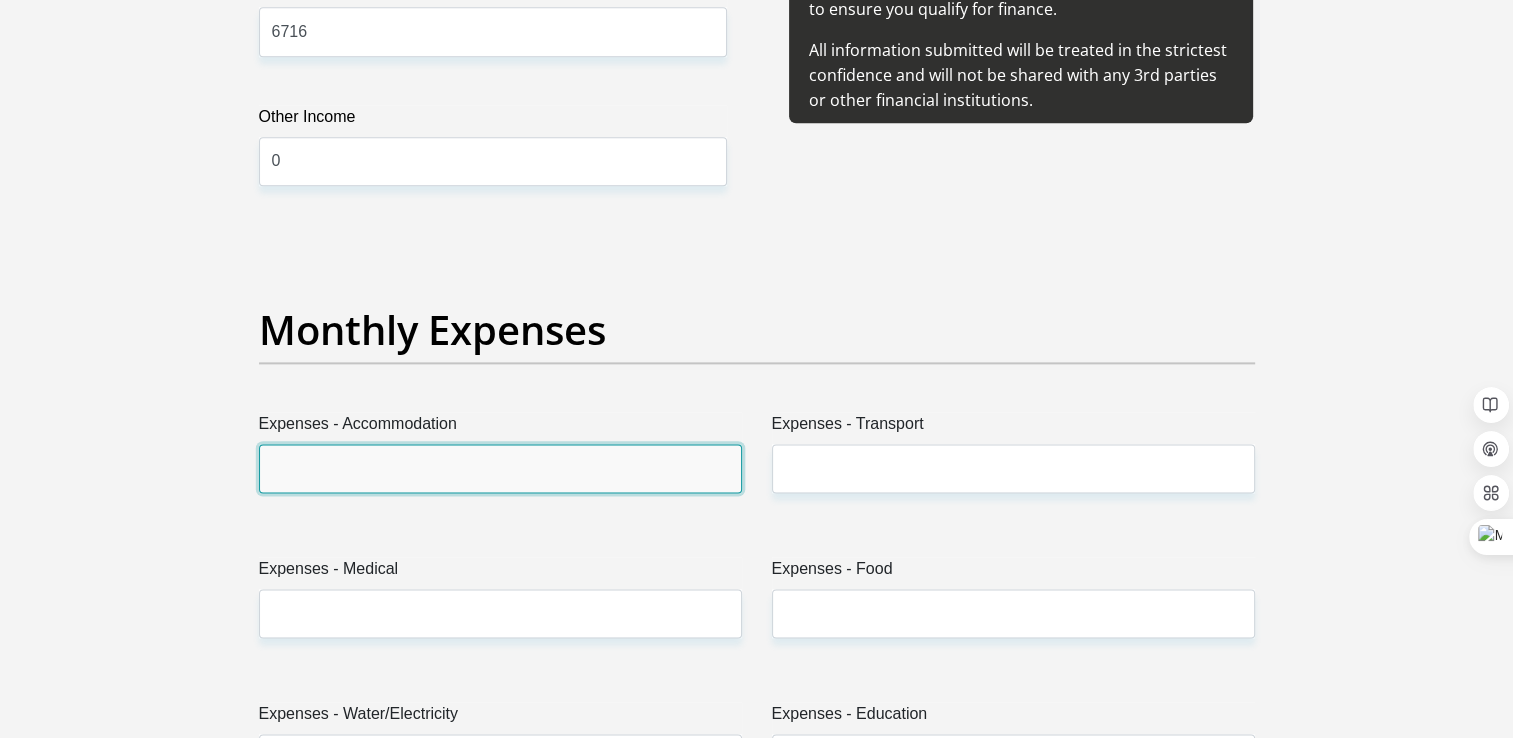click on "Expenses - Accommodation" at bounding box center (500, 468) 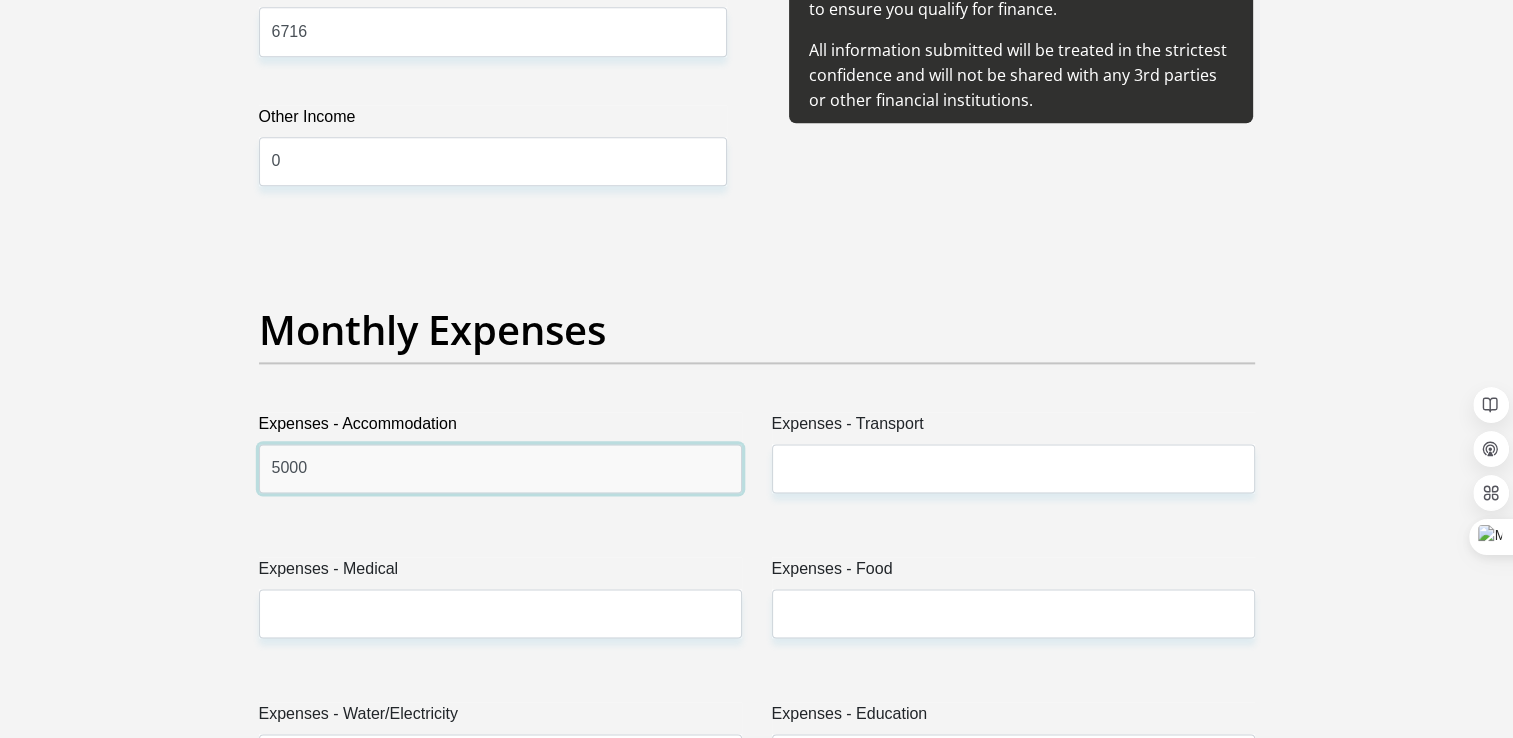 type on "5000" 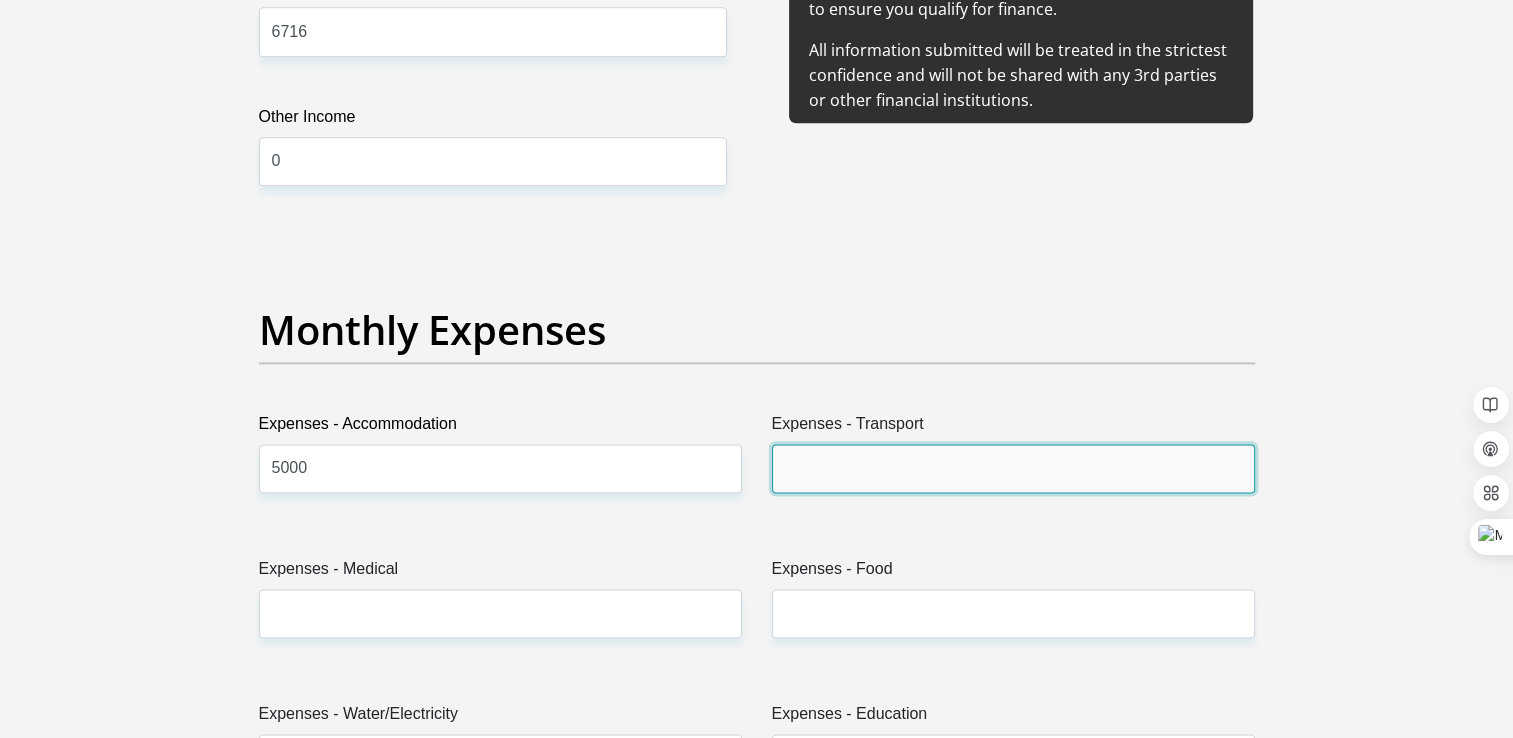 click on "Expenses - Transport" at bounding box center (1013, 468) 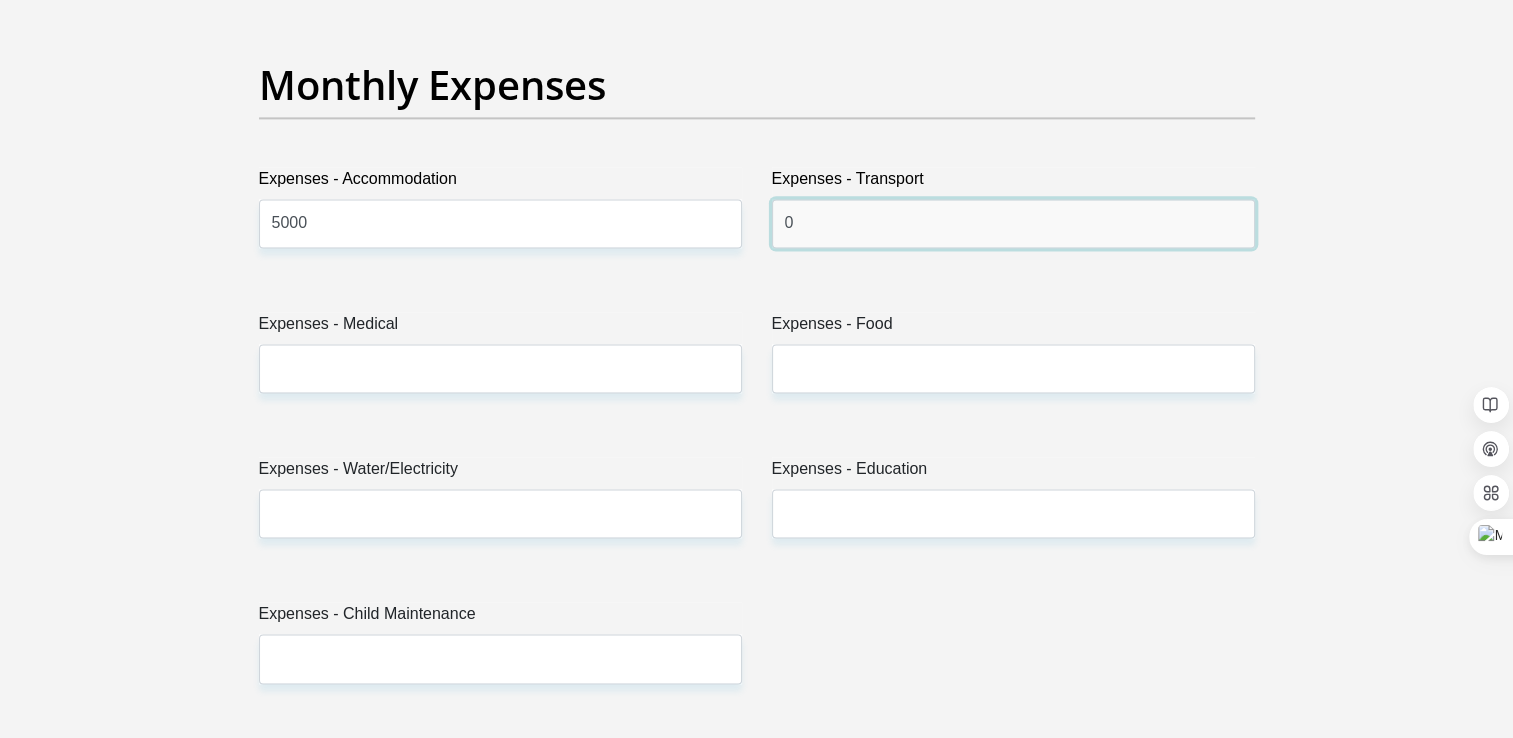 scroll, scrollTop: 2900, scrollLeft: 0, axis: vertical 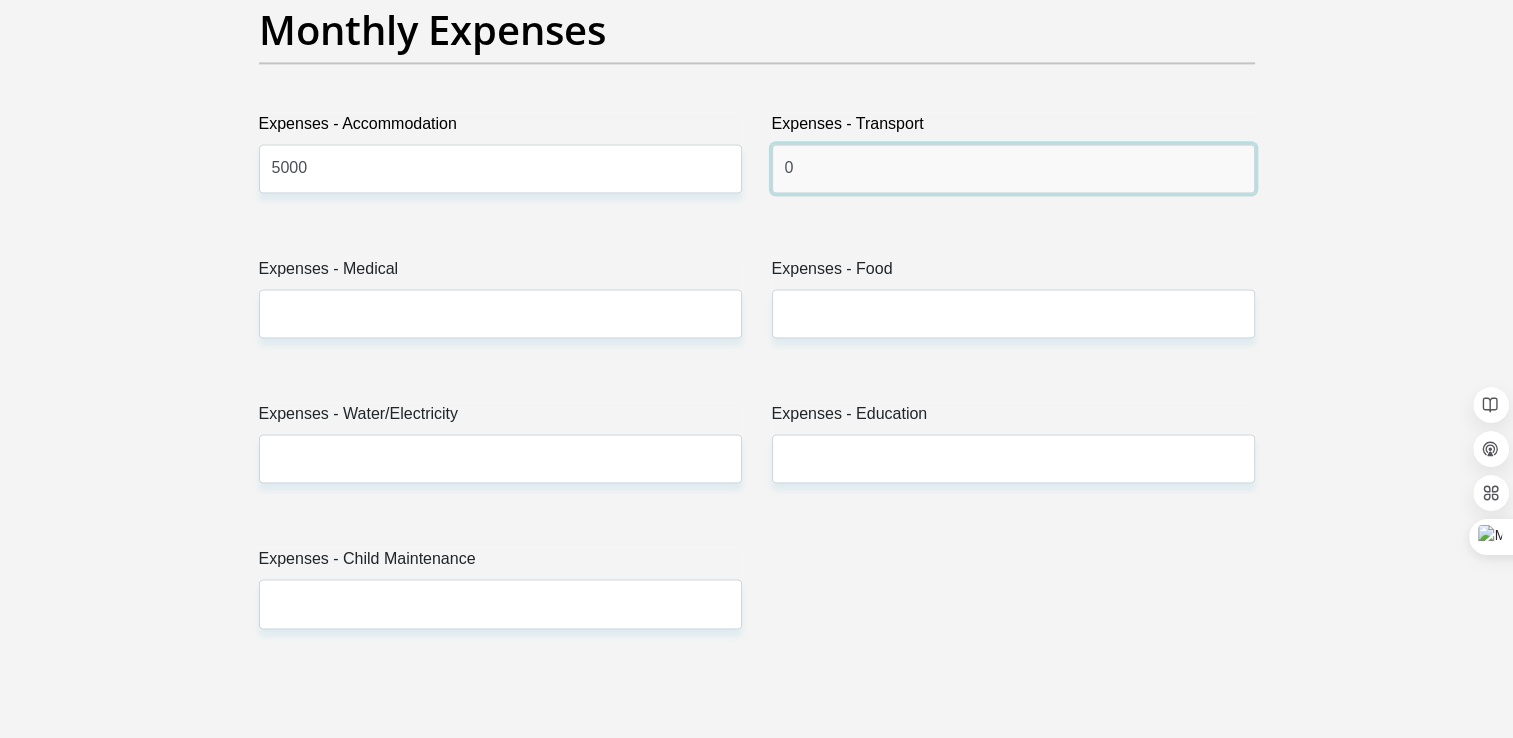 type on "0" 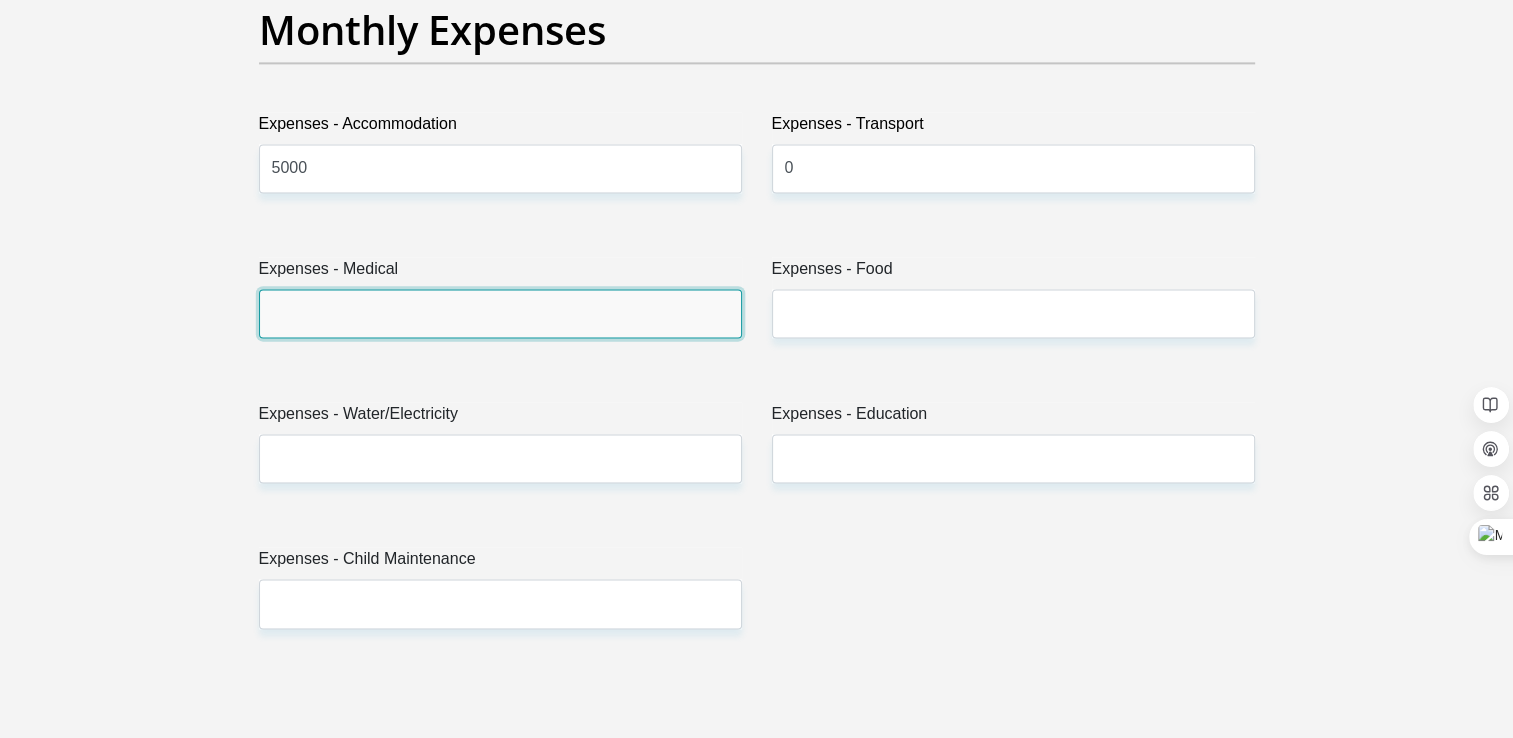 click on "Expenses - Medical" at bounding box center (500, 313) 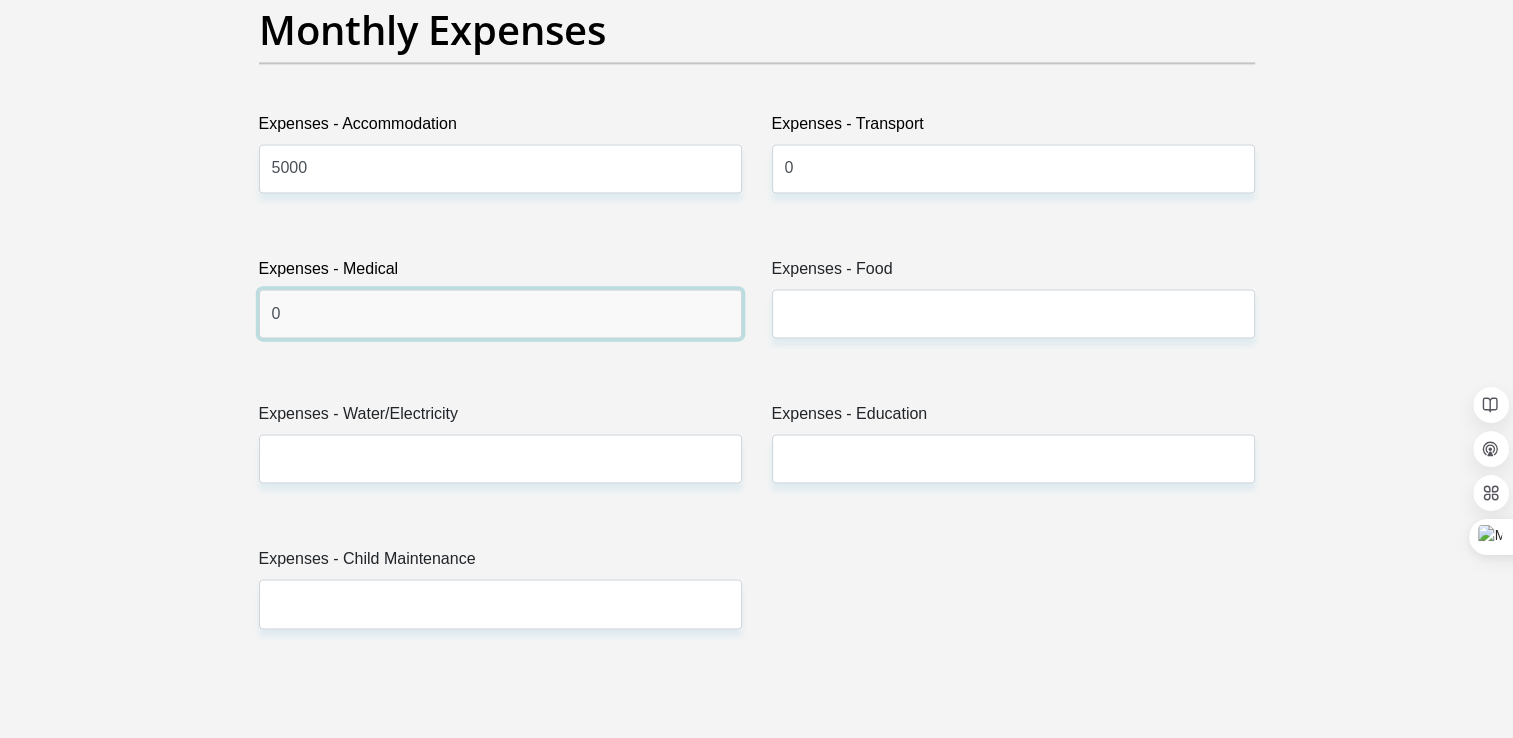 type on "0" 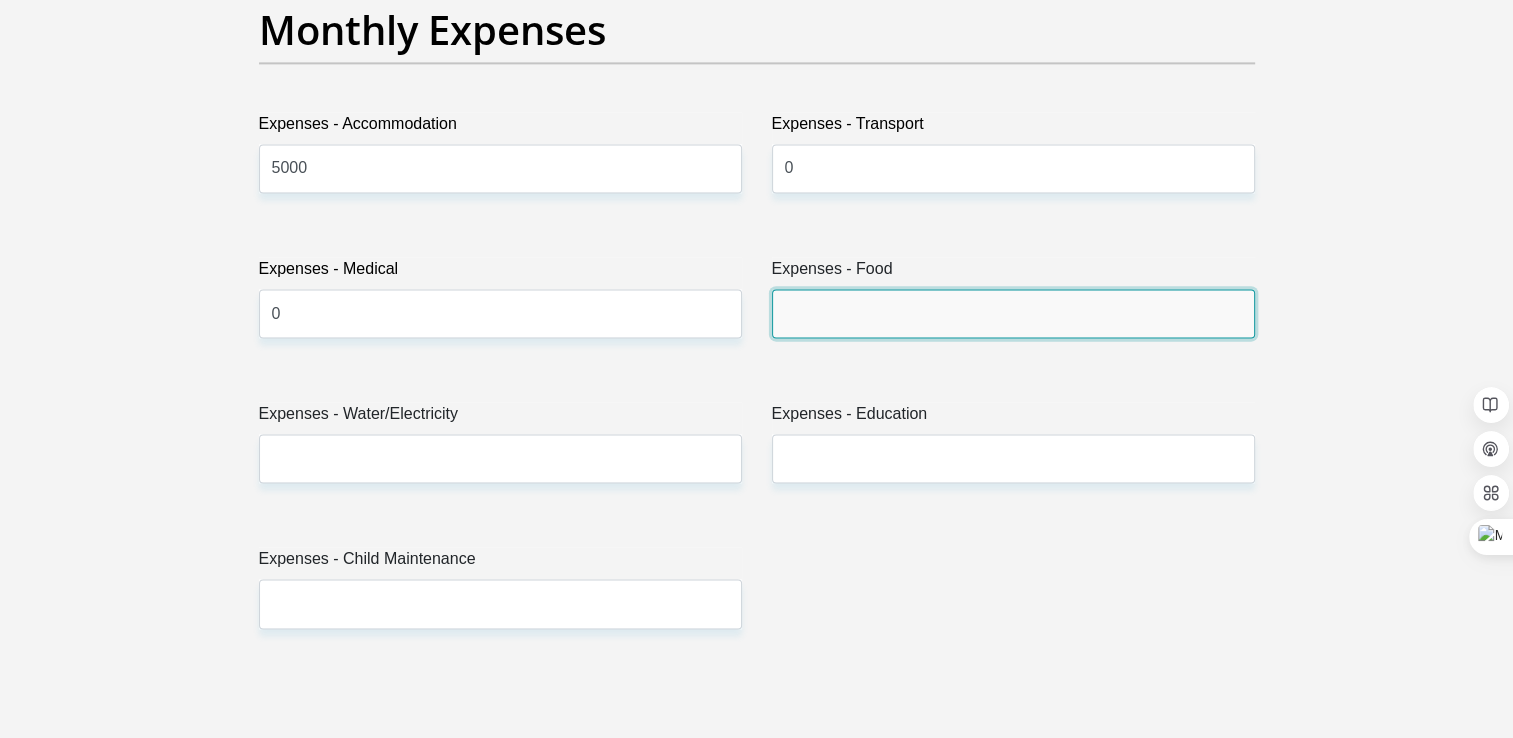 click on "Expenses - Food" at bounding box center (1013, 313) 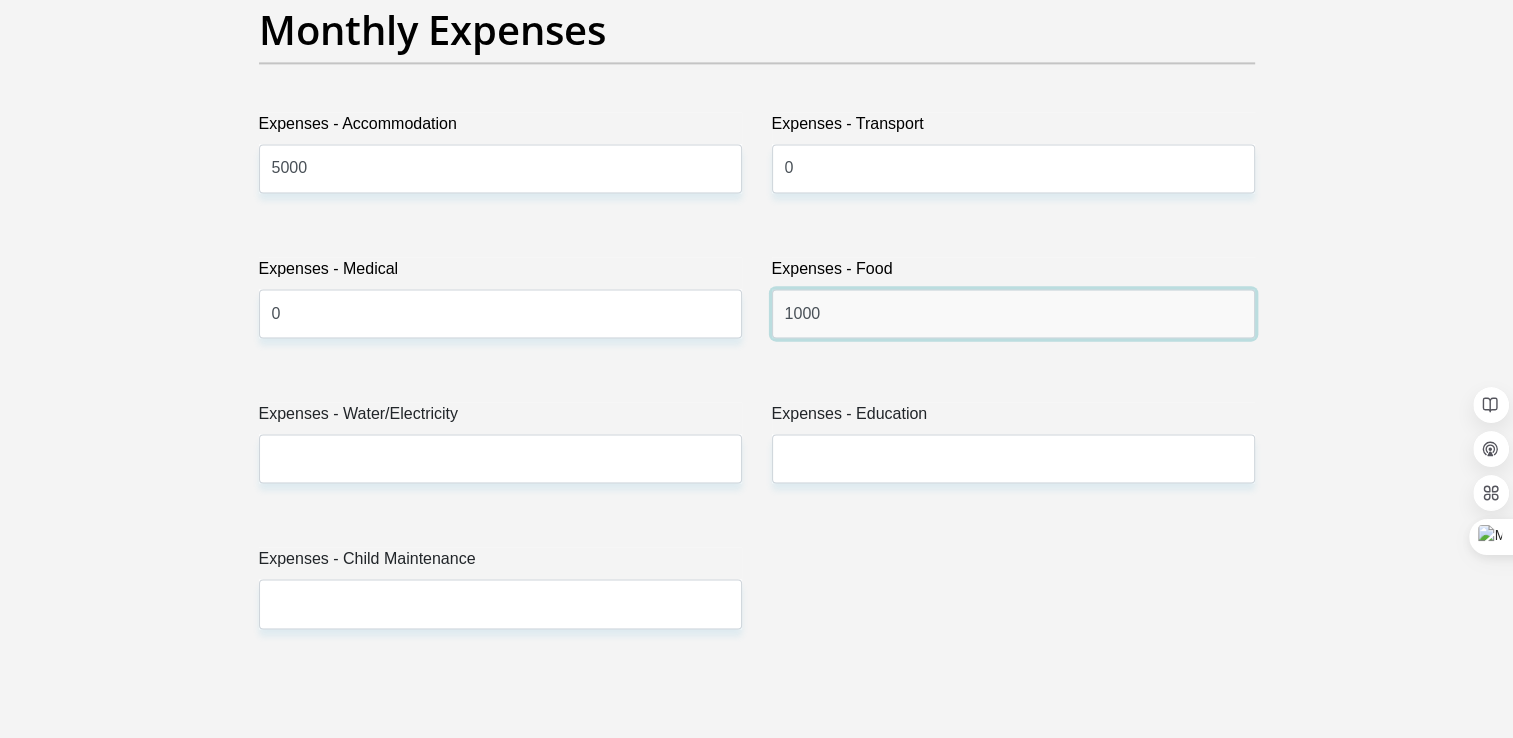 type on "1000" 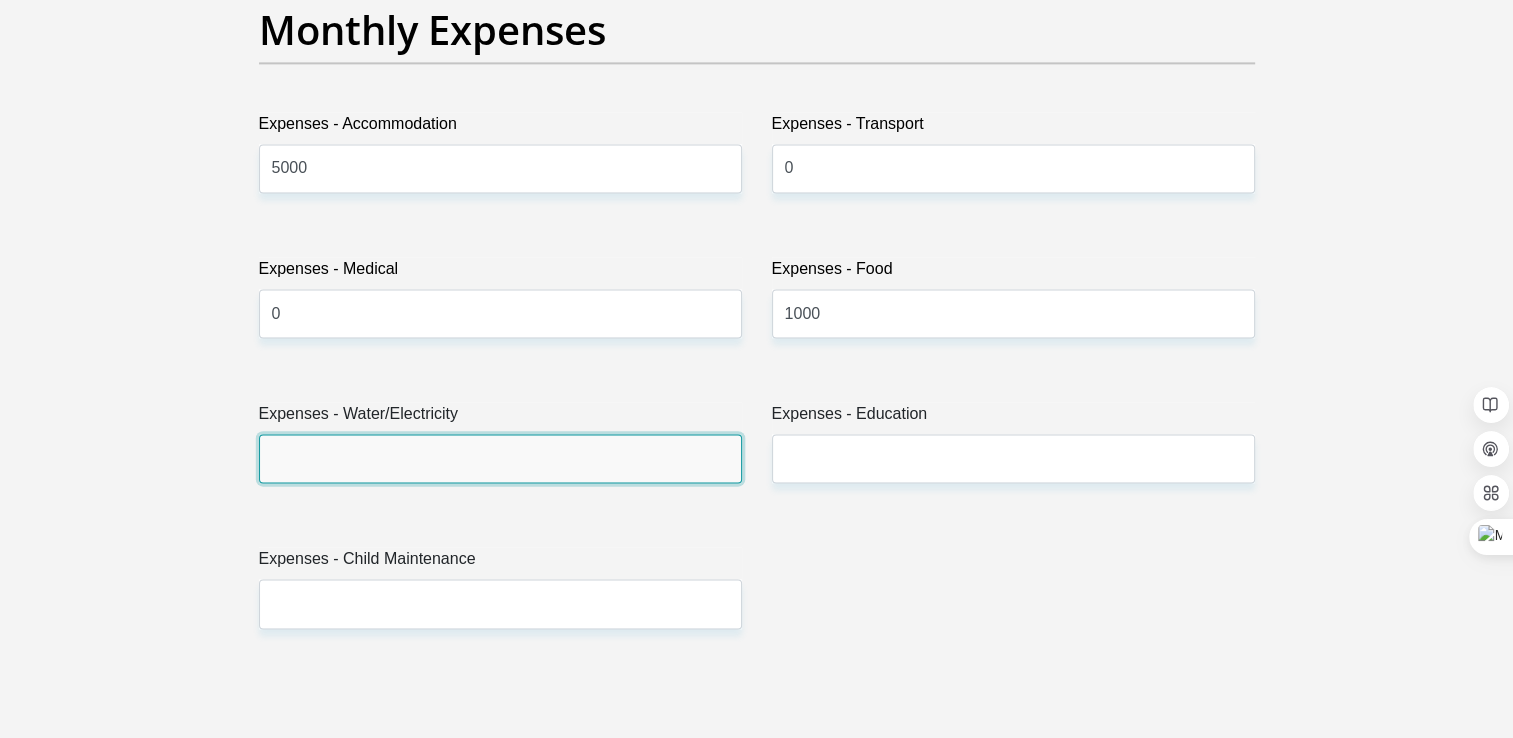 click on "Expenses - Water/Electricity" at bounding box center (500, 458) 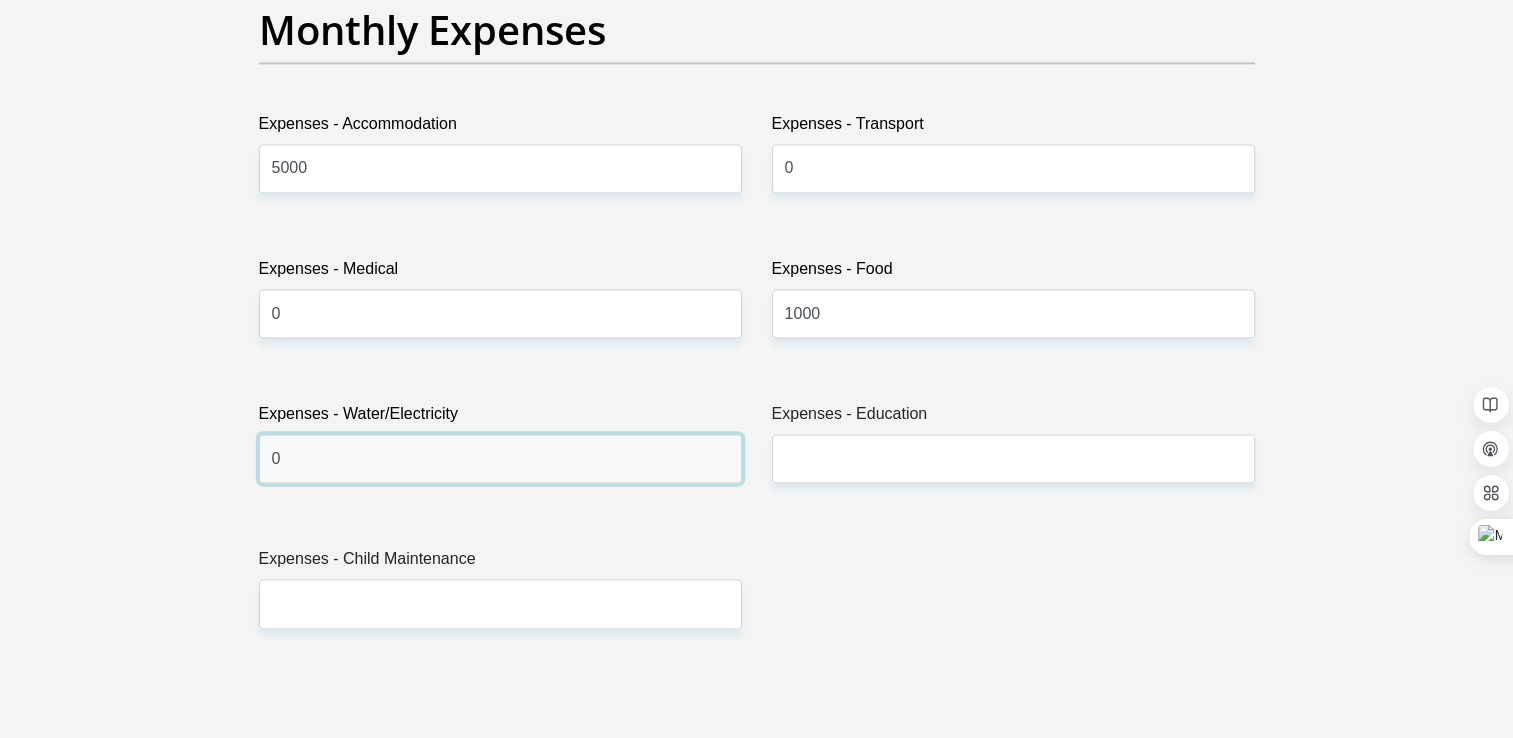 type on "0" 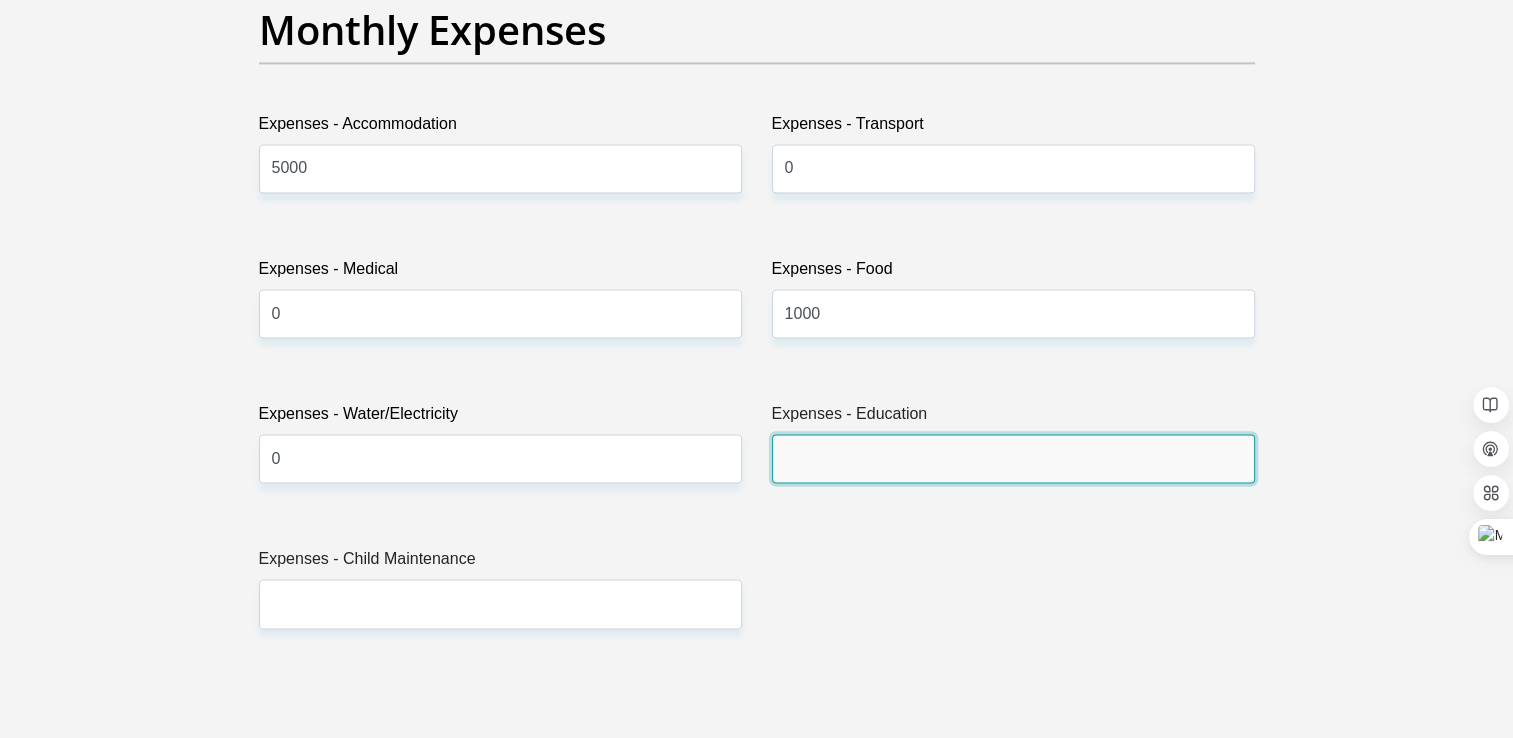 click on "Expenses - Education" at bounding box center [1013, 458] 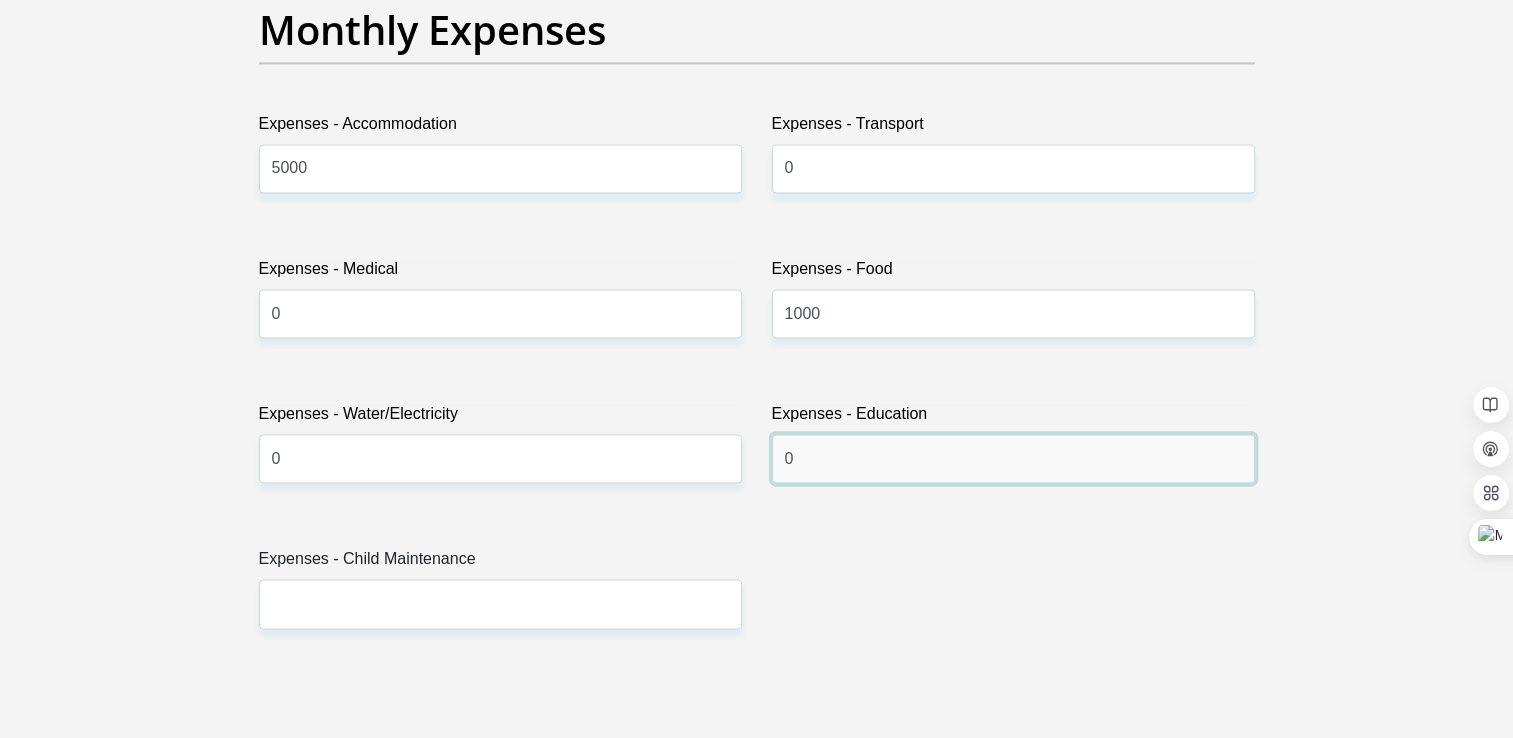 type on "0" 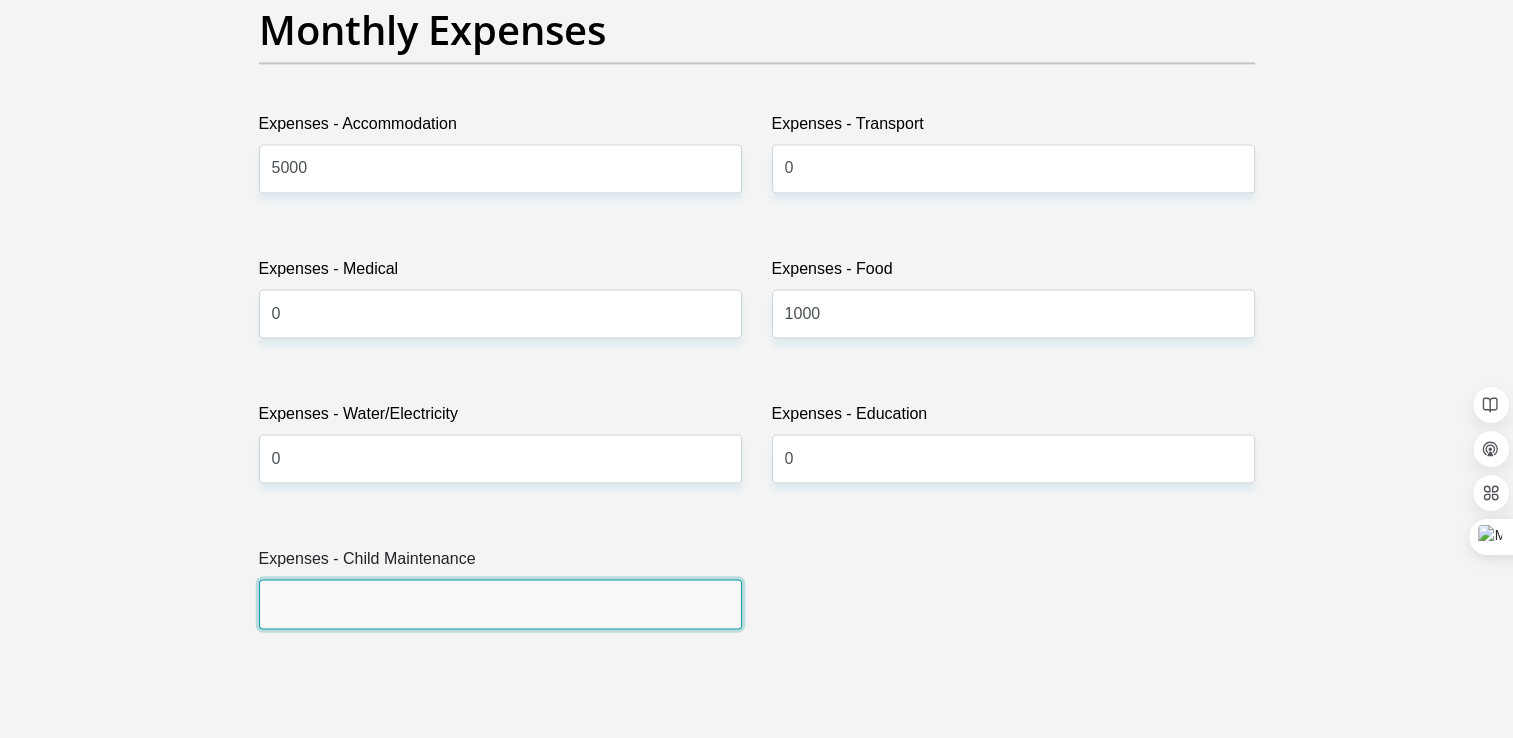 drag, startPoint x: 388, startPoint y: 625, endPoint x: 401, endPoint y: 622, distance: 13.341664 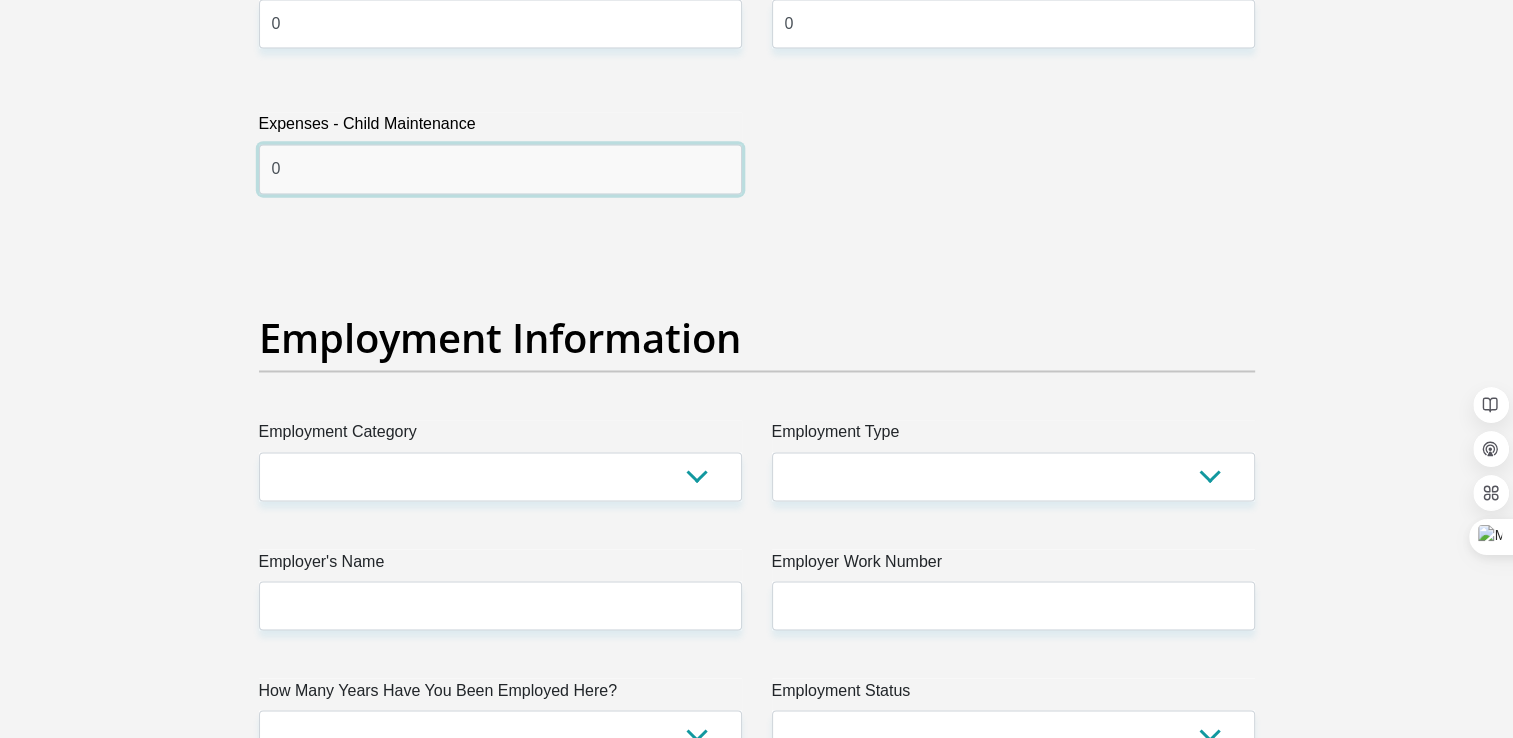 scroll, scrollTop: 3500, scrollLeft: 0, axis: vertical 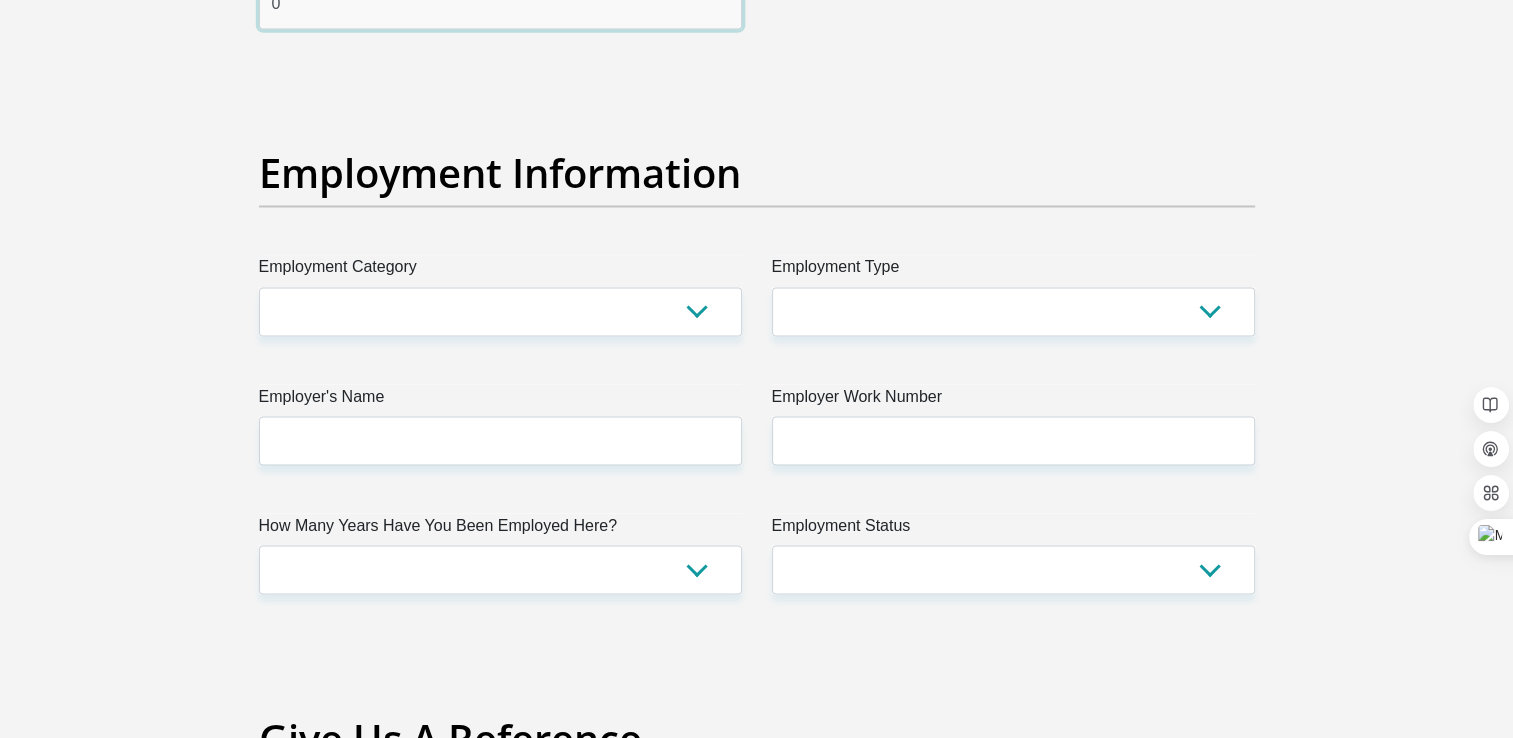 type on "0" 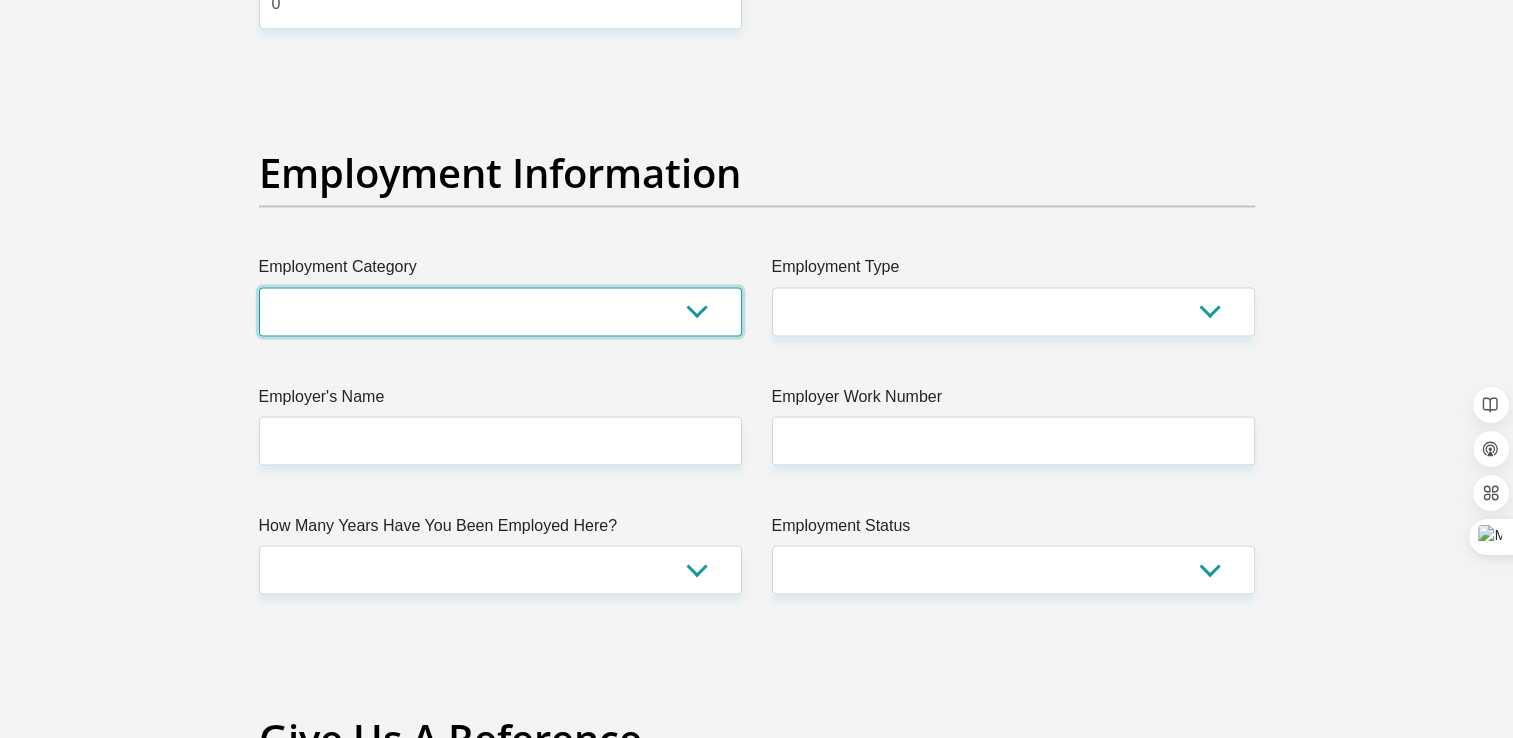 click on "AGRICULTURE
ALCOHOL & TOBACCO
CONSTRUCTION MATERIALS
METALLURGY
EQUIPMENT FOR RENEWABLE ENERGY
SPECIALIZED CONTRACTORS
CAR
GAMING (INCL. INTERNET
OTHER WHOLESALE
UNLICENSED PHARMACEUTICALS
CURRENCY EXCHANGE HOUSES
OTHER FINANCIAL INSTITUTIONS & INSURANCE
REAL ESTATE AGENTS
OIL & GAS
OTHER MATERIALS (E.G. IRON ORE)
PRECIOUS STONES & PRECIOUS METALS
POLITICAL ORGANIZATIONS
RELIGIOUS ORGANIZATIONS(NOT SECTS)
ACTI. HAVING BUSINESS DEAL WITH PUBLIC ADMINISTRATION
LAUNDROMATS" at bounding box center [500, 311] 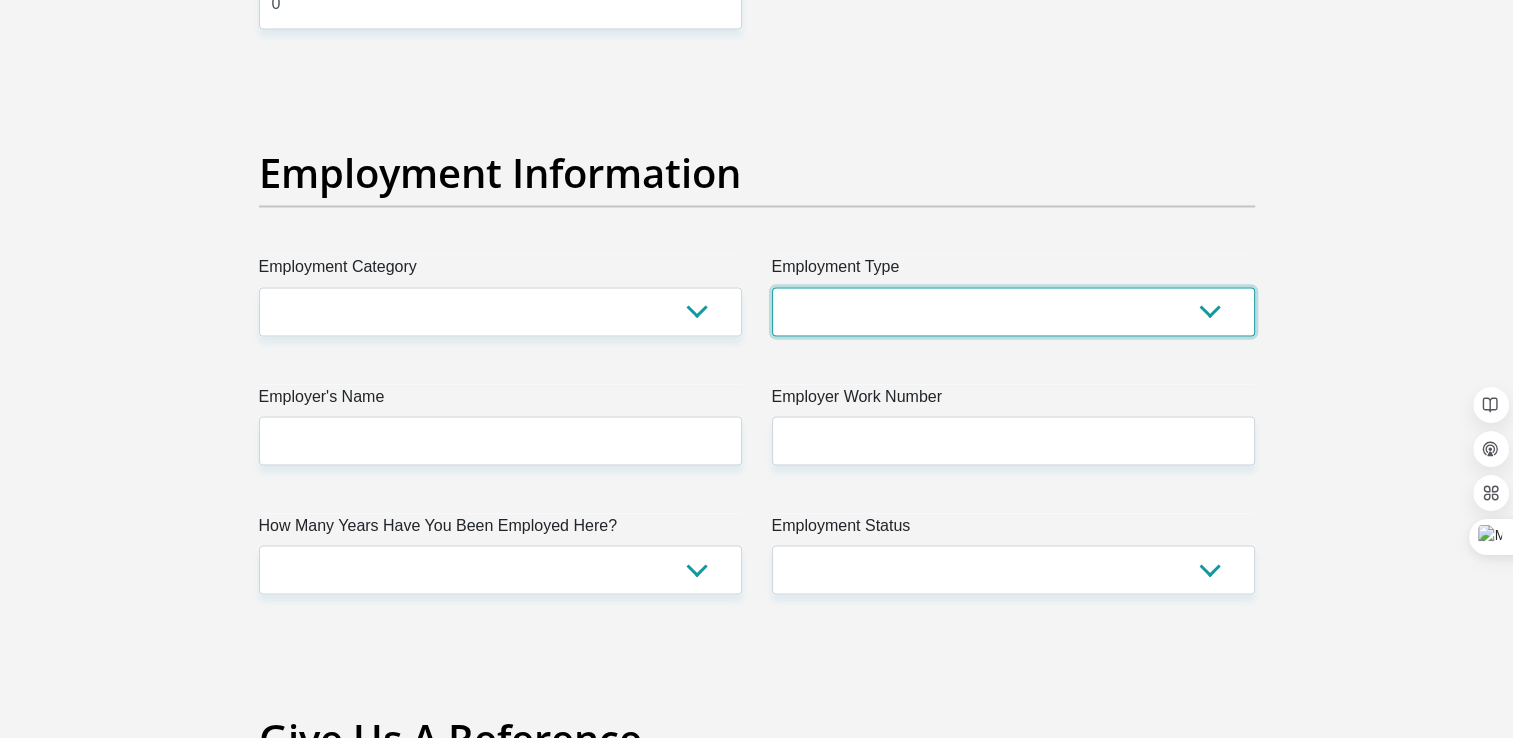 click on "College/Lecturer
Craft Seller
Creative
Driver
Executive
Farmer
Forces - Non Commissioned
Forces - Officer
Hawker
Housewife
Labourer
Licenced Professional
Manager
Miner
Non Licenced Professional
Office Staff/Clerk
Outside Worker
Pensioner
Permanent Teacher
Production/Manufacturing
Sales
Self-Employed
Semi-Professional Worker
Service Industry  Social Worker  Student" at bounding box center (1013, 311) 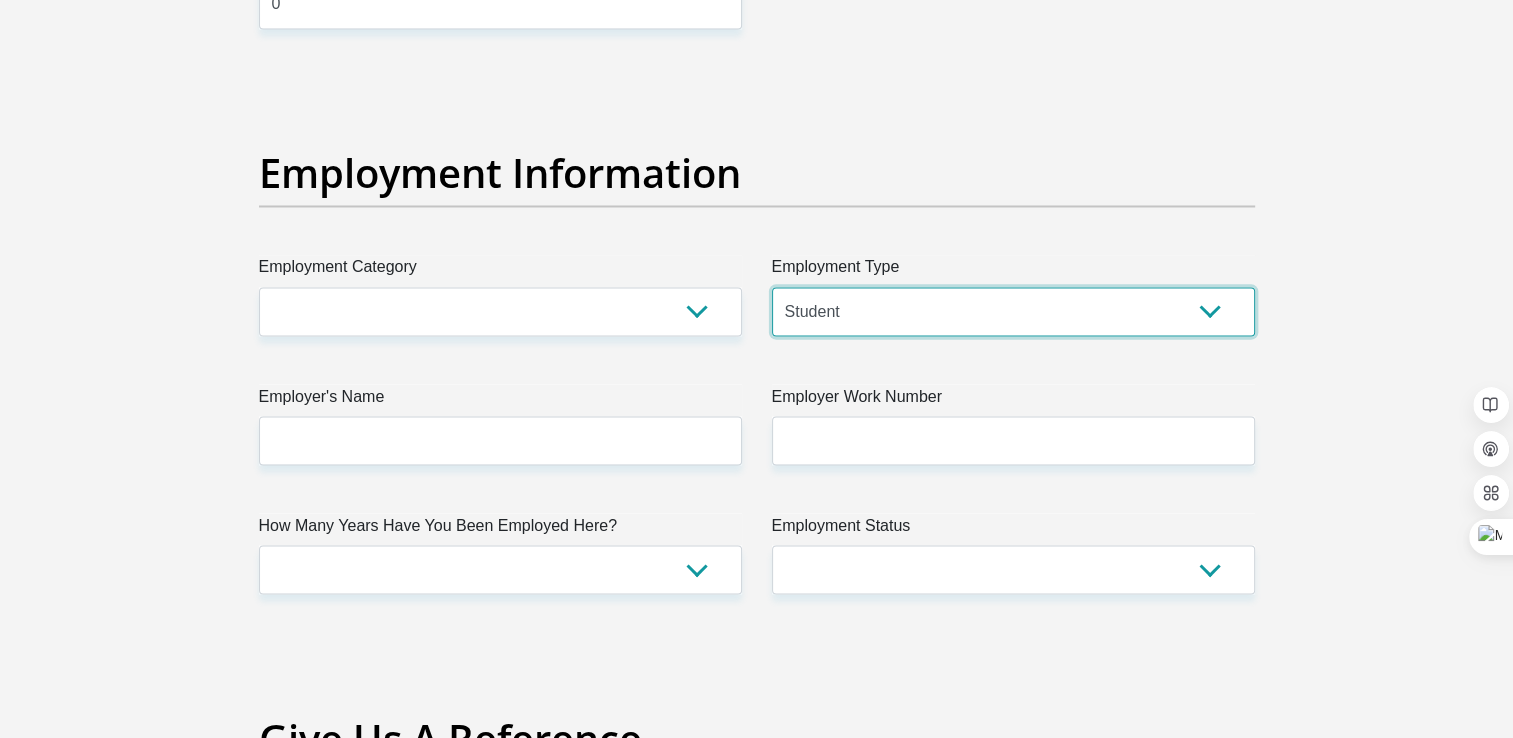 click on "College/Lecturer
Craft Seller
Creative
Driver
Executive
Farmer
Forces - Non Commissioned
Forces - Officer
Hawker
Housewife
Labourer
Licenced Professional
Manager
Miner
Non Licenced Professional
Office Staff/Clerk
Outside Worker
Pensioner
Permanent Teacher
Production/Manufacturing
Sales
Self-Employed
Semi-Professional Worker
Service Industry  Social Worker  Student" at bounding box center [1013, 311] 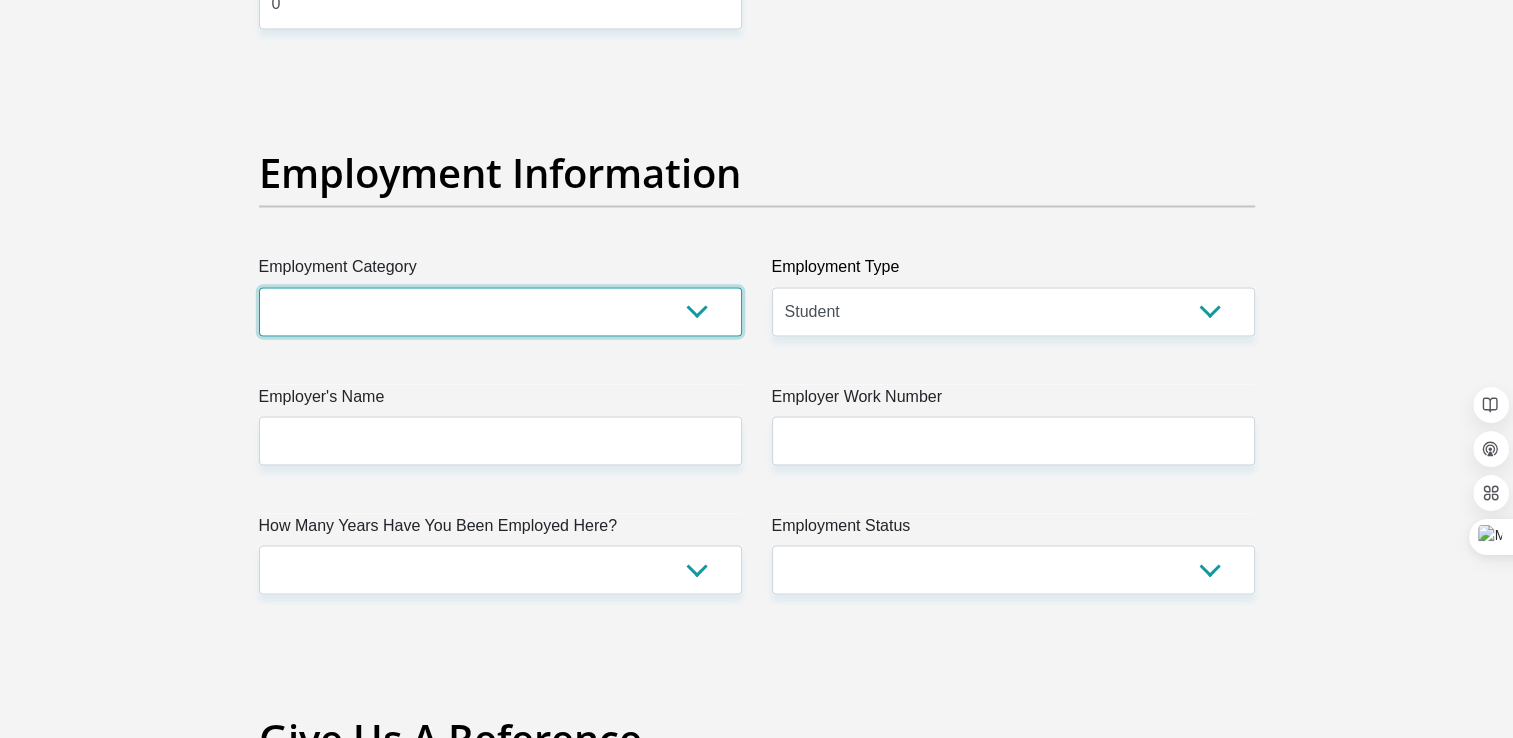 click on "AGRICULTURE
ALCOHOL & TOBACCO
CONSTRUCTION MATERIALS
METALLURGY
EQUIPMENT FOR RENEWABLE ENERGY
SPECIALIZED CONTRACTORS
CAR
GAMING (INCL. INTERNET
OTHER WHOLESALE
UNLICENSED PHARMACEUTICALS
CURRENCY EXCHANGE HOUSES
OTHER FINANCIAL INSTITUTIONS & INSURANCE
REAL ESTATE AGENTS
OIL & GAS
OTHER MATERIALS (E.G. IRON ORE)
PRECIOUS STONES & PRECIOUS METALS
POLITICAL ORGANIZATIONS
RELIGIOUS ORGANIZATIONS(NOT SECTS)
ACTI. HAVING BUSINESS DEAL WITH PUBLIC ADMINISTRATION
LAUNDROMATS" at bounding box center [500, 311] 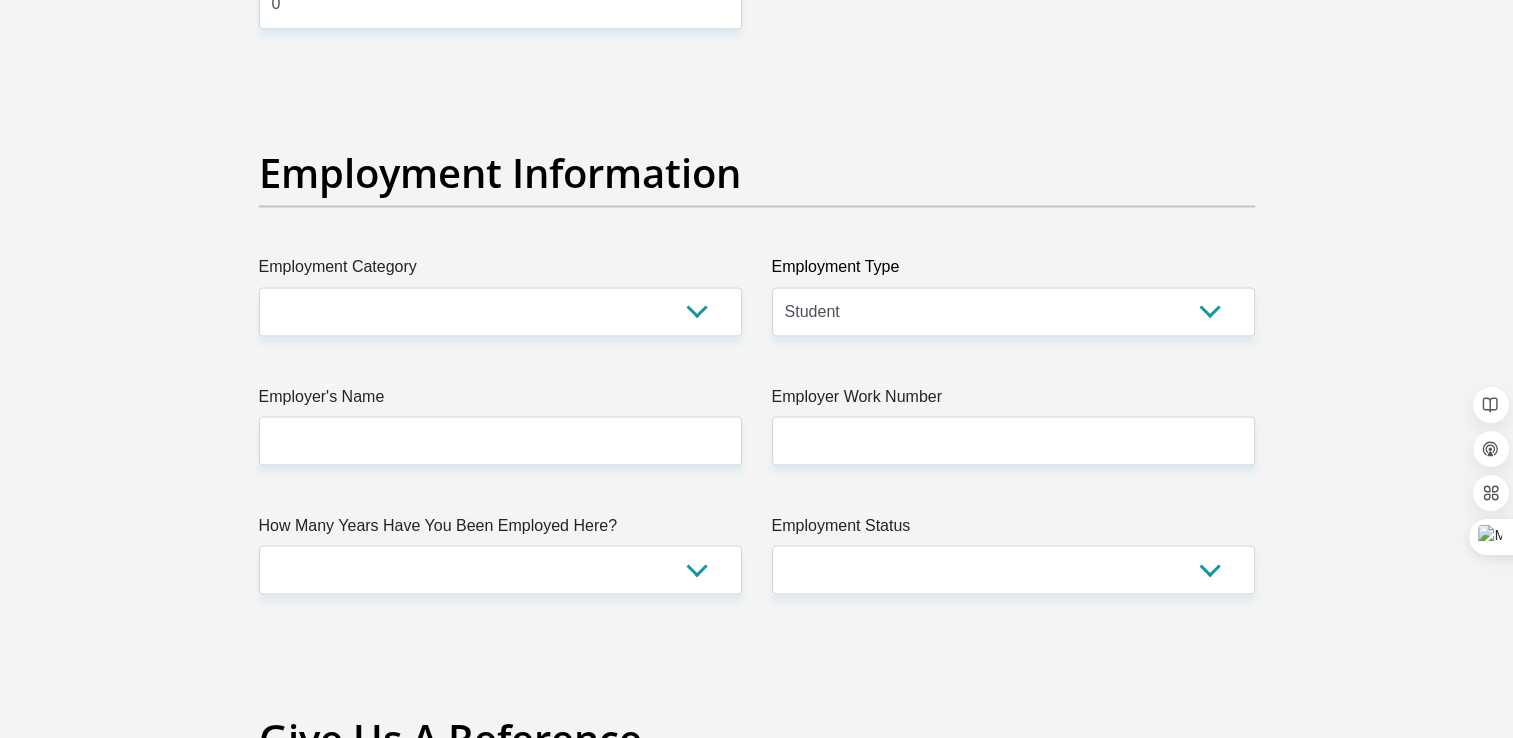 click on "Title
Mr
Ms
Mrs
Dr
Other
First Name
[FIRST_NAME]
Surname
[SURNAME]
ID Number
[SSN]
Please input valid ID number
Race
Black
Coloured
Indian
White
Other
Contact Number
[PHONE]
Please input valid contact number
Nationality
South Africa
Afghanistan
Aland Islands  Albania" at bounding box center (757, 67) 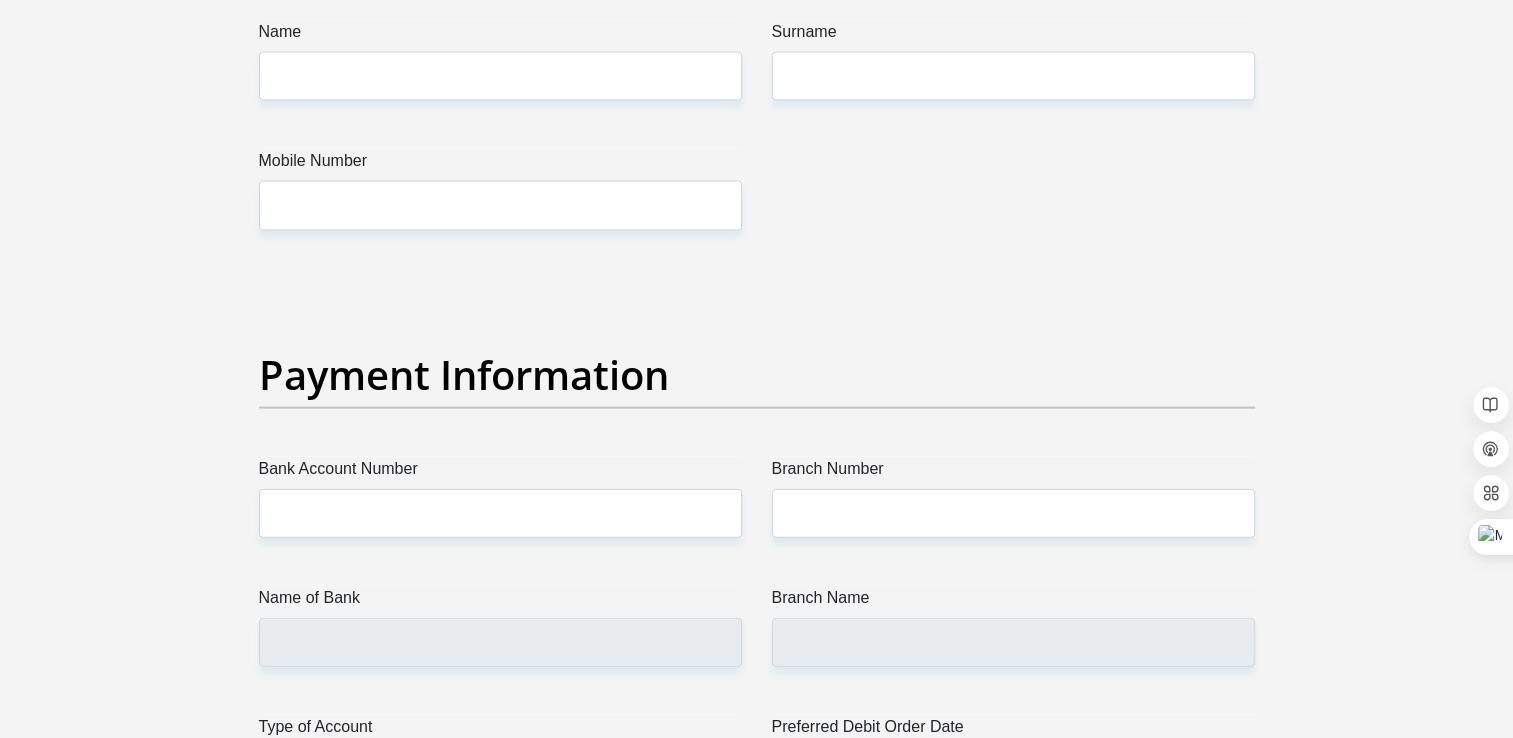scroll, scrollTop: 4400, scrollLeft: 0, axis: vertical 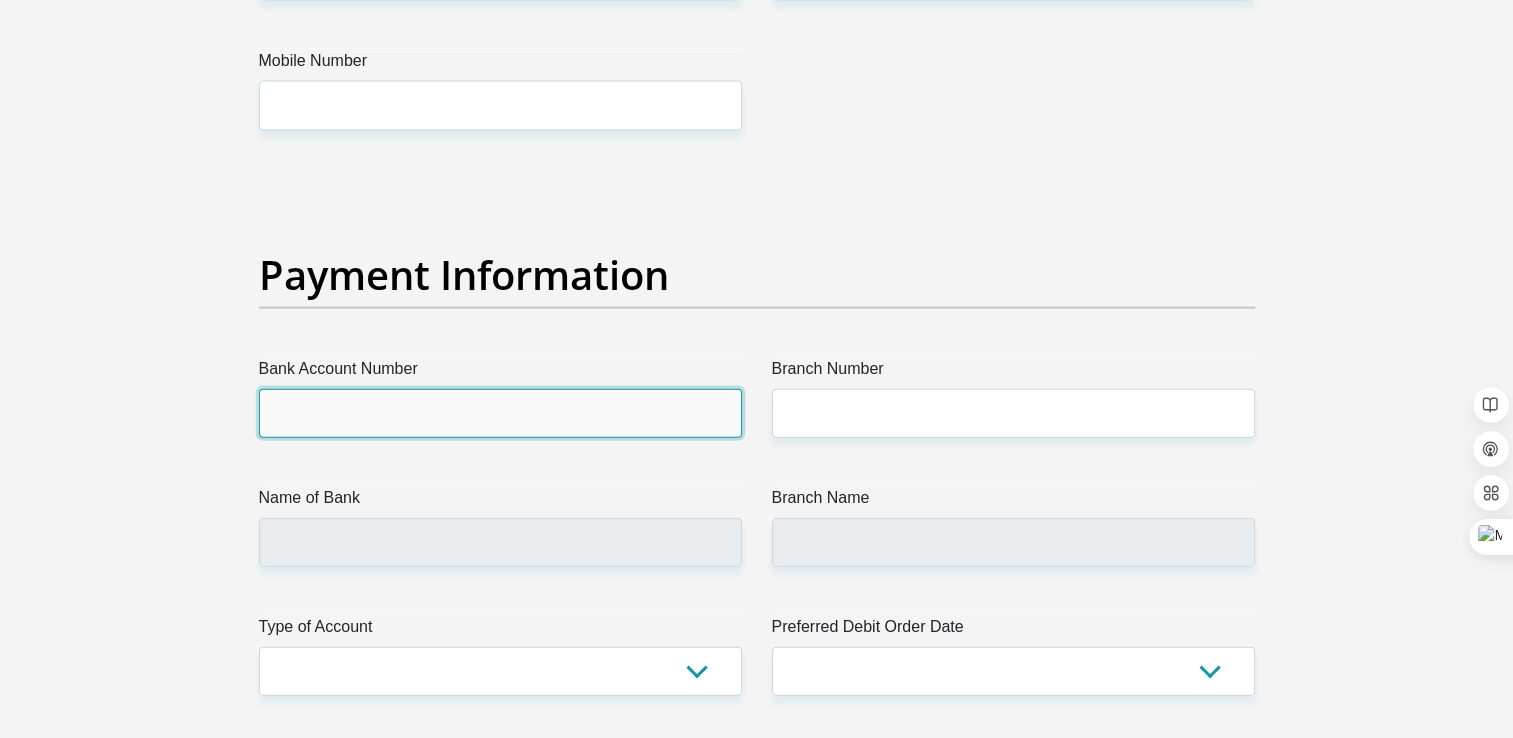 click on "Bank Account Number" at bounding box center (500, 413) 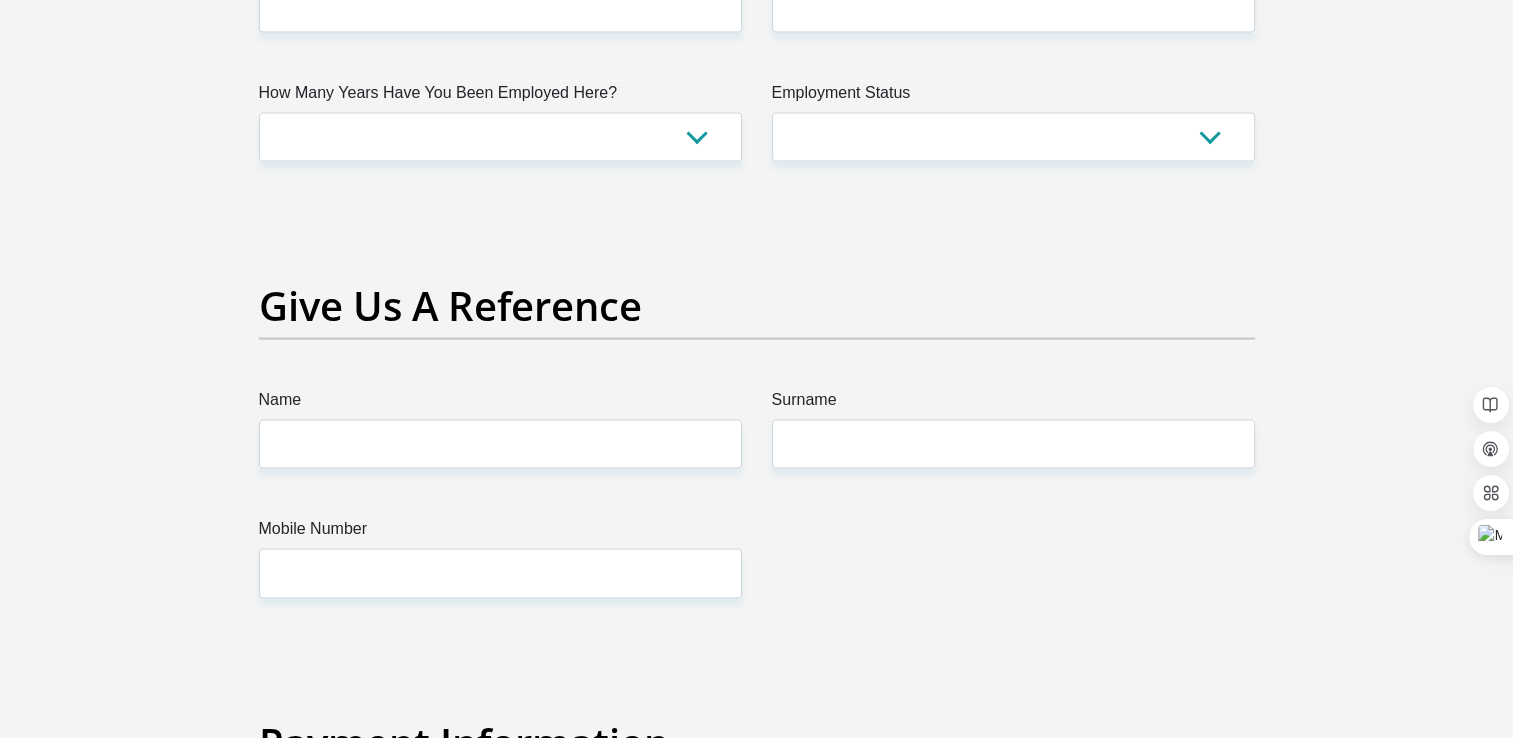scroll, scrollTop: 4032, scrollLeft: 0, axis: vertical 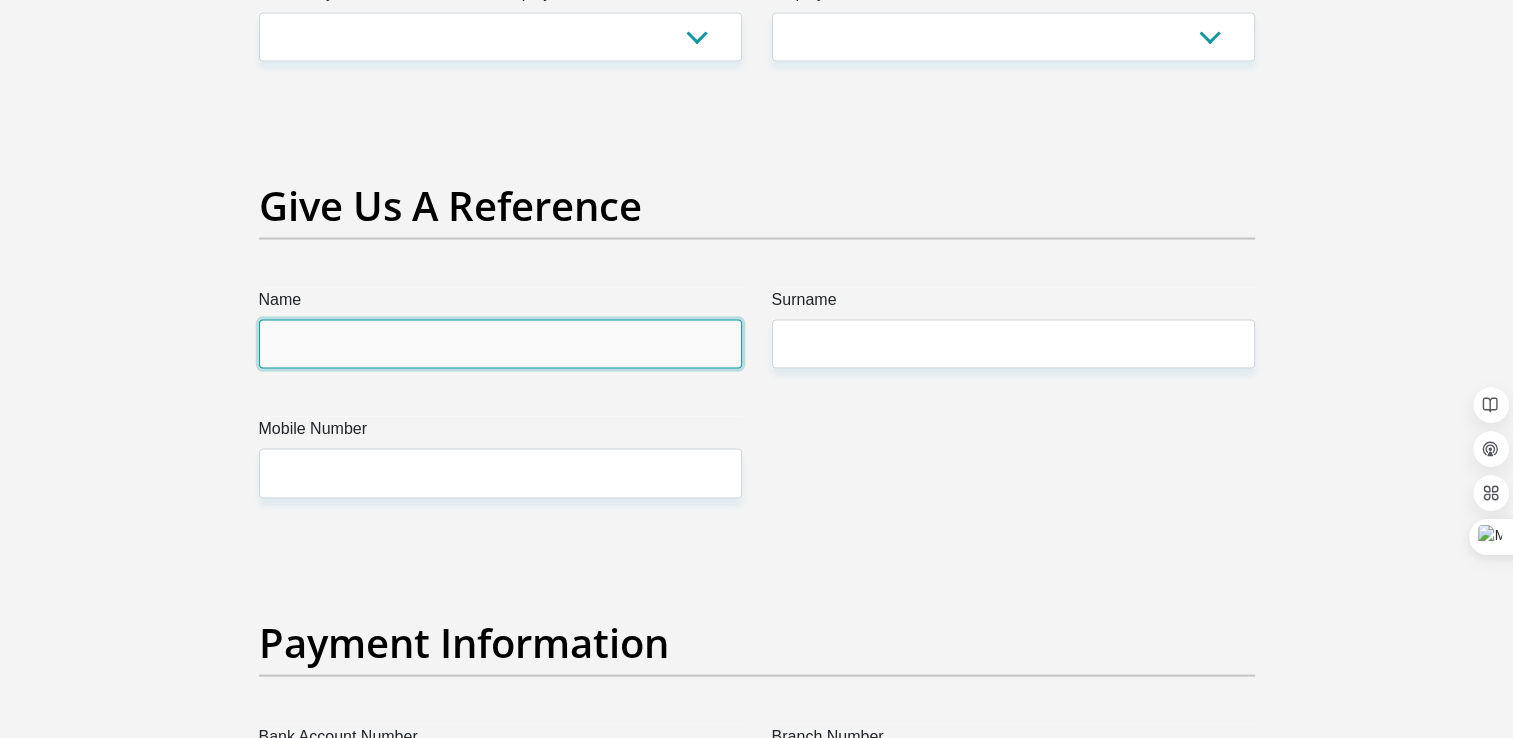 click on "Name" at bounding box center (500, 344) 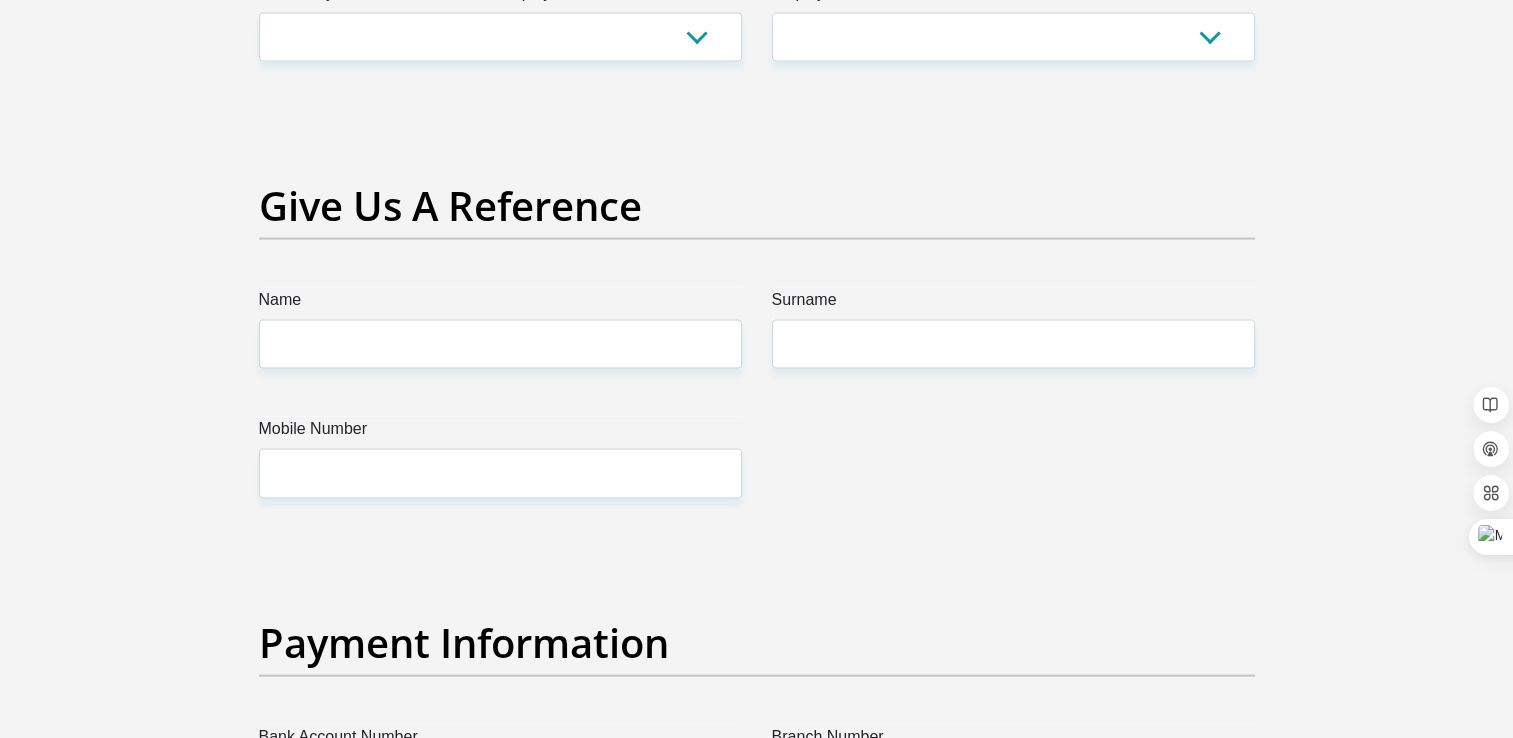 click on "Title
Mr
Ms
Mrs
Dr
Other
First Name
[FIRST_NAME]
Surname
[SURNAME]
ID Number
[SSN]
Please input valid ID number
Race
Black
Coloured
Indian
White
Other
Contact Number
[PHONE]
Please input valid contact number
Nationality
South Africa
Afghanistan
Aland Islands  Albania" at bounding box center (757, -465) 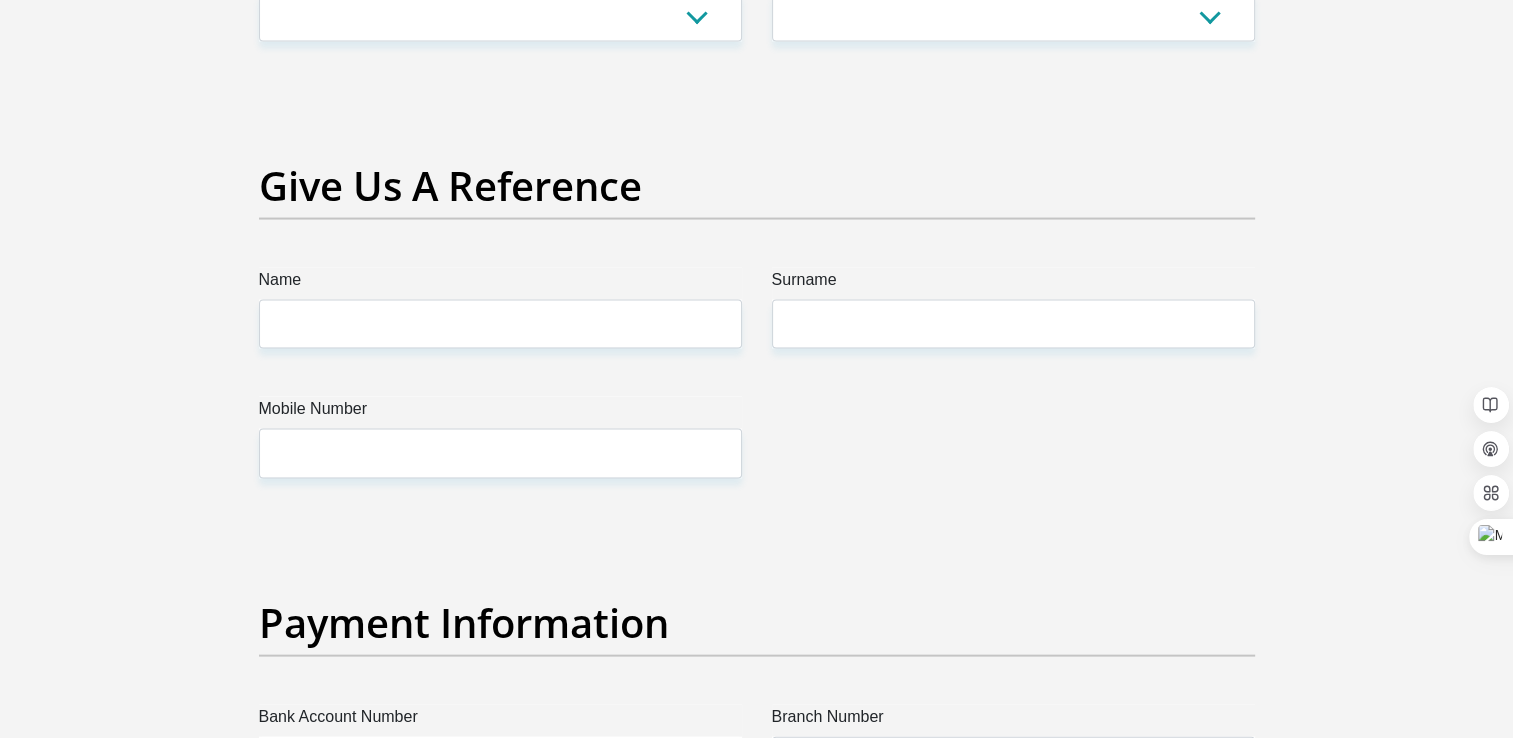 scroll, scrollTop: 4032, scrollLeft: 0, axis: vertical 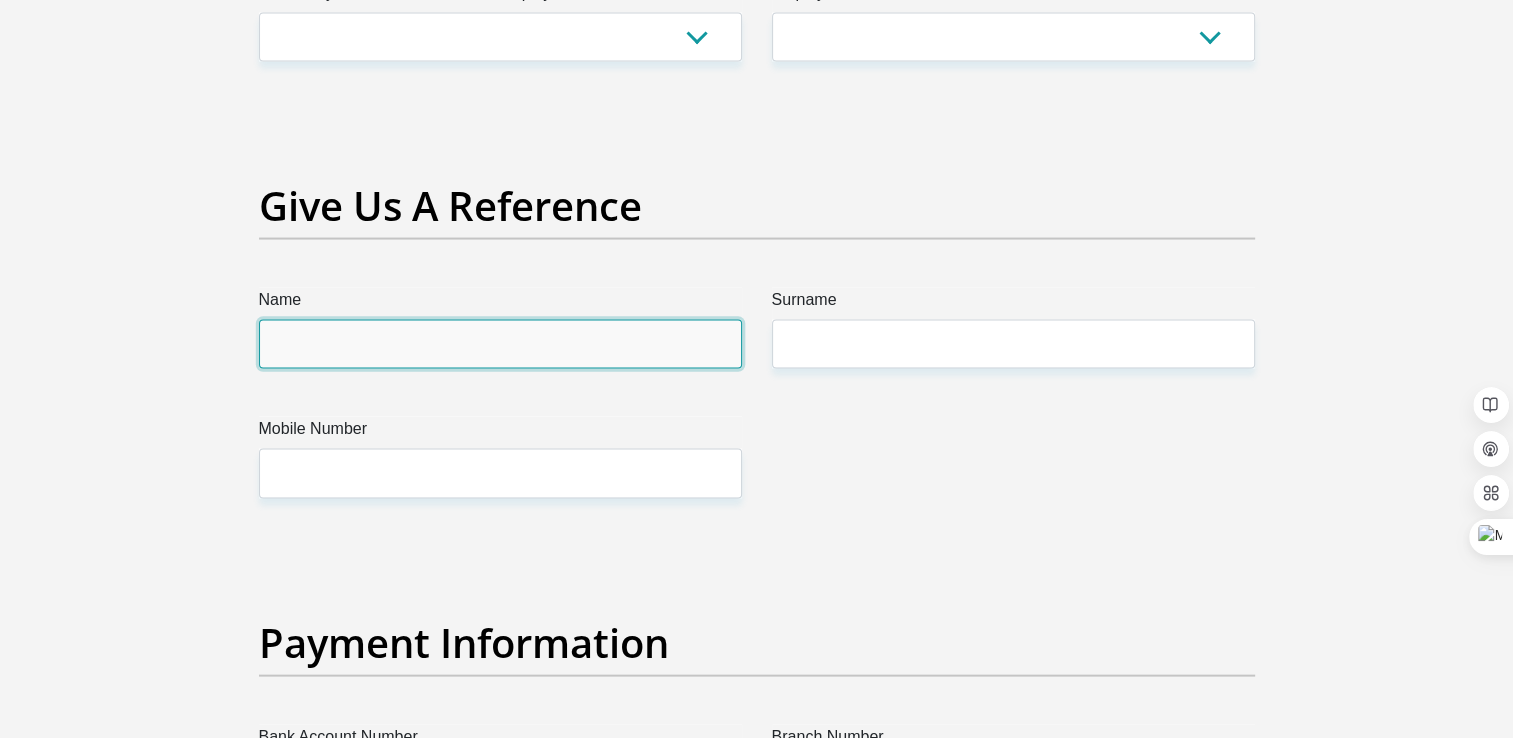 click on "Name" at bounding box center [500, 344] 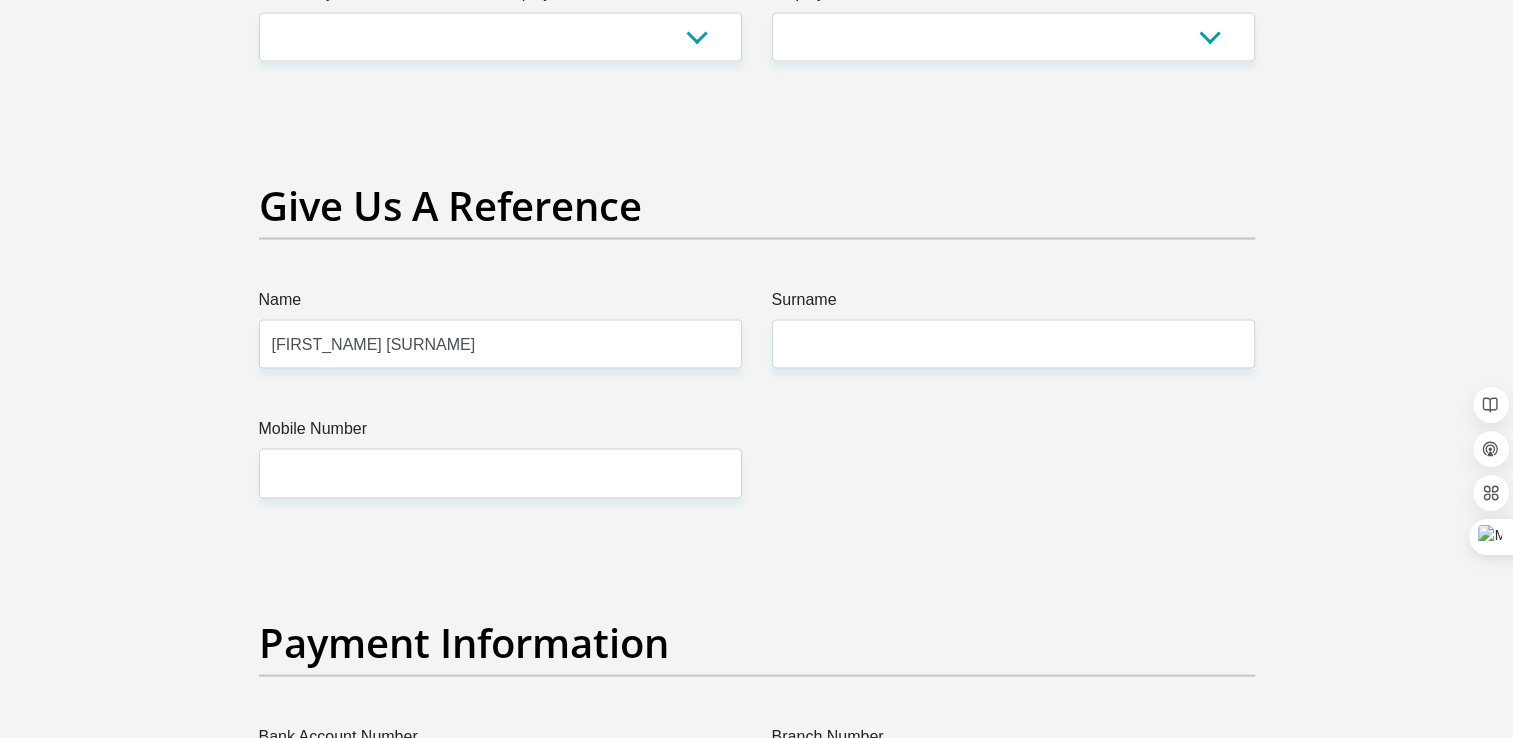 type 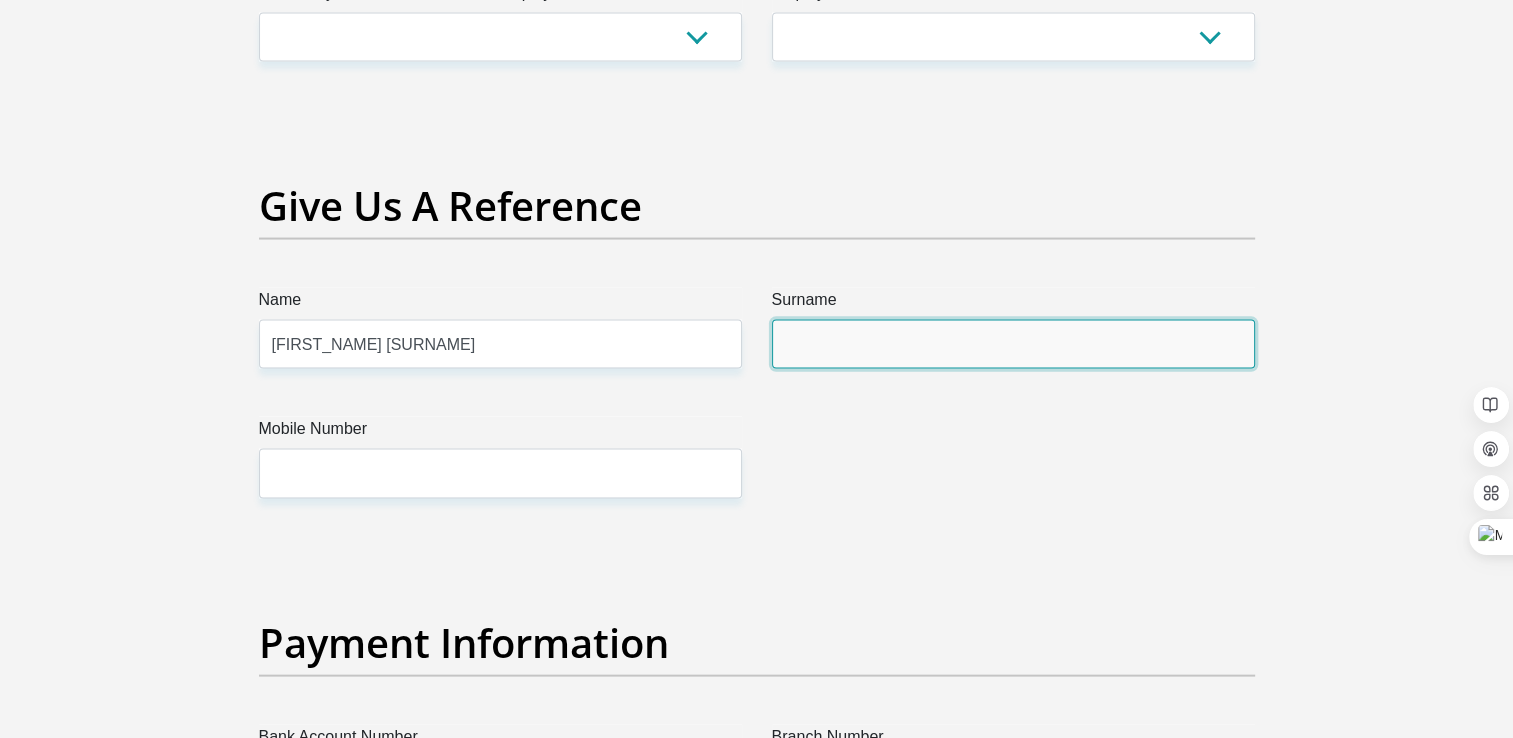 type on "[SURNAME]" 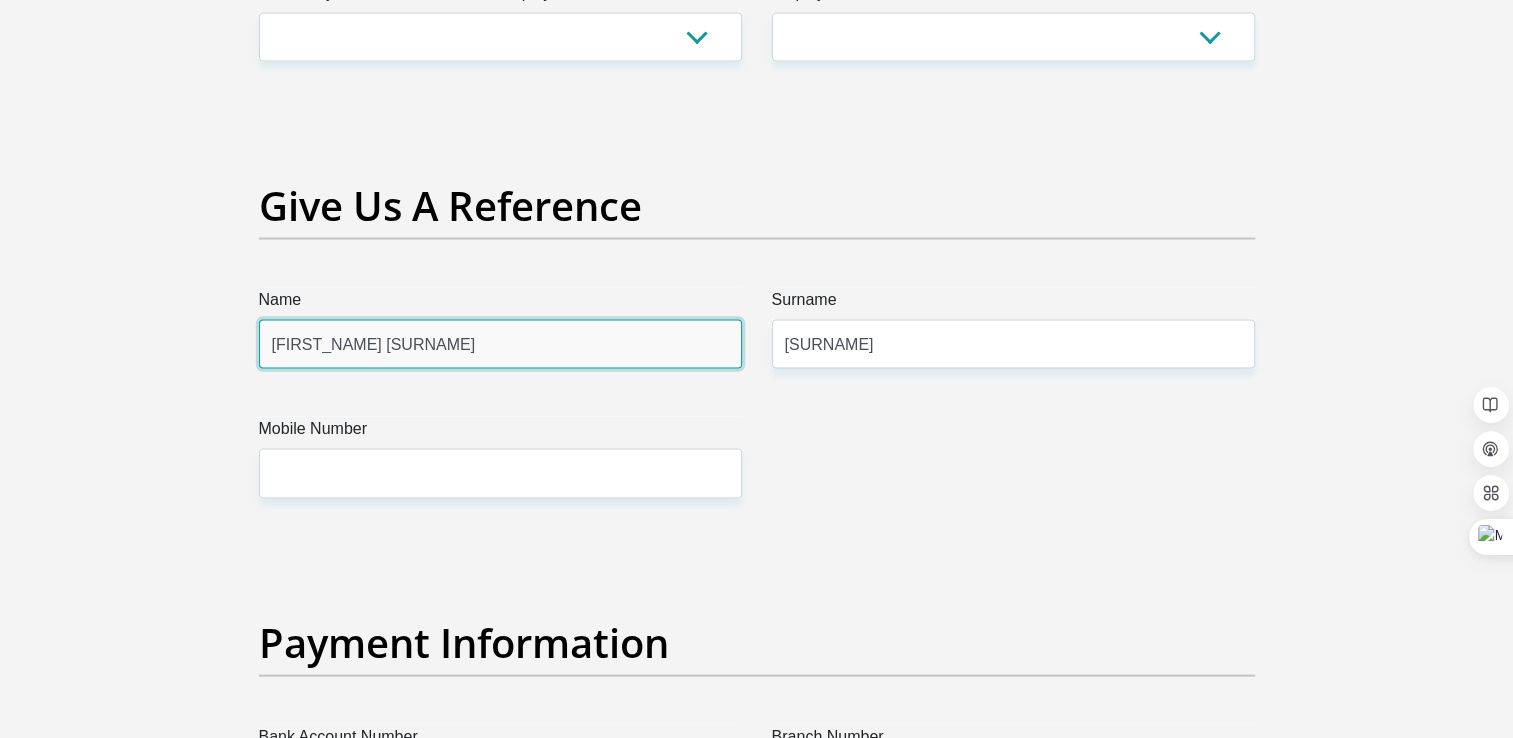 type 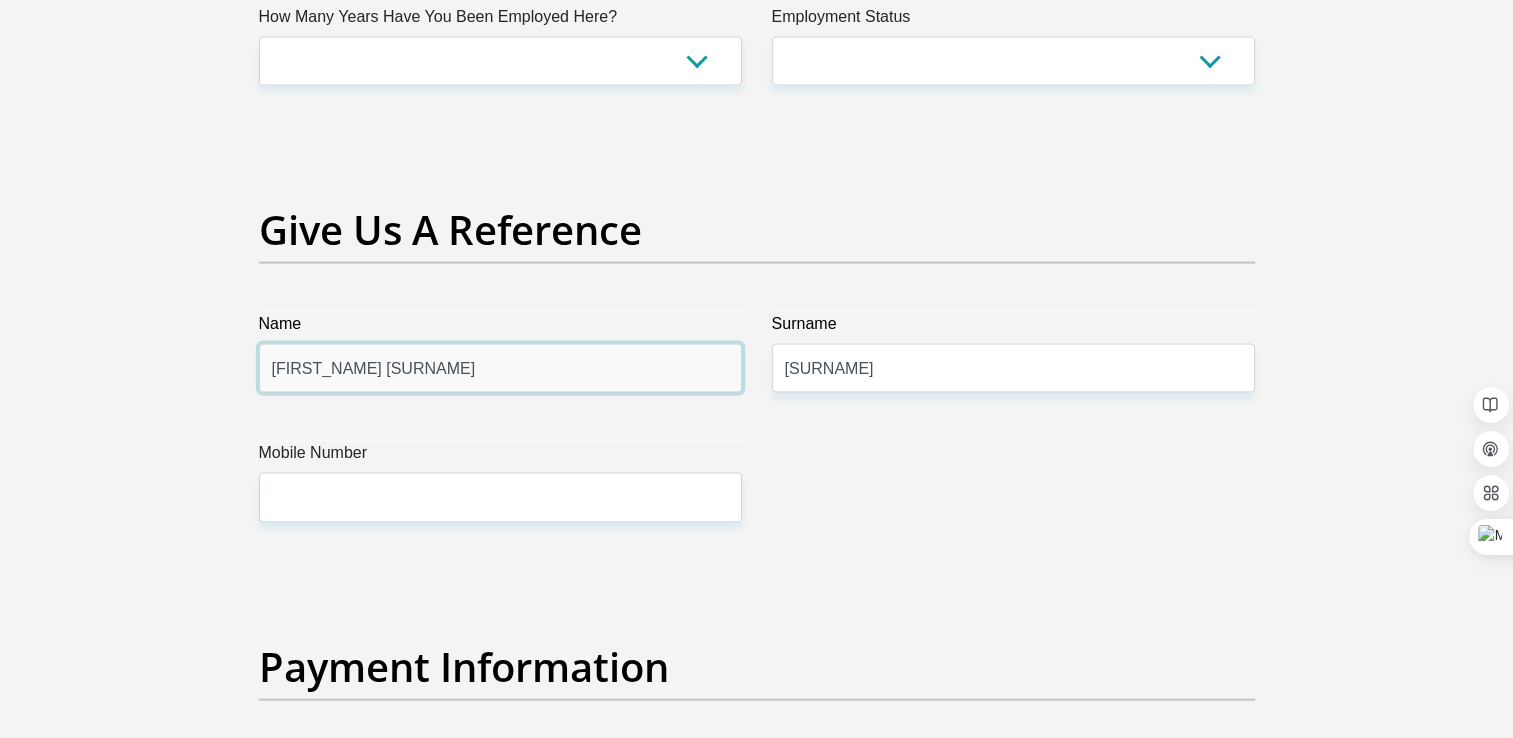 scroll, scrollTop: 4056, scrollLeft: 0, axis: vertical 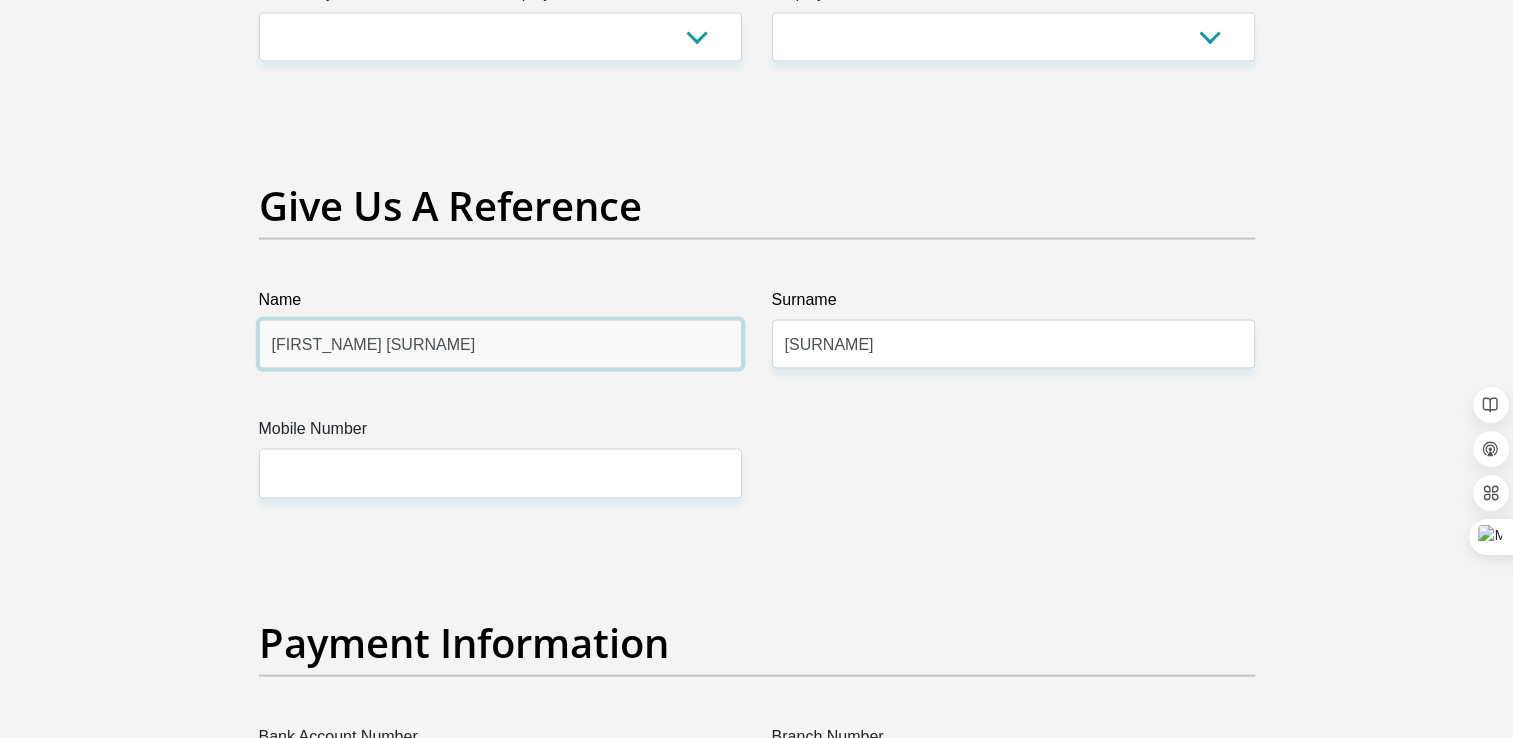 click on "[FIRST_NAME] [SURNAME]" at bounding box center [500, 344] 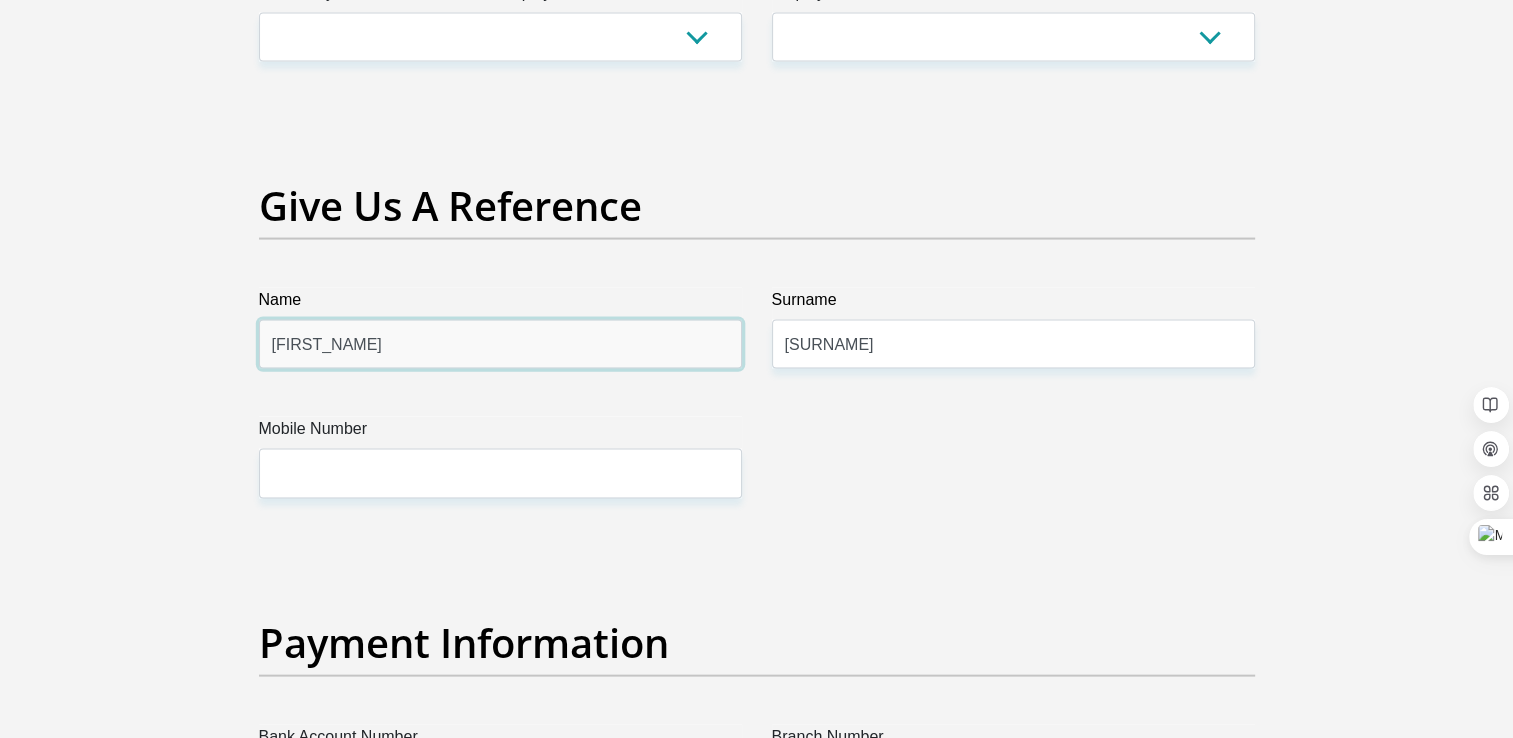 type on "J" 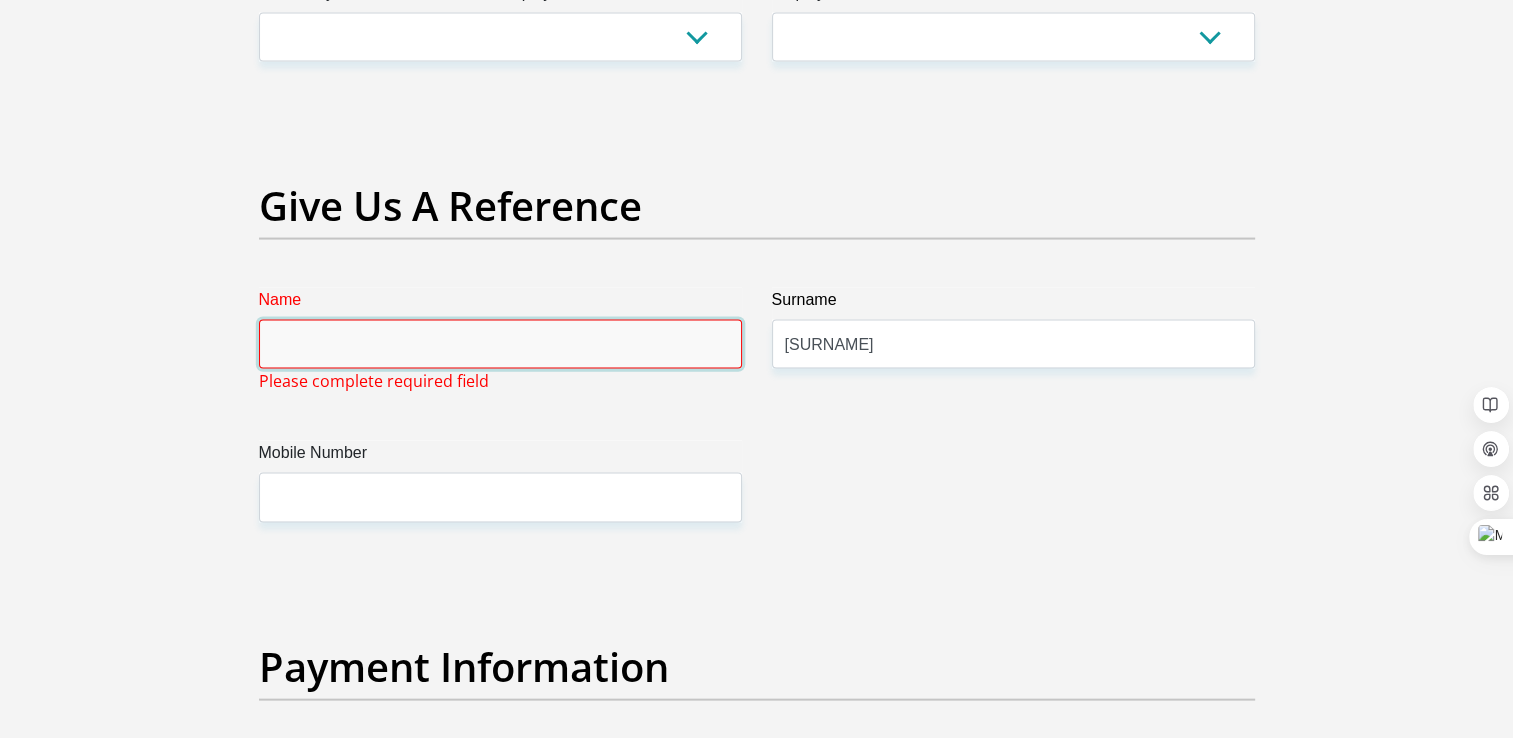 drag, startPoint x: 383, startPoint y: 324, endPoint x: 377, endPoint y: 342, distance: 18.973665 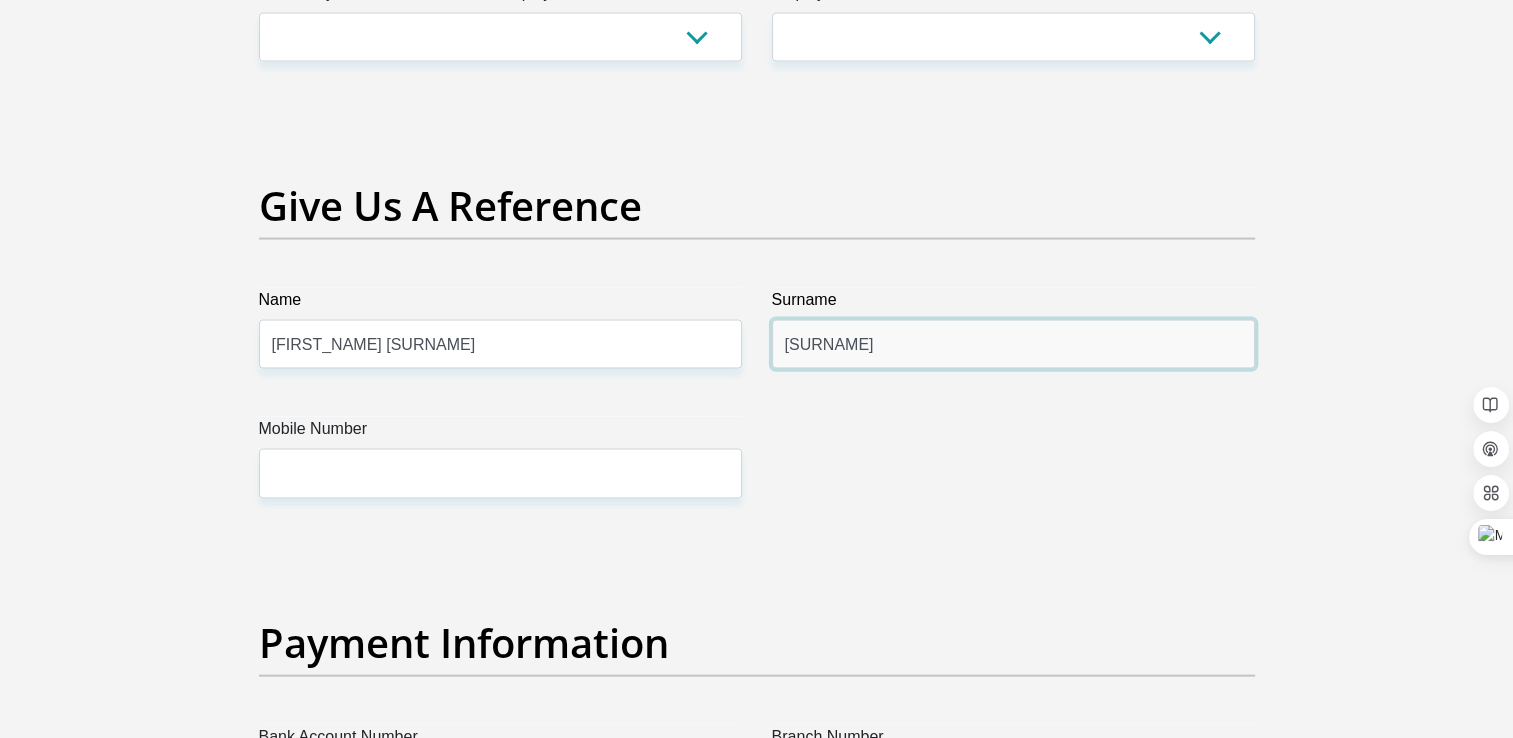 click on "[SURNAME]" at bounding box center [1013, 344] 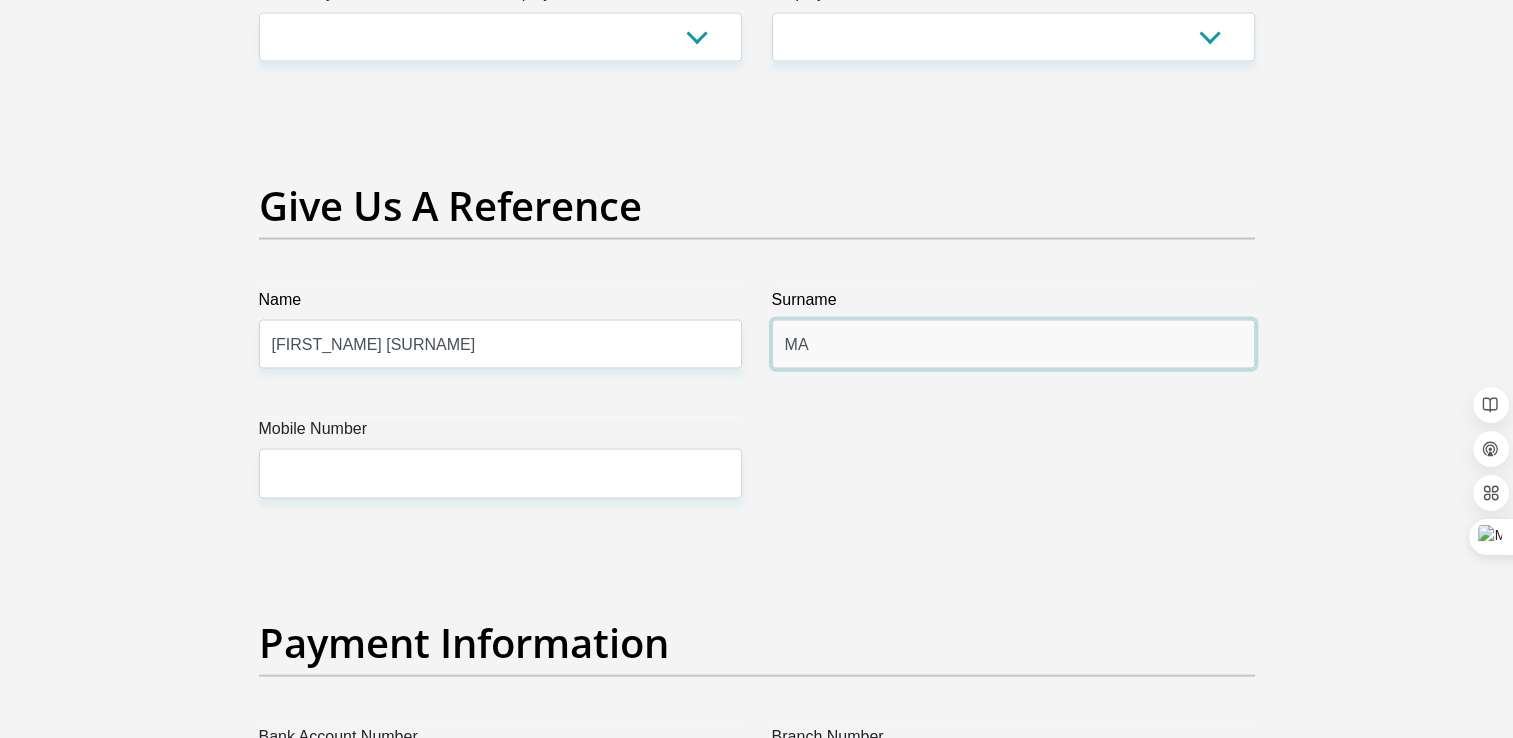 type on "M" 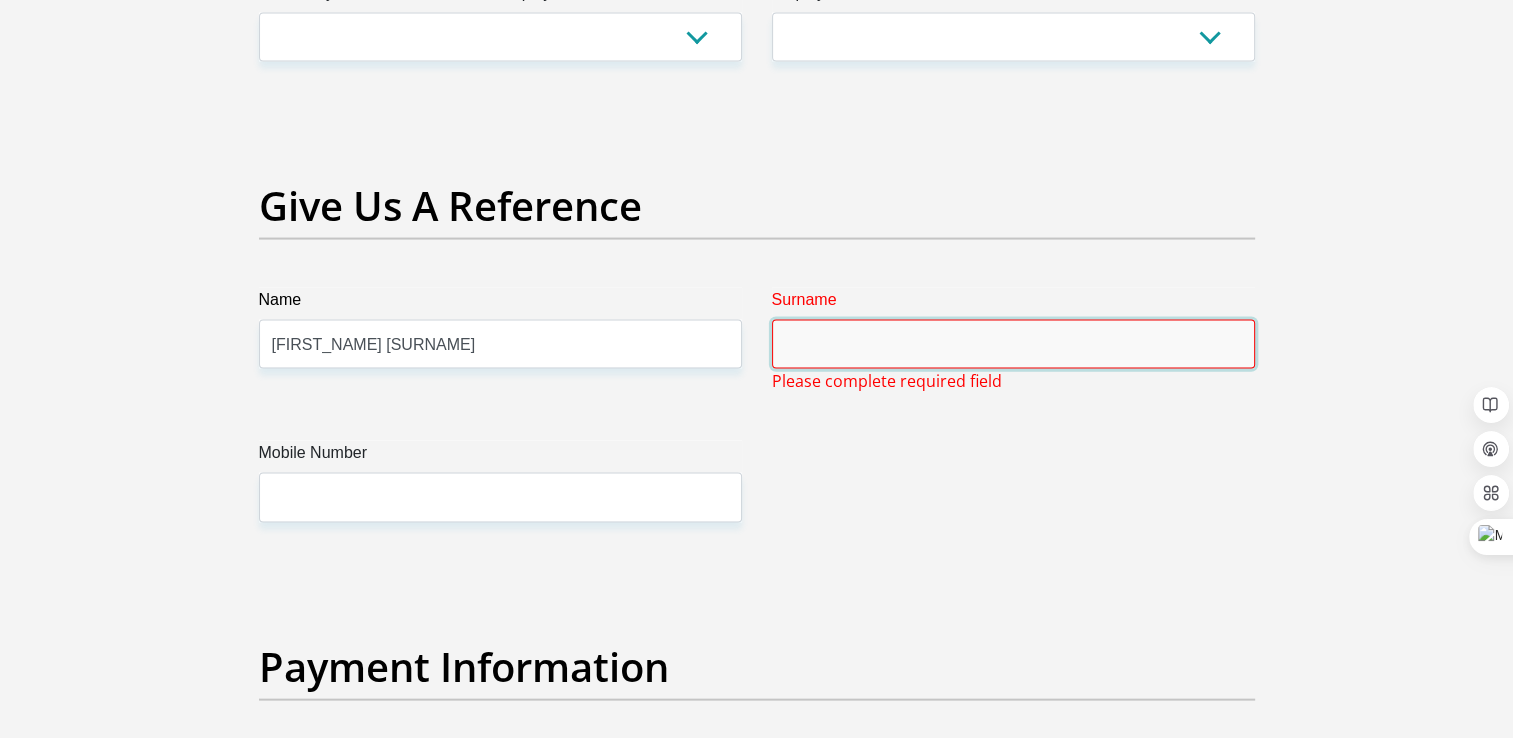click on "Surname" at bounding box center (1013, 344) 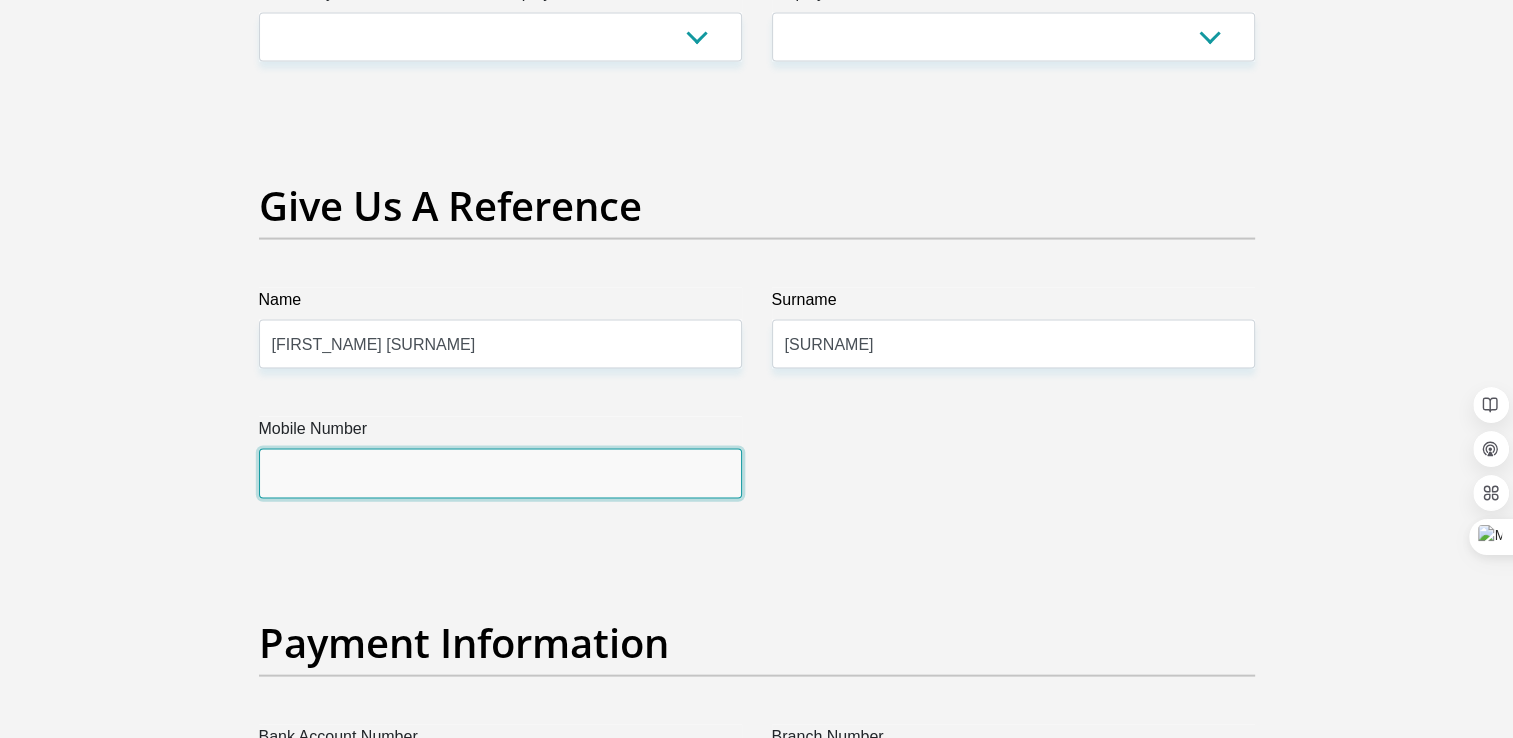 click on "Mobile Number" at bounding box center [500, 473] 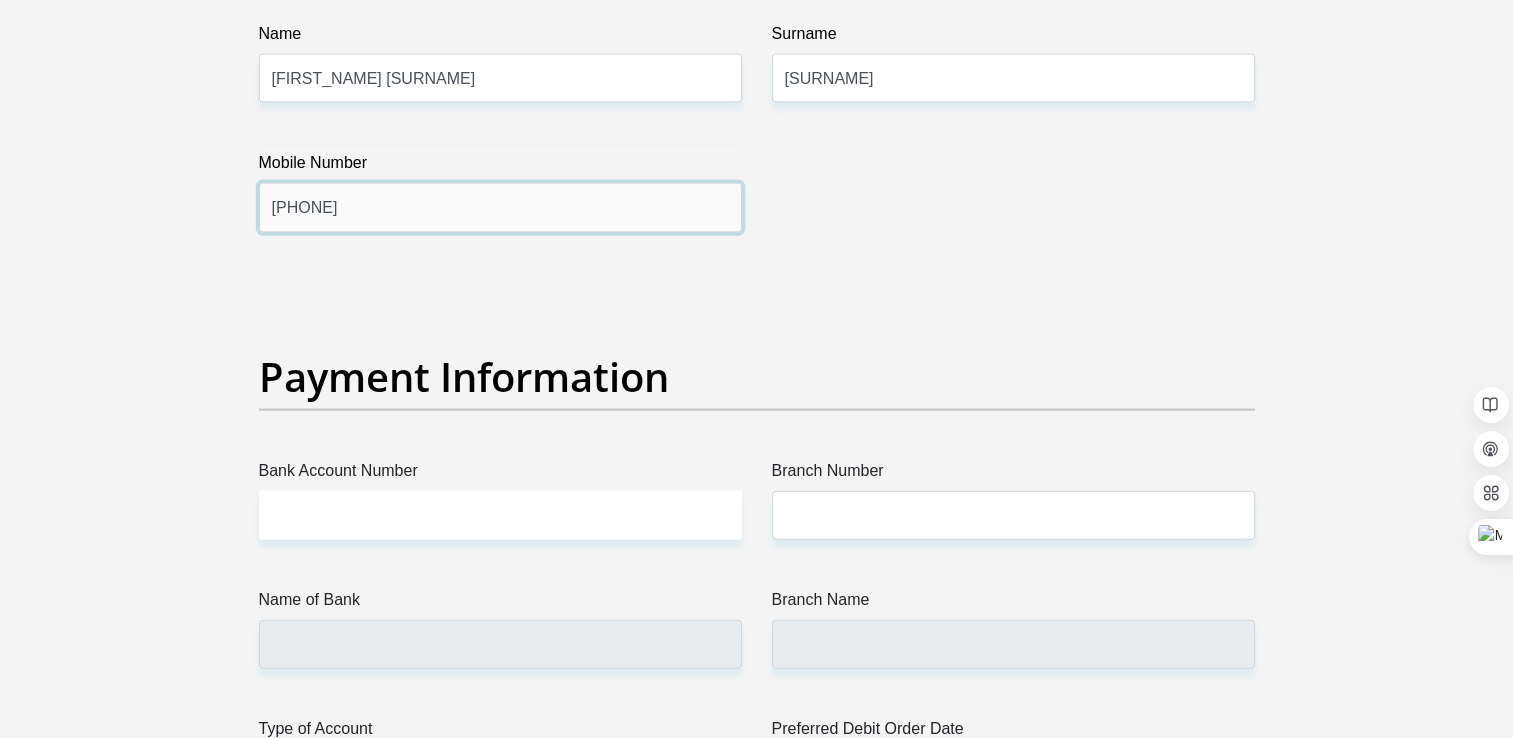 scroll, scrollTop: 4356, scrollLeft: 0, axis: vertical 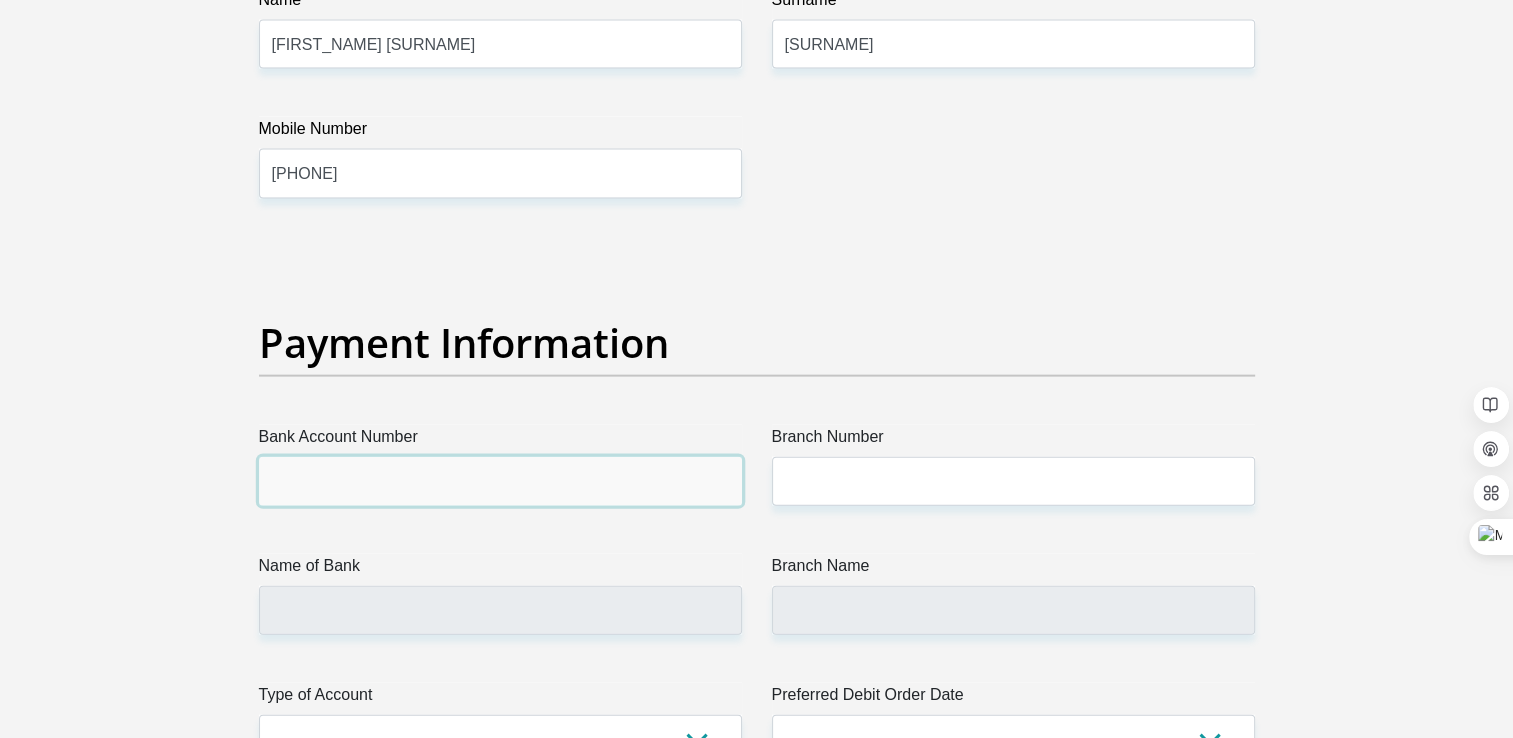 click on "Bank Account Number" at bounding box center [500, 481] 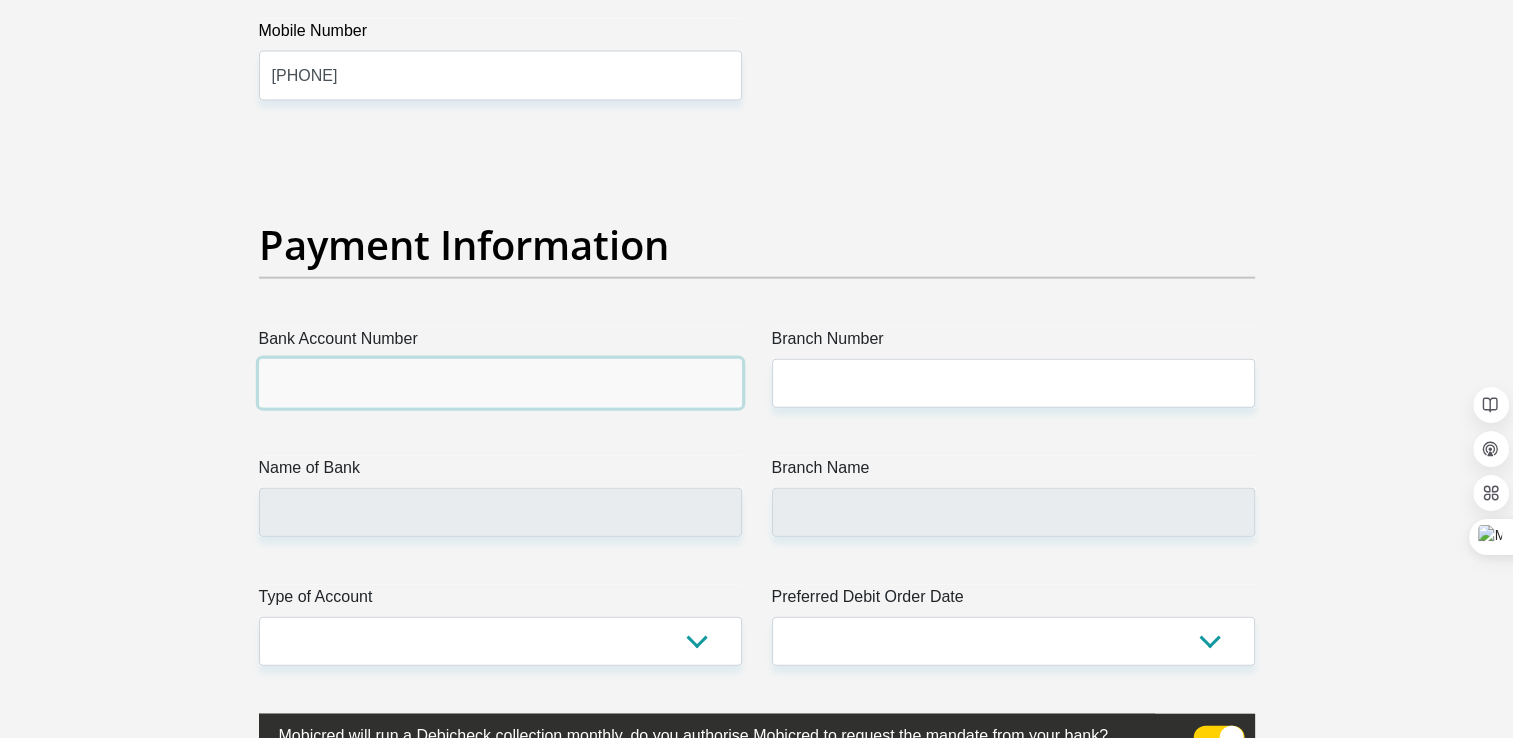 scroll, scrollTop: 4556, scrollLeft: 0, axis: vertical 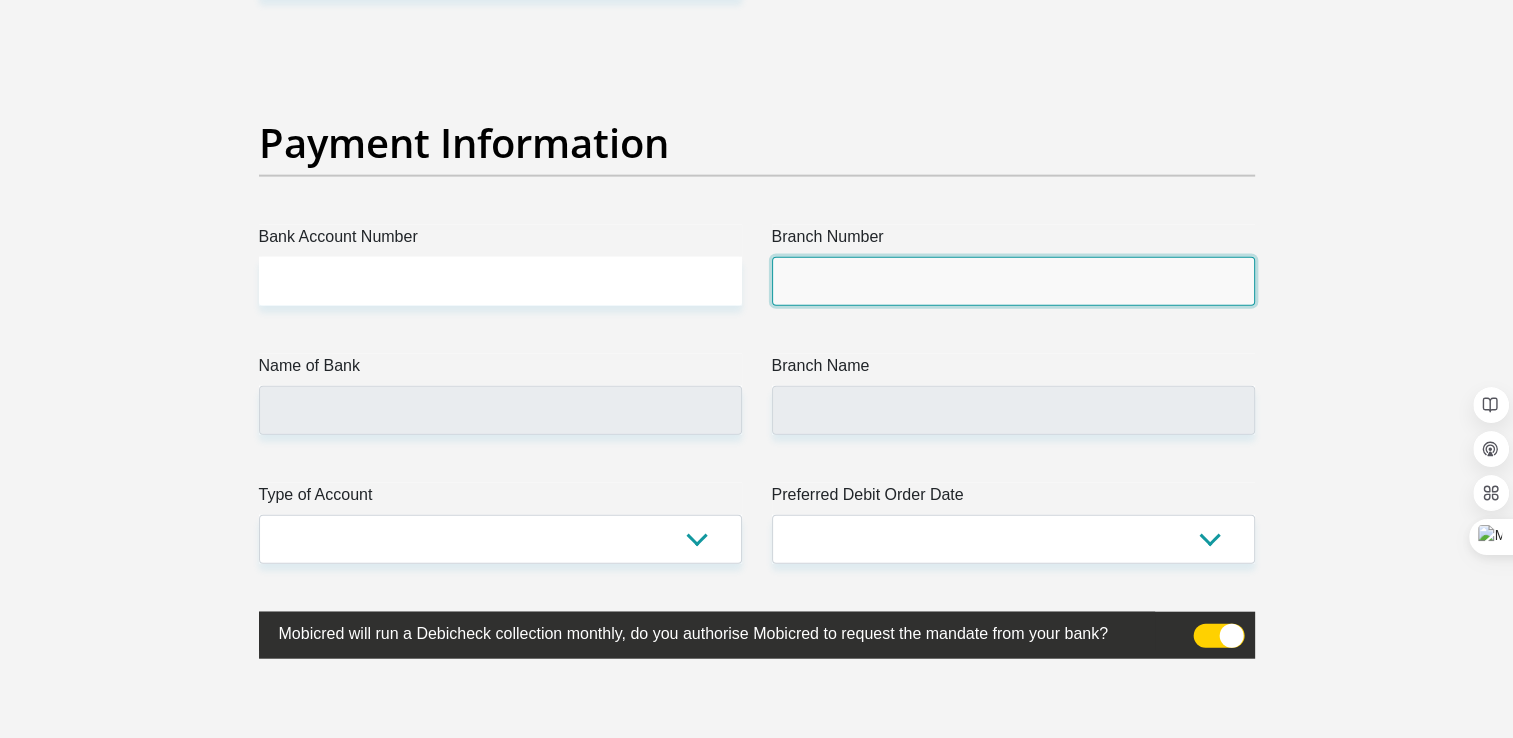 click on "Branch Number" at bounding box center [1013, 281] 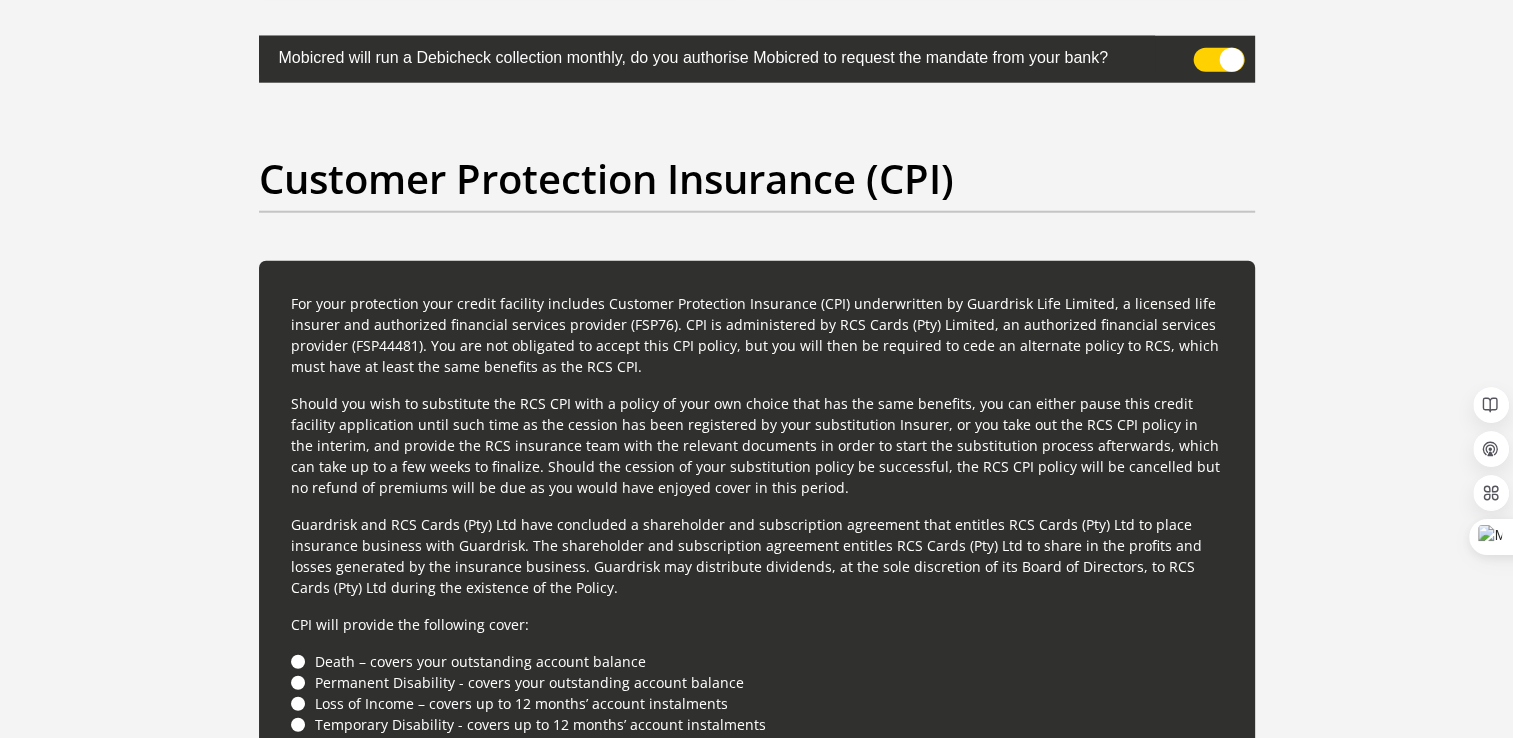 scroll, scrollTop: 5156, scrollLeft: 0, axis: vertical 